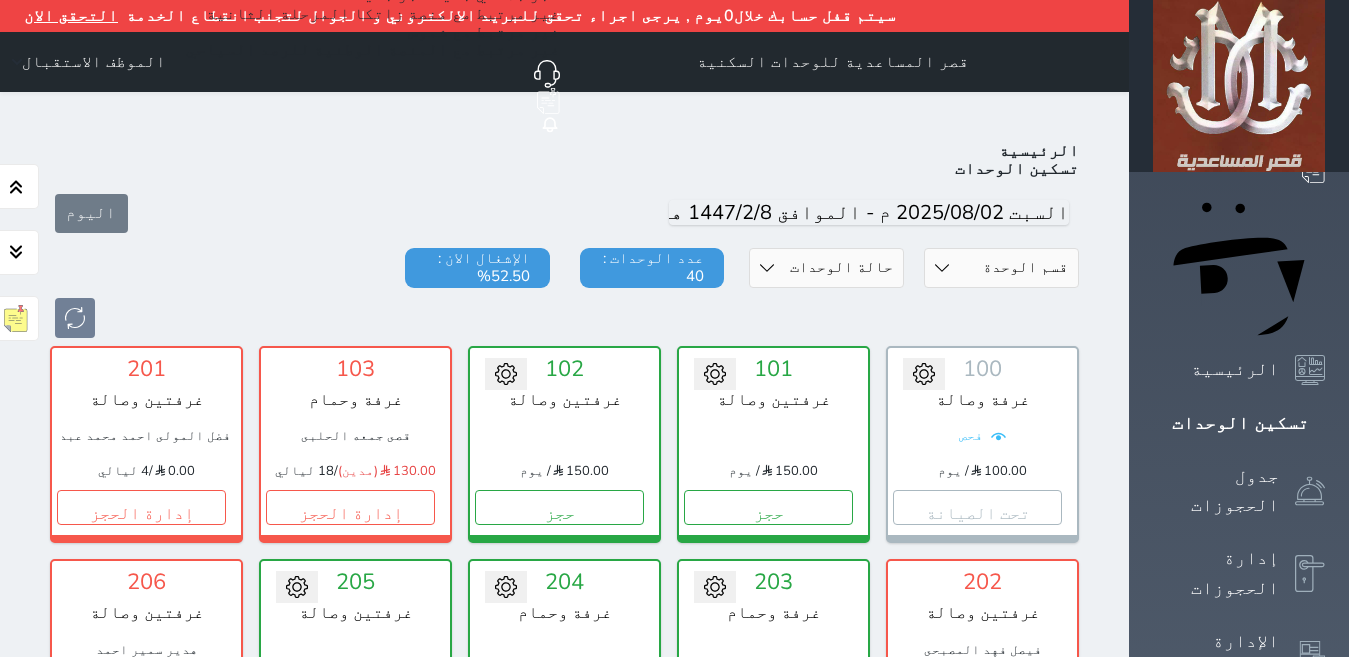 select on "checked_in" 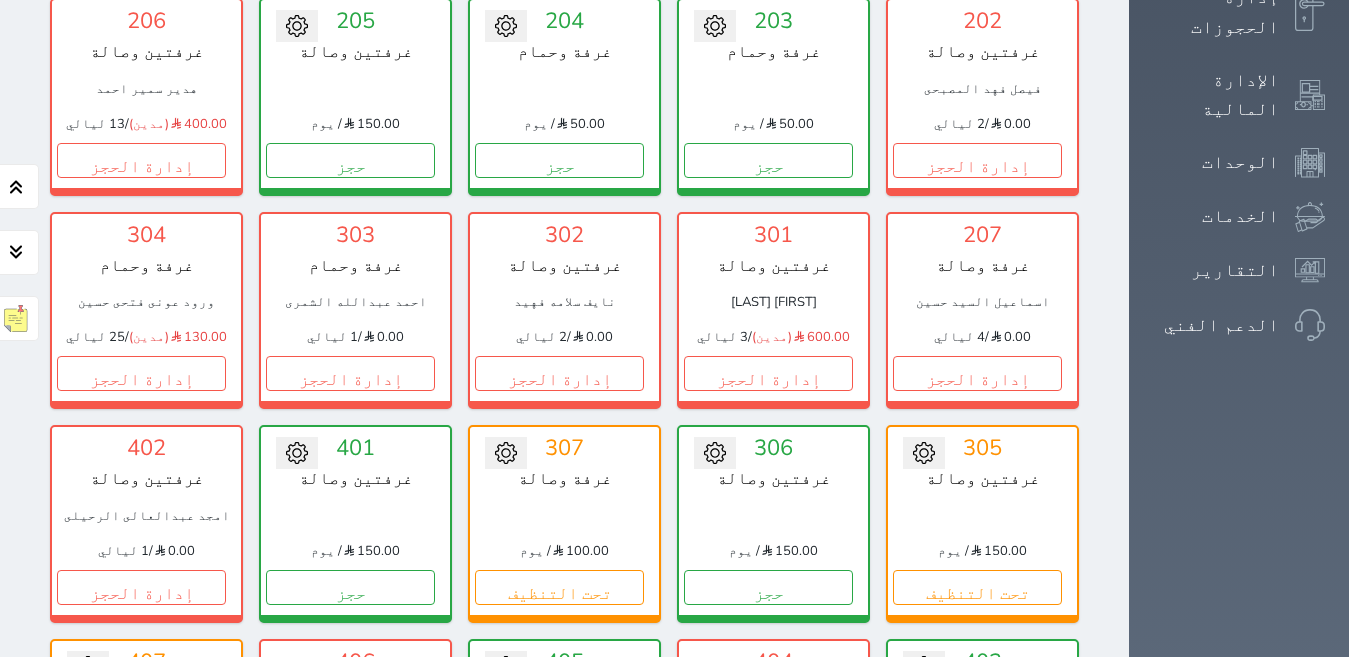 scroll, scrollTop: 535, scrollLeft: 0, axis: vertical 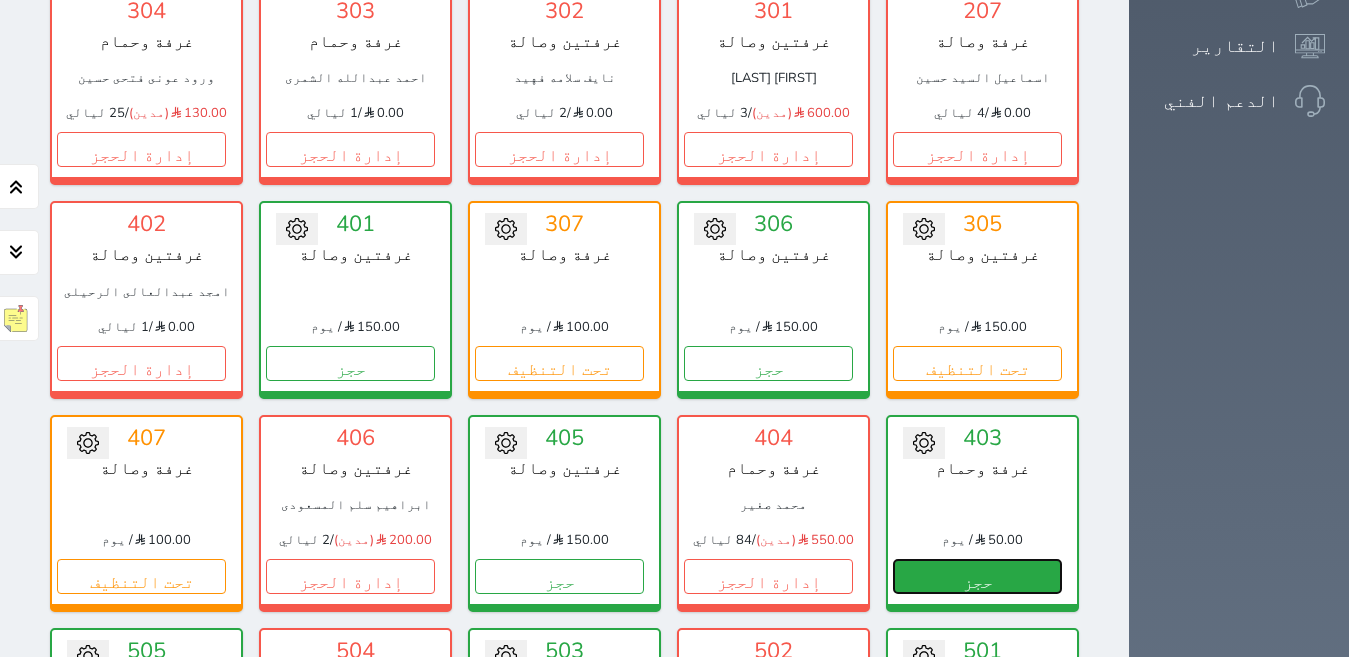 click on "حجز" at bounding box center (977, 576) 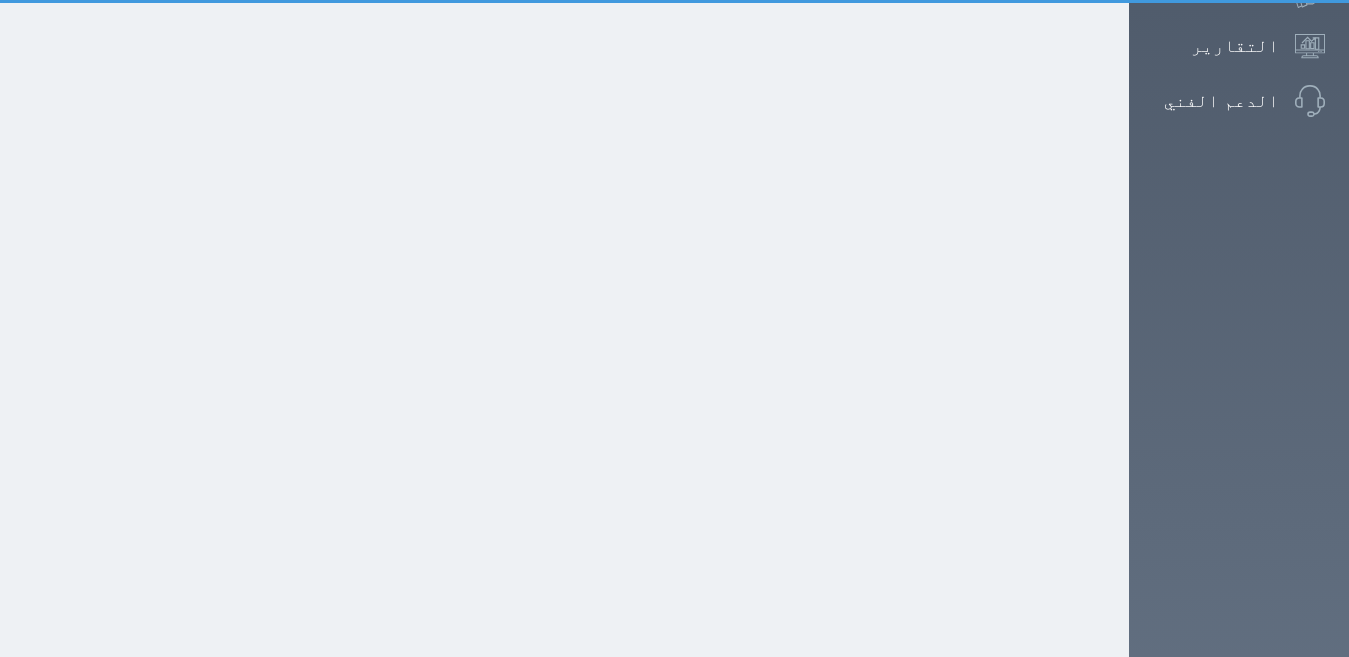 scroll, scrollTop: 292, scrollLeft: 0, axis: vertical 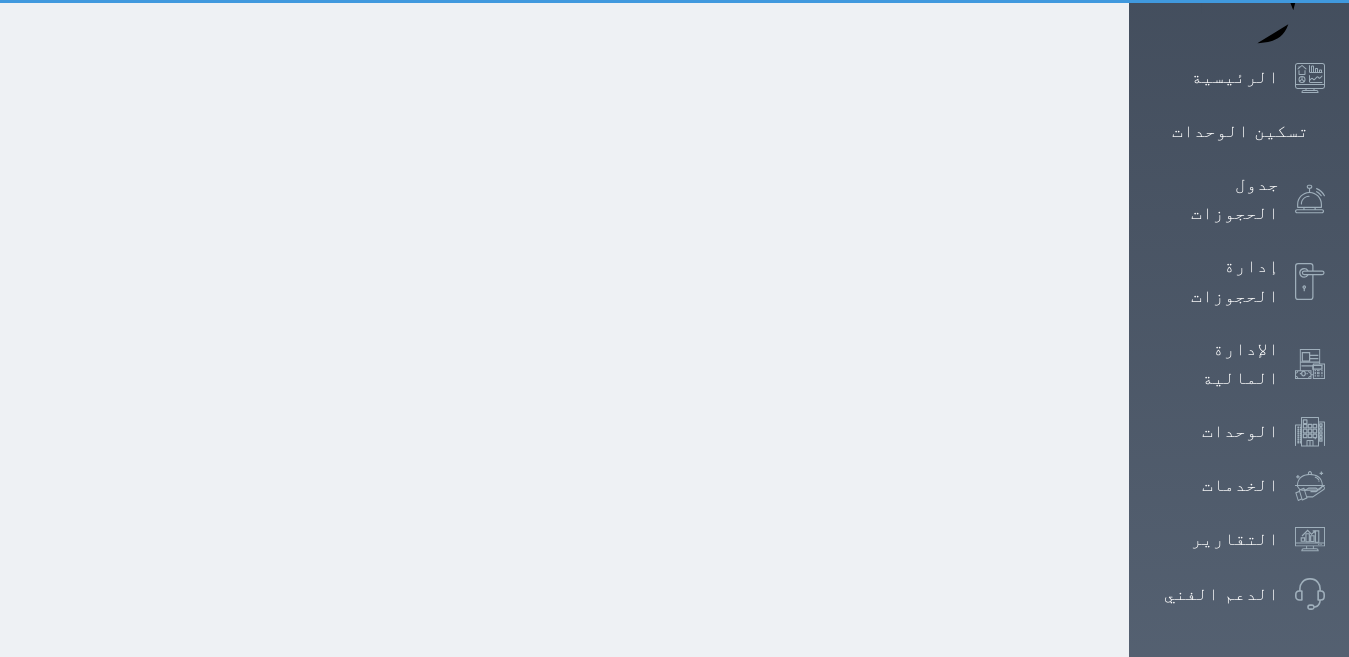 select on "1" 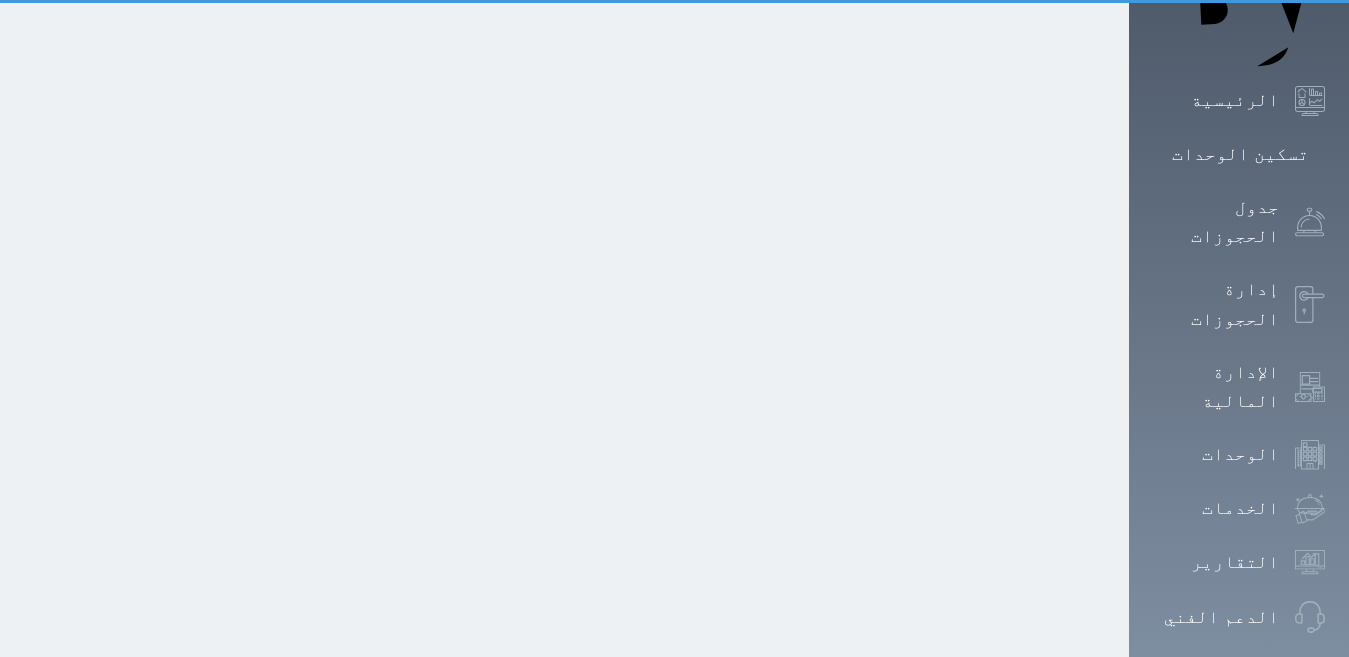 scroll, scrollTop: 0, scrollLeft: 0, axis: both 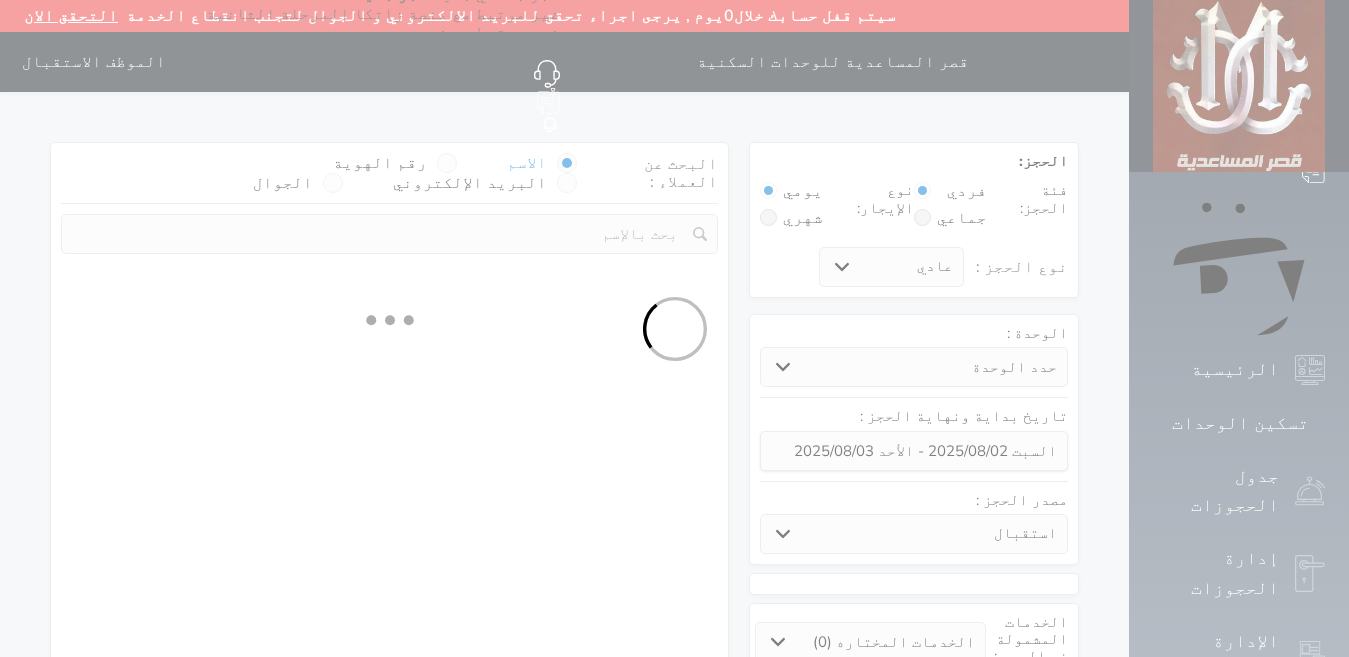 select 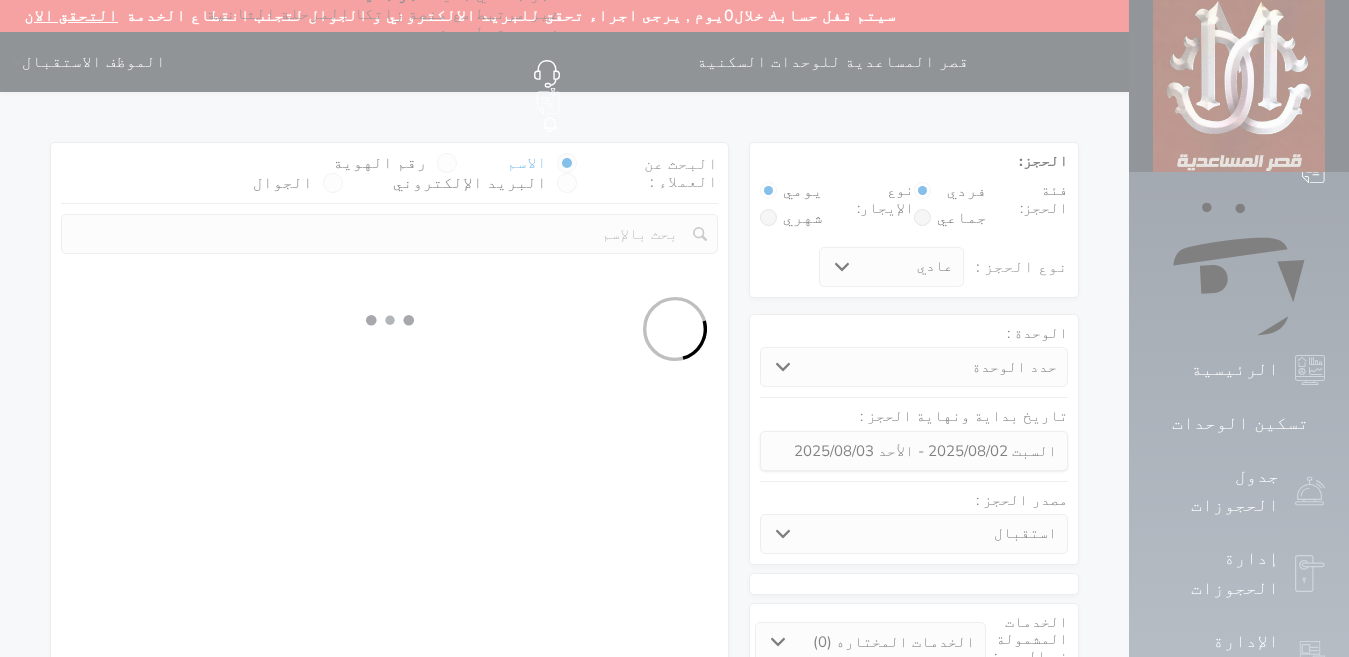 select on "1" 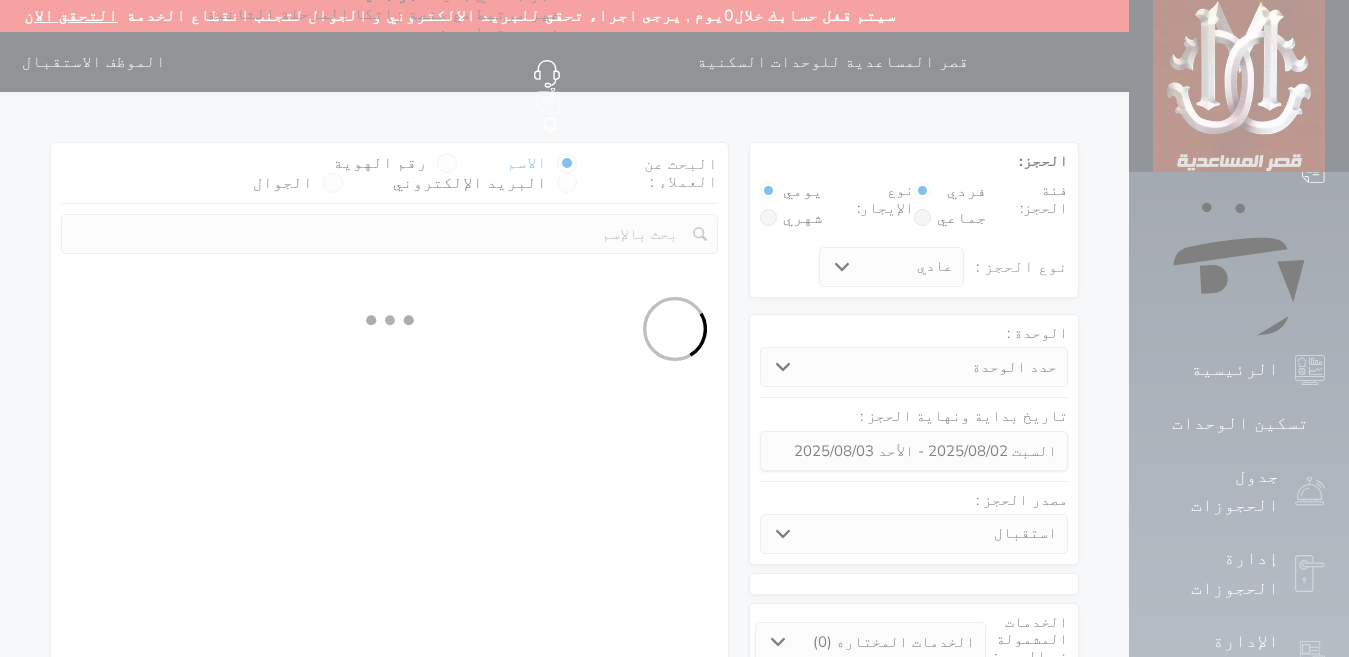 select on "113" 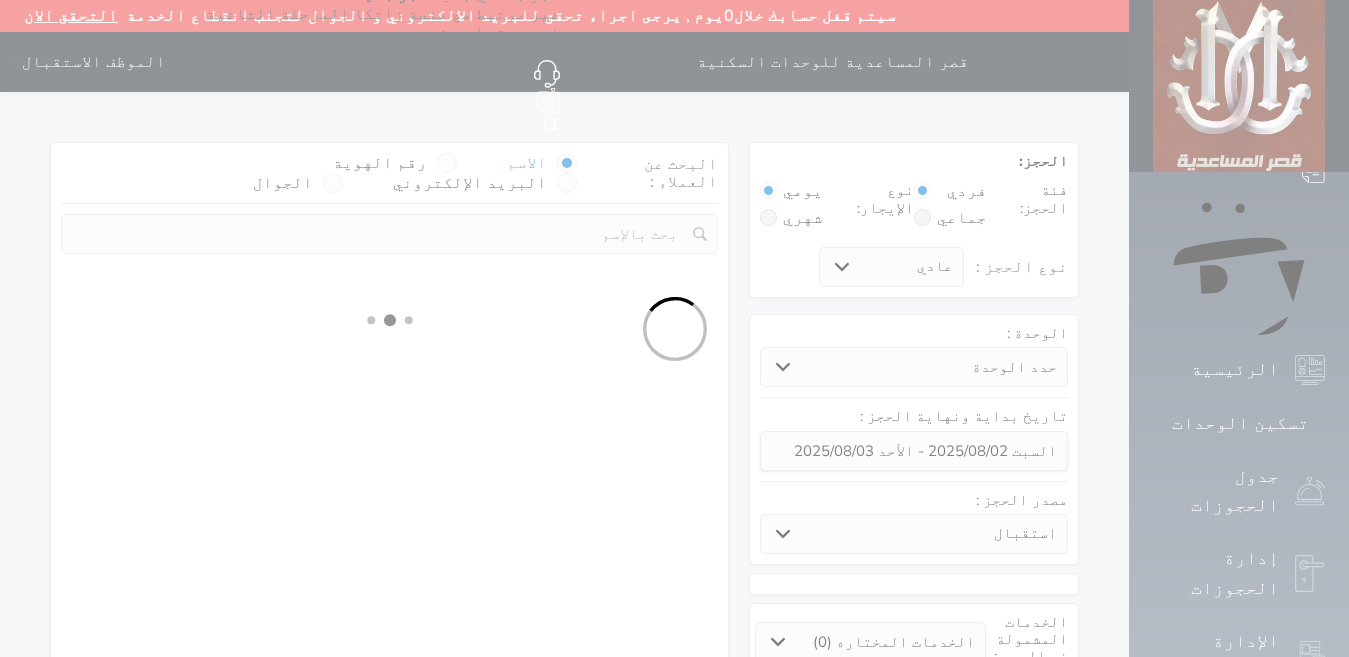 select on "1" 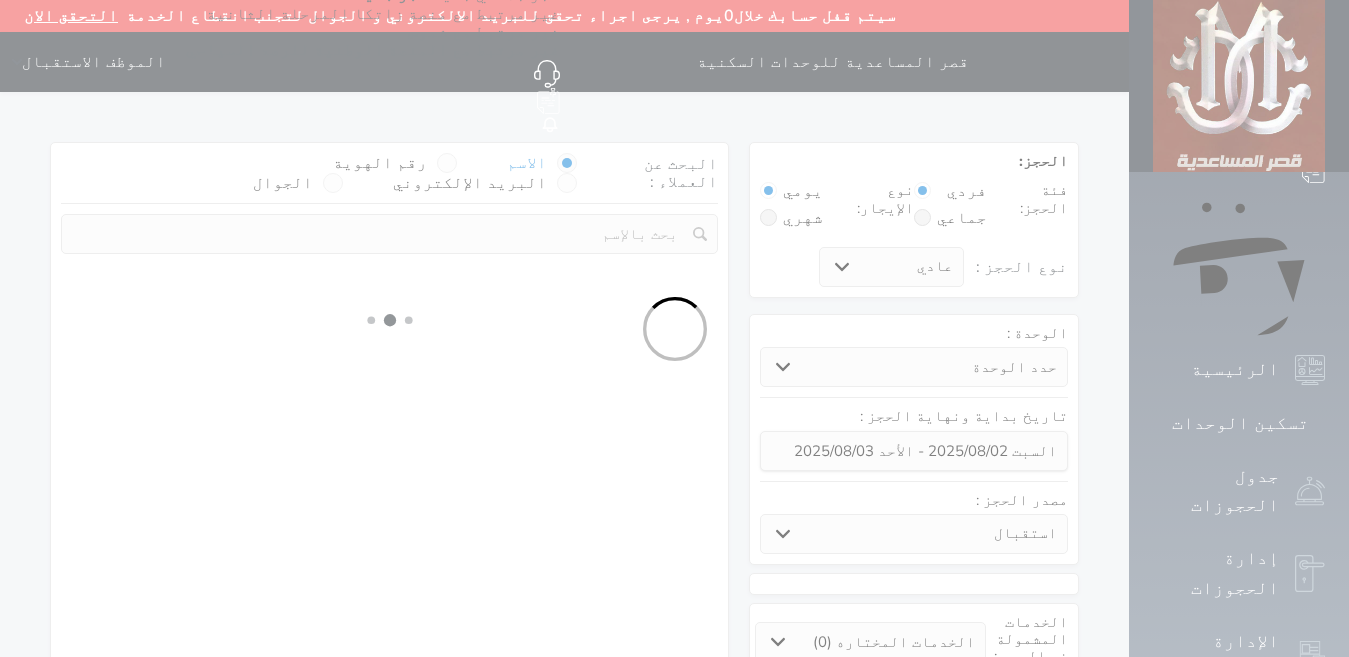 select 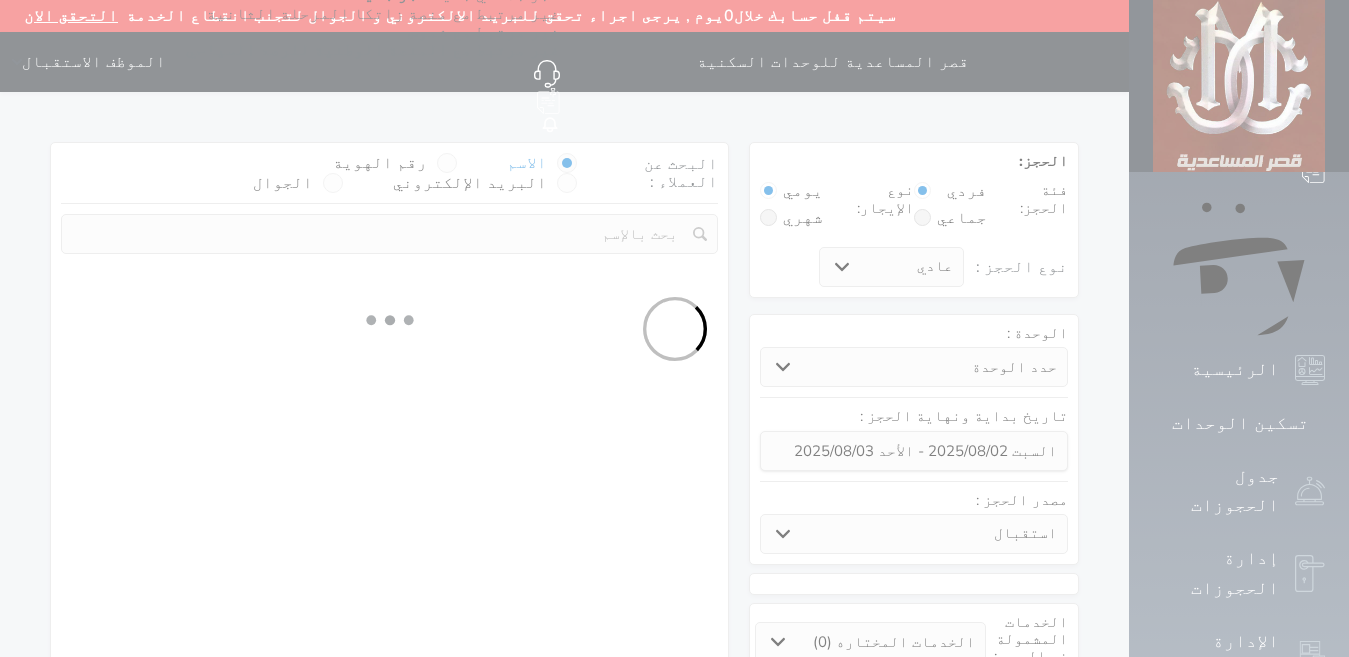 select on "7" 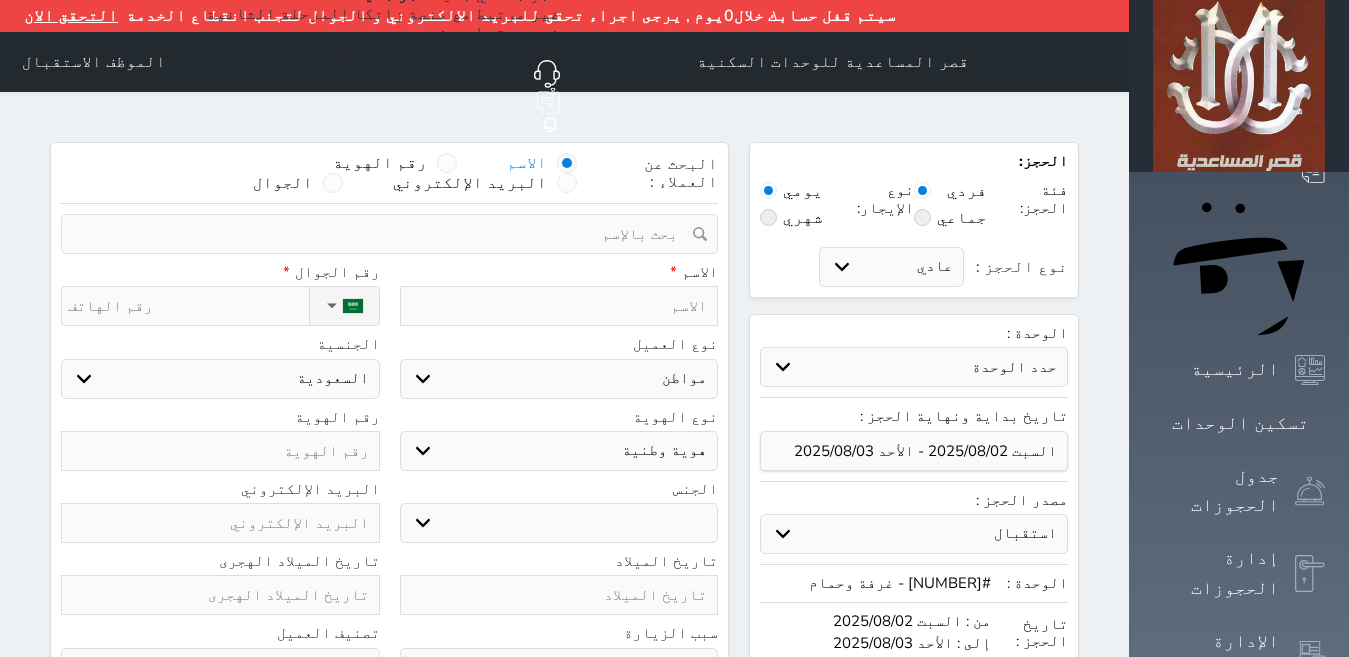 click on "البحث عن العملاء :        الاسم       رقم الهوية       البريد الإلكتروني       الجوال" at bounding box center (389, 178) 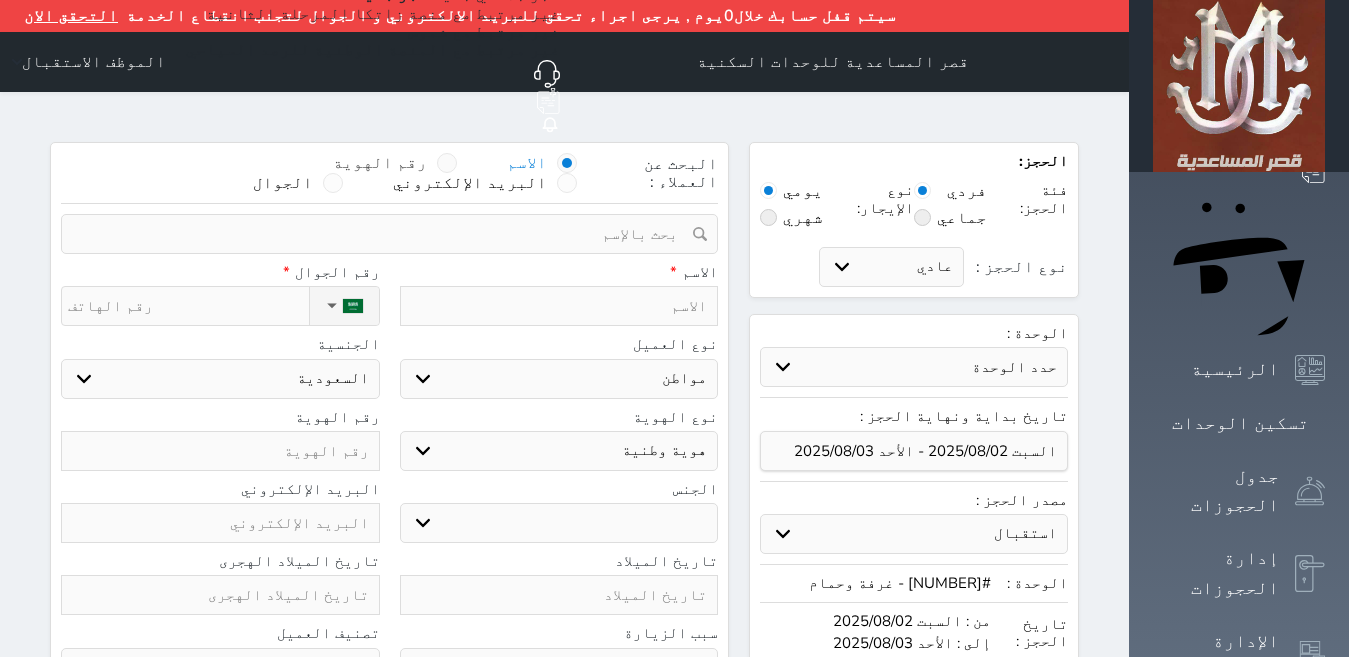 click at bounding box center [447, 163] 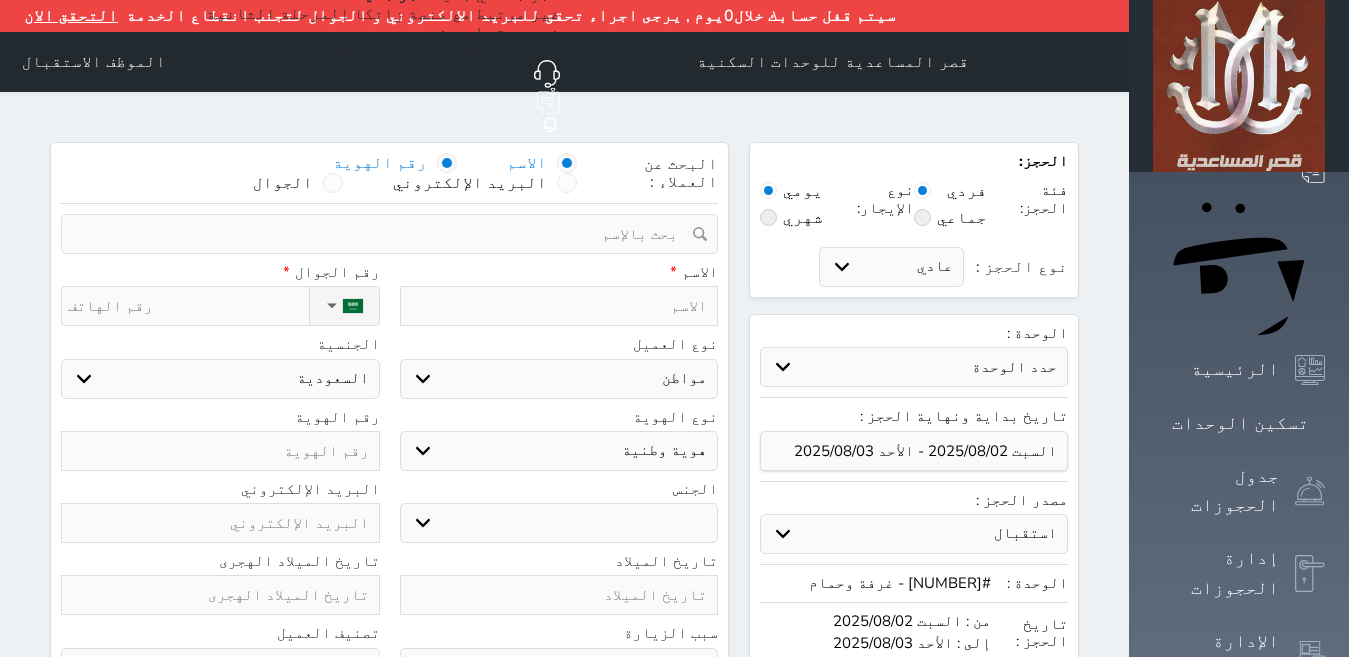 select 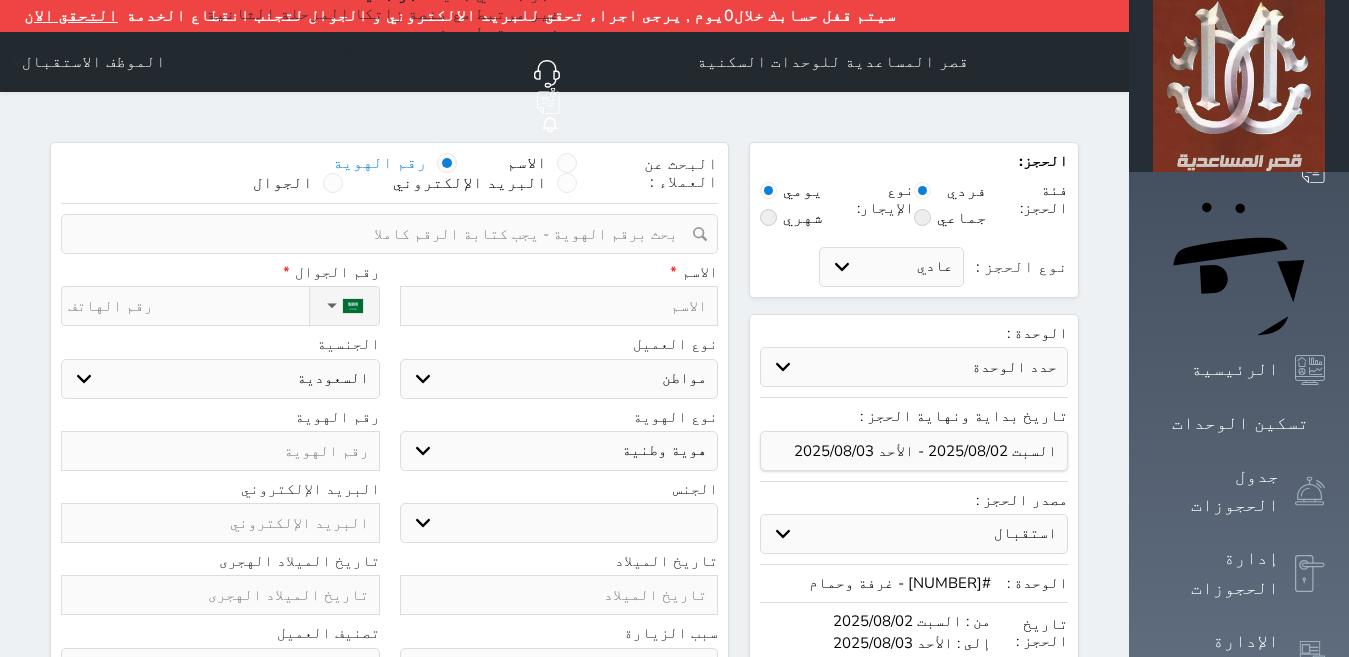 click at bounding box center (382, 234) 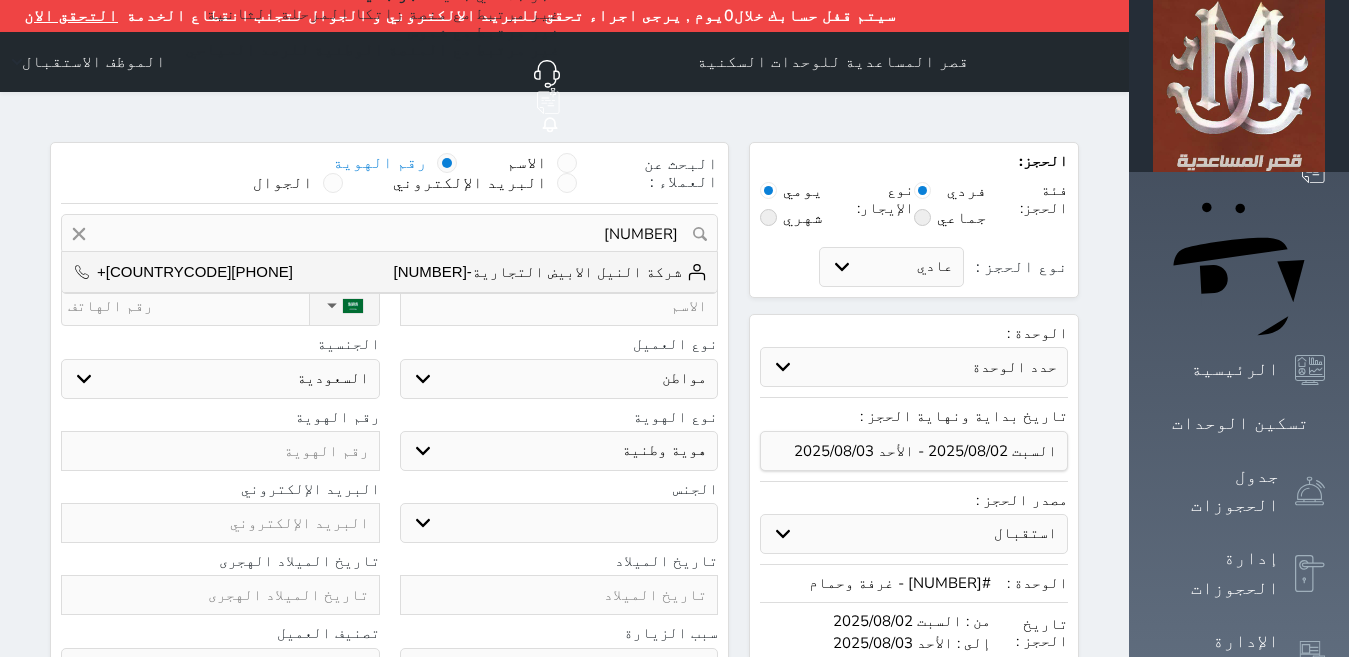 click on "شركة النيل الابيض التجارية-[NUMBER]" at bounding box center (550, 272) 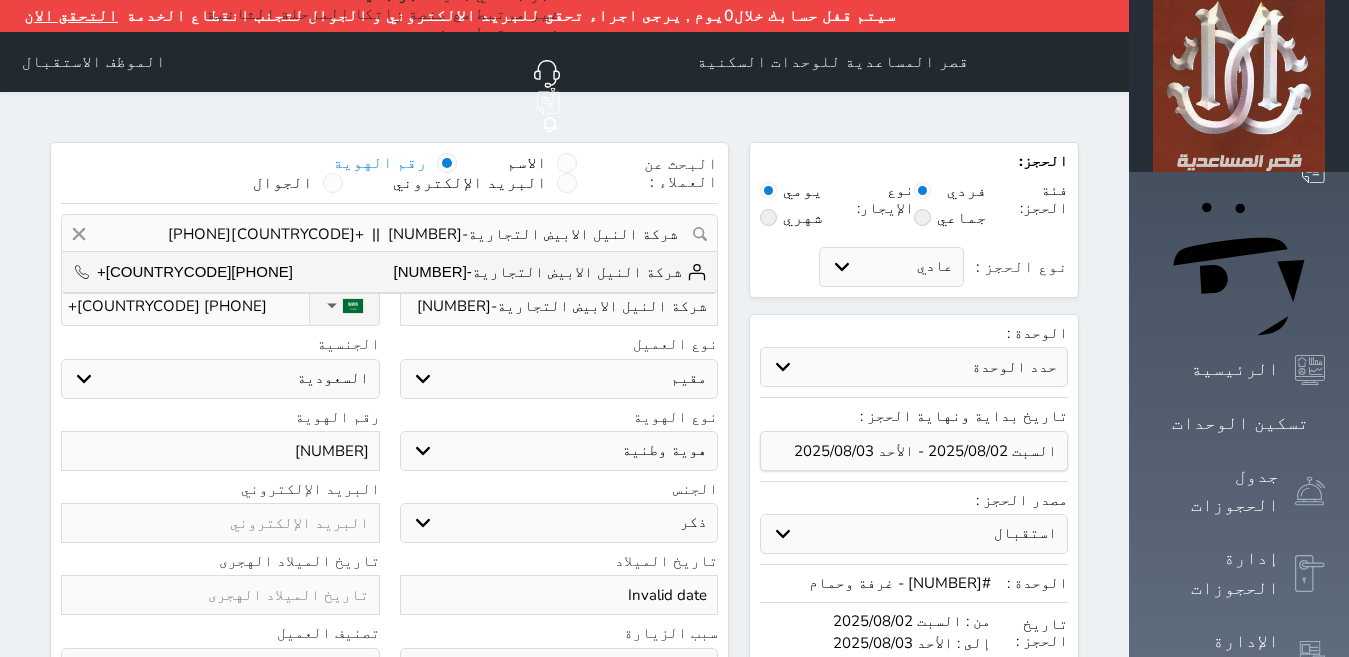 select on "304" 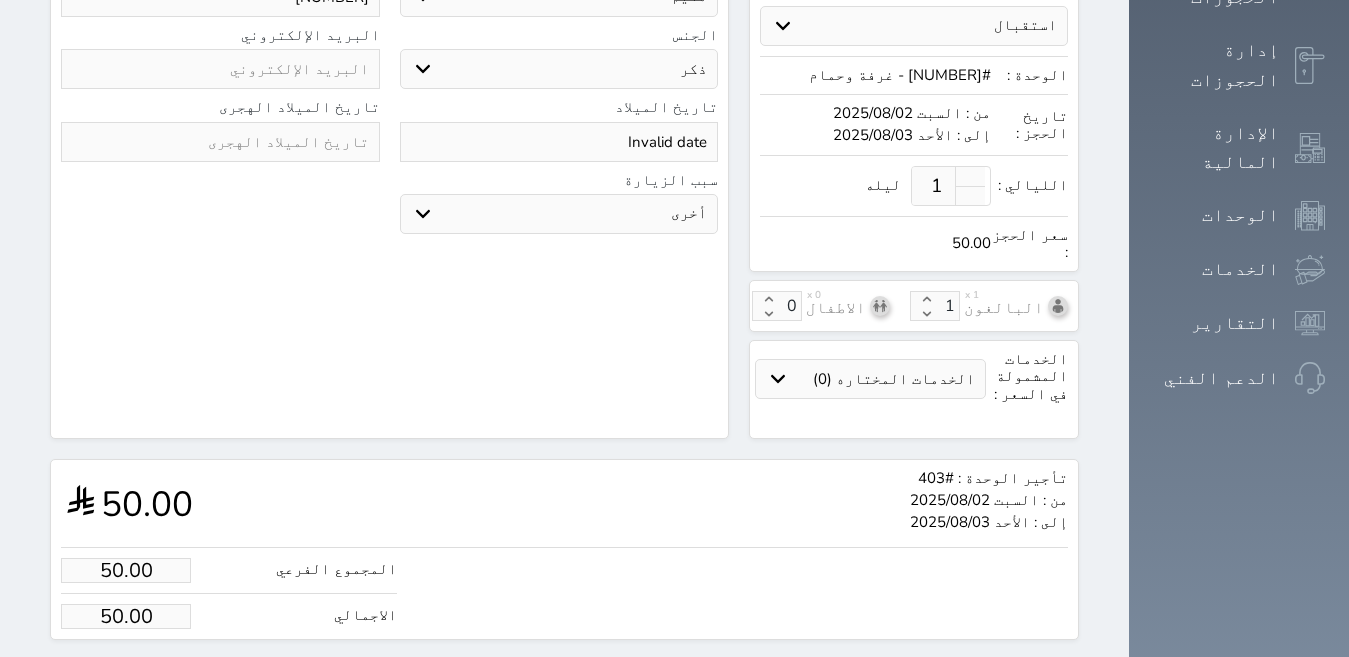 scroll, scrollTop: 514, scrollLeft: 0, axis: vertical 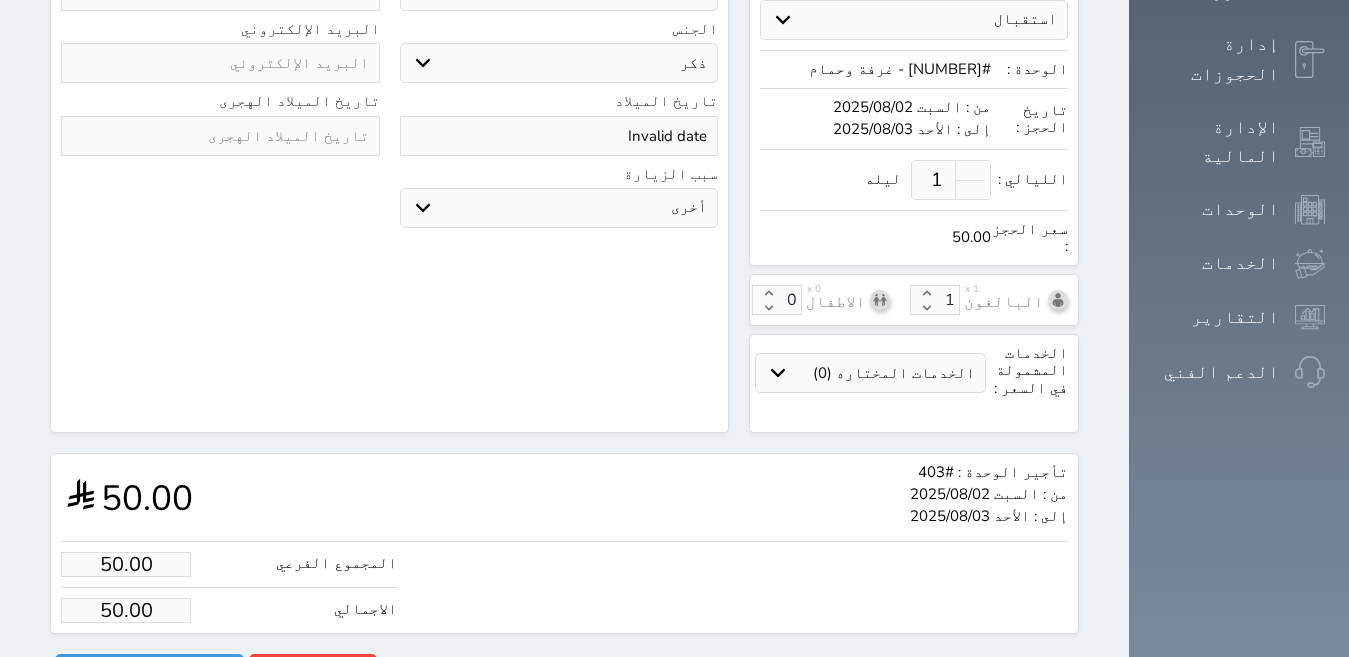 click on "50.00" at bounding box center (126, 564) 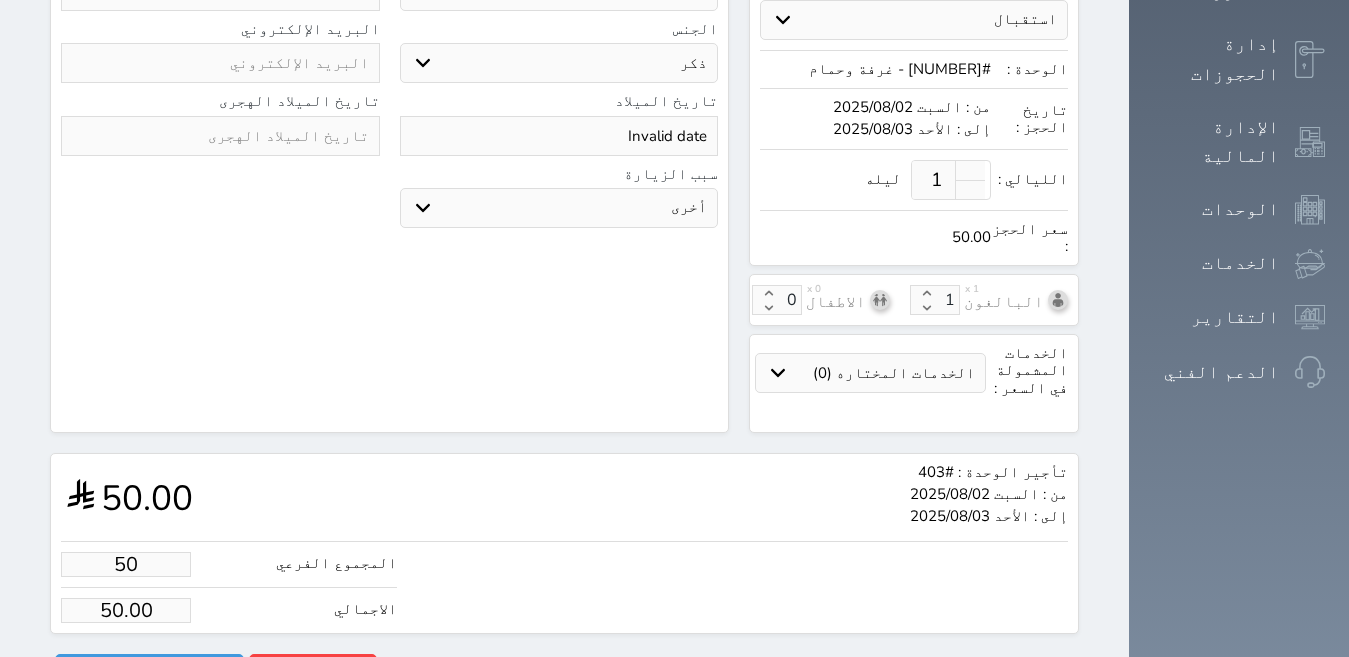 click on "50" at bounding box center (126, 564) 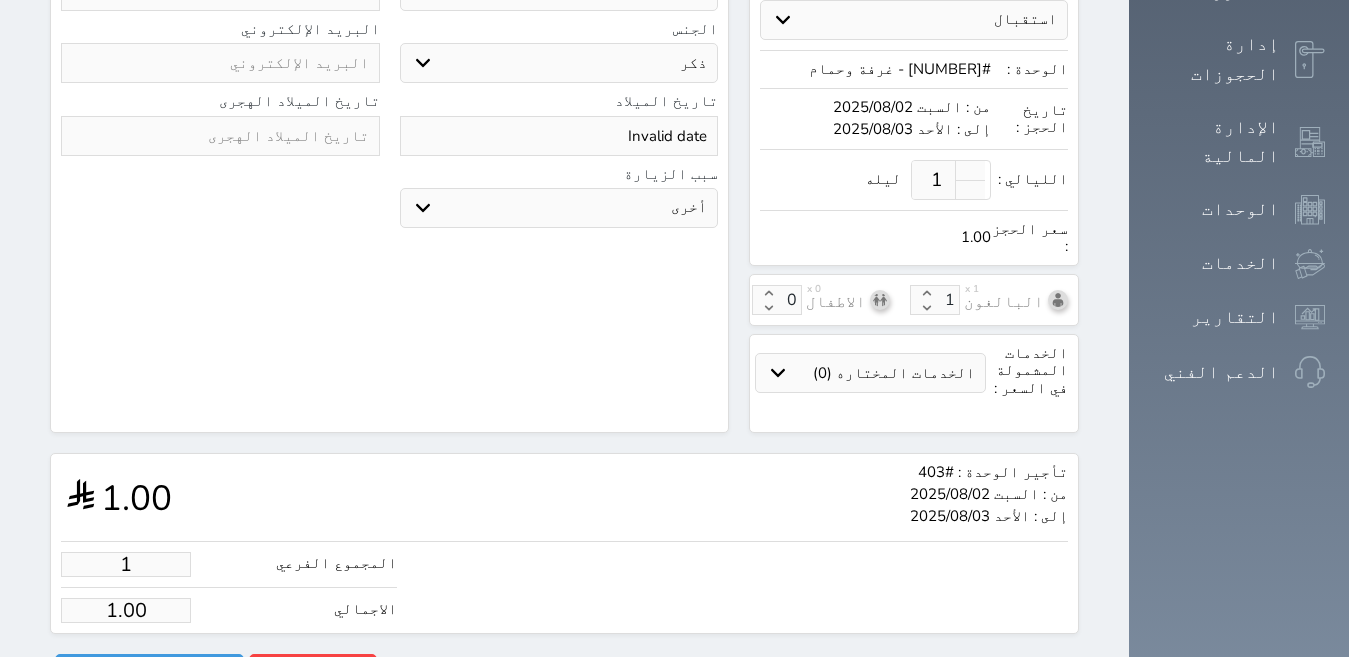 type on "15" 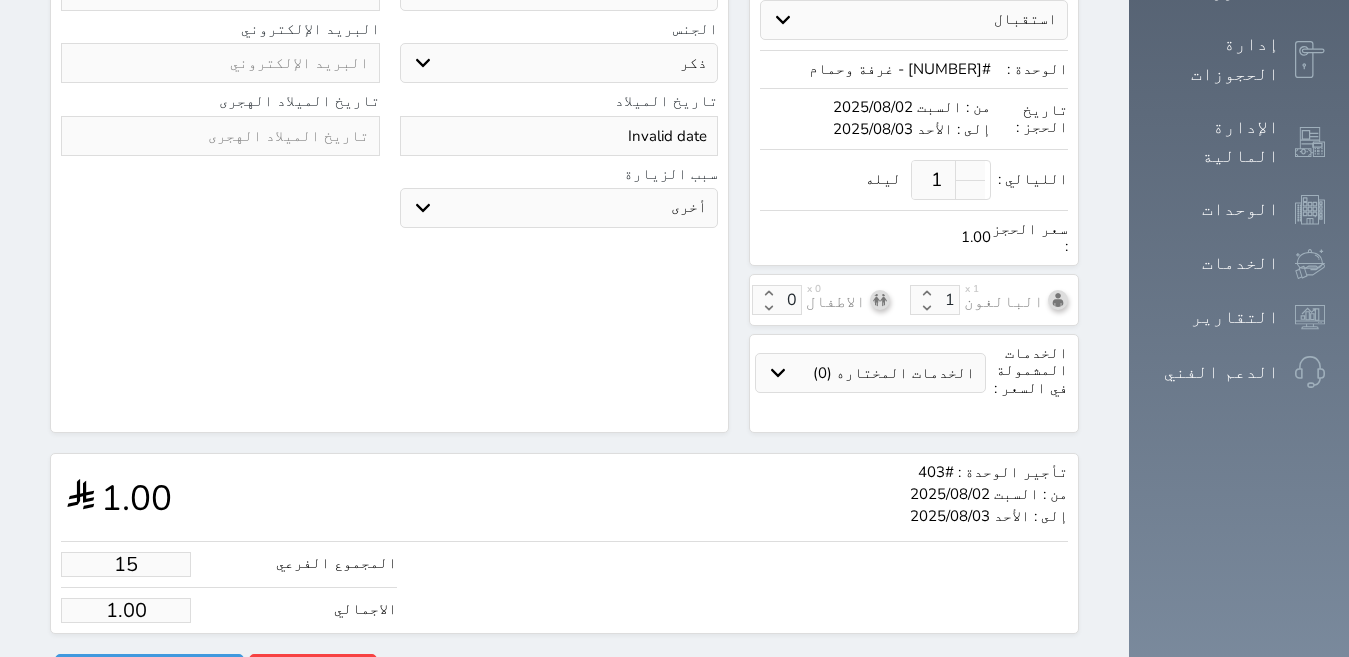 type on "15.00" 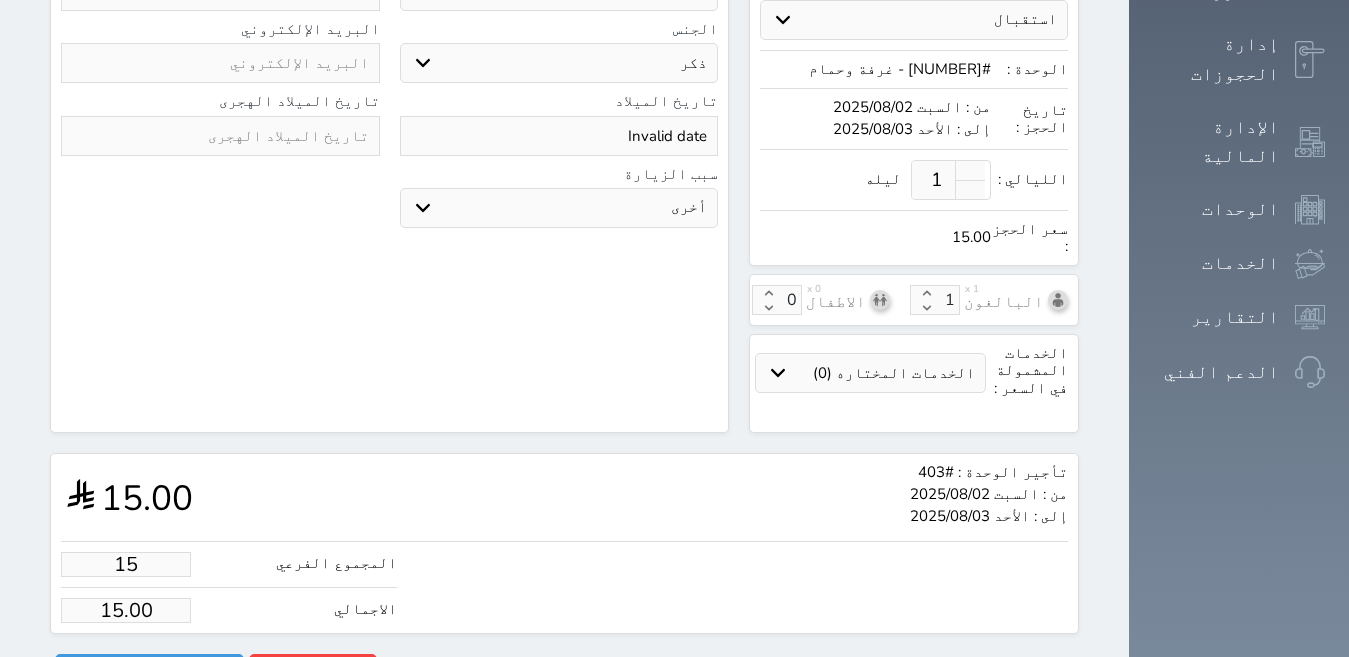 type on "150" 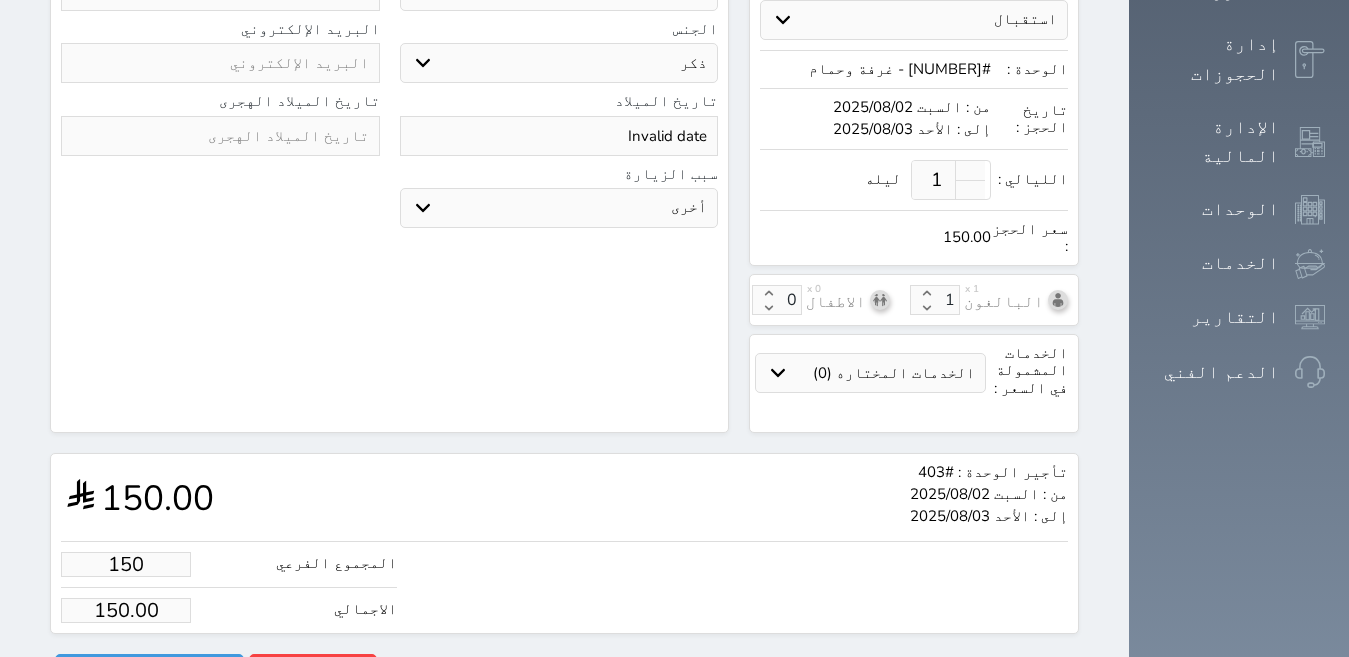 type on "150.00" 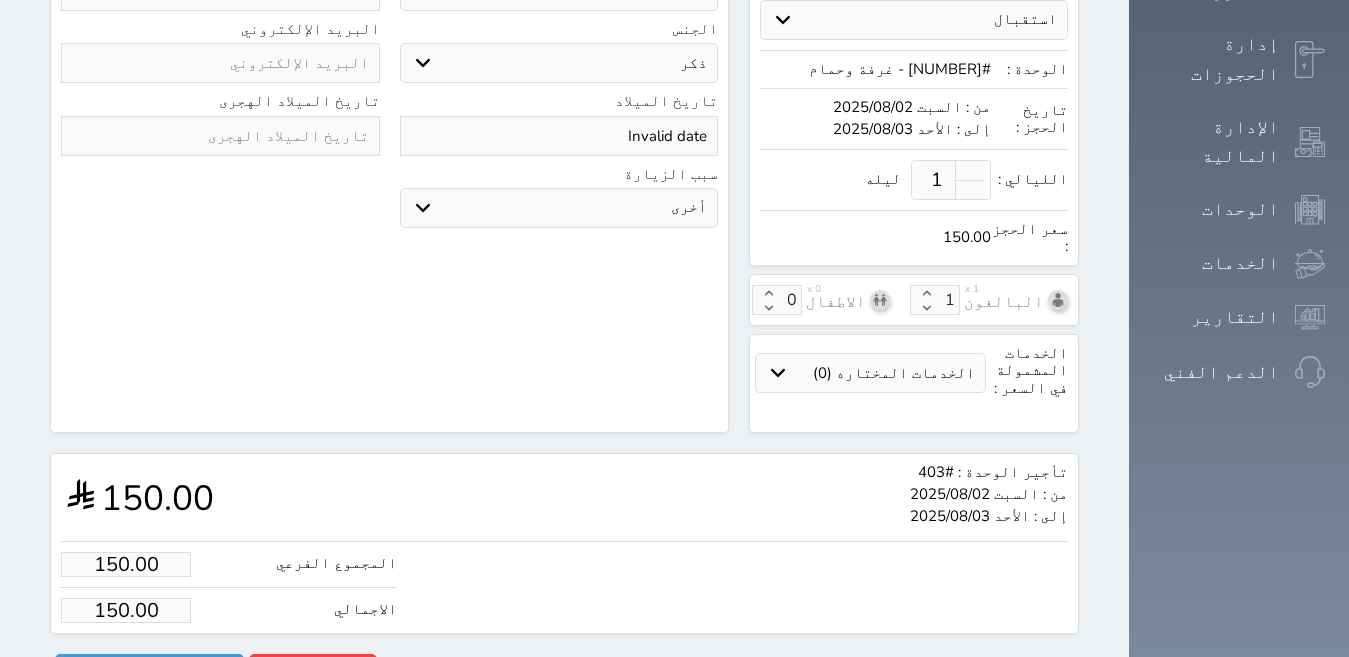 click on "تأجير الوحدة : #[NUMBER]   من : [DAY] [DATE]/[MONTH]/[DATE]   إلى : [DAY] [DATE]/[MONTH]/[DATE]    [NUMBER]" at bounding box center (564, 497) 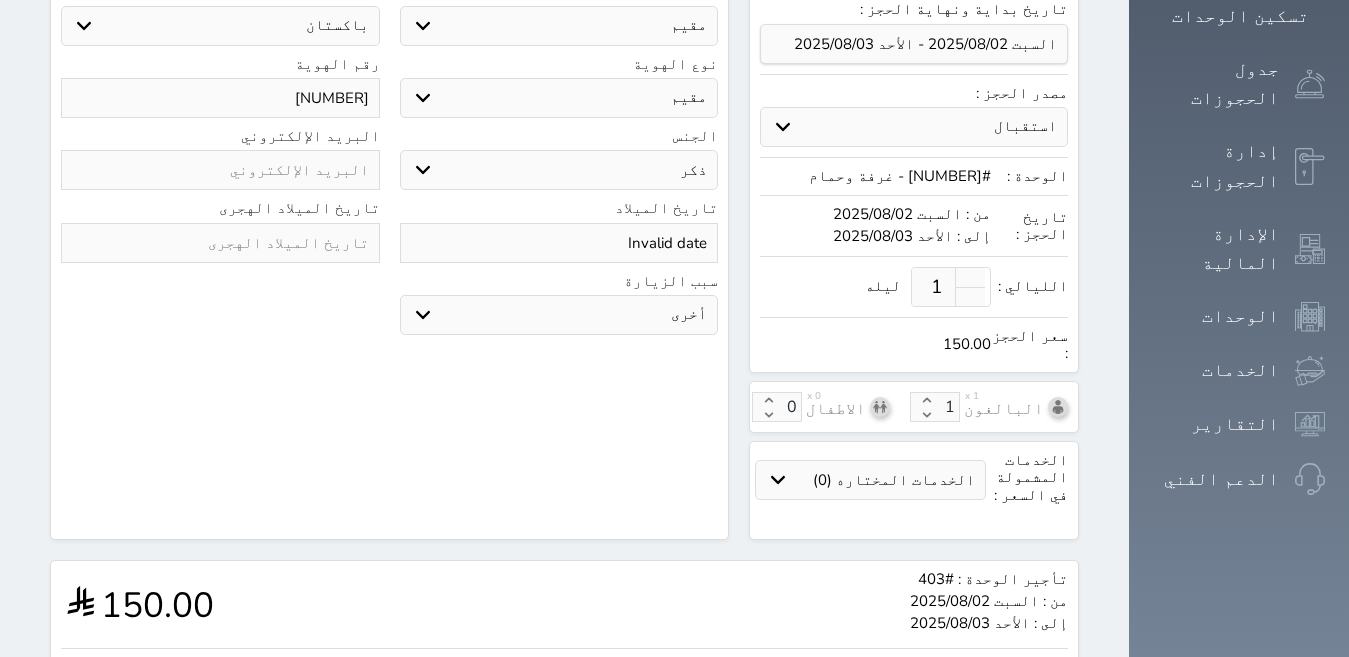 scroll, scrollTop: 409, scrollLeft: 0, axis: vertical 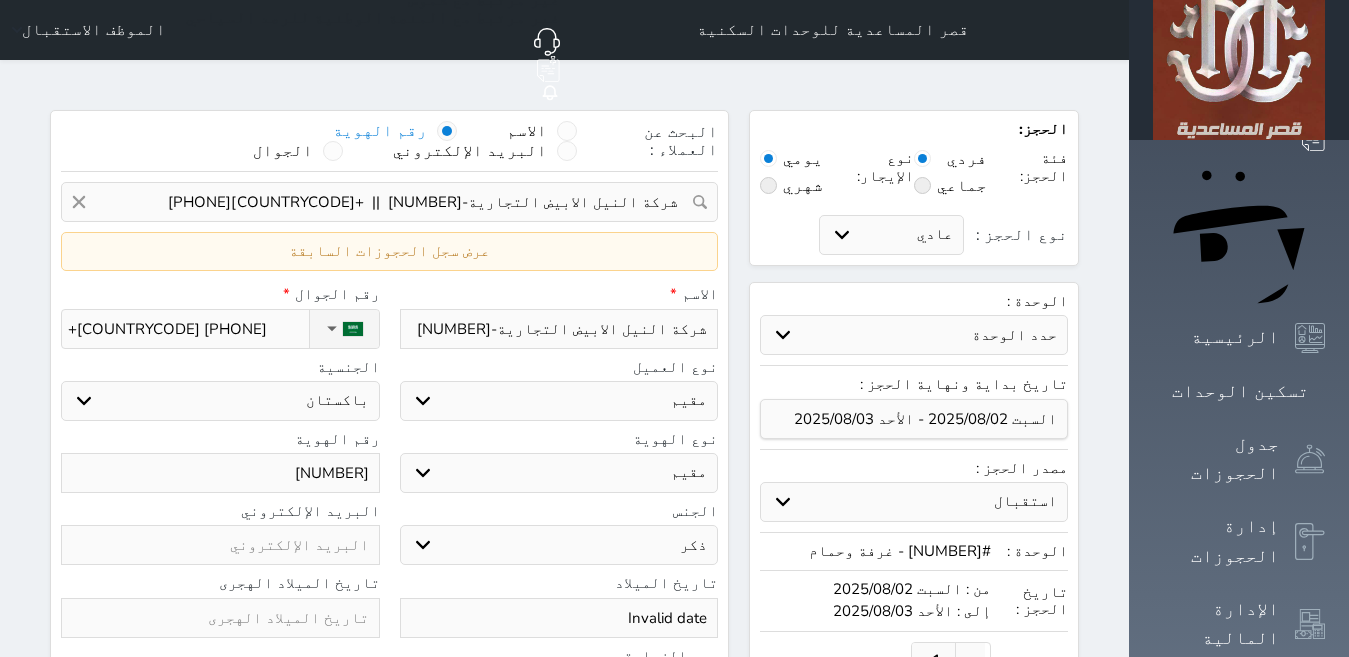 click on "نوع الهوية" at bounding box center [559, 439] 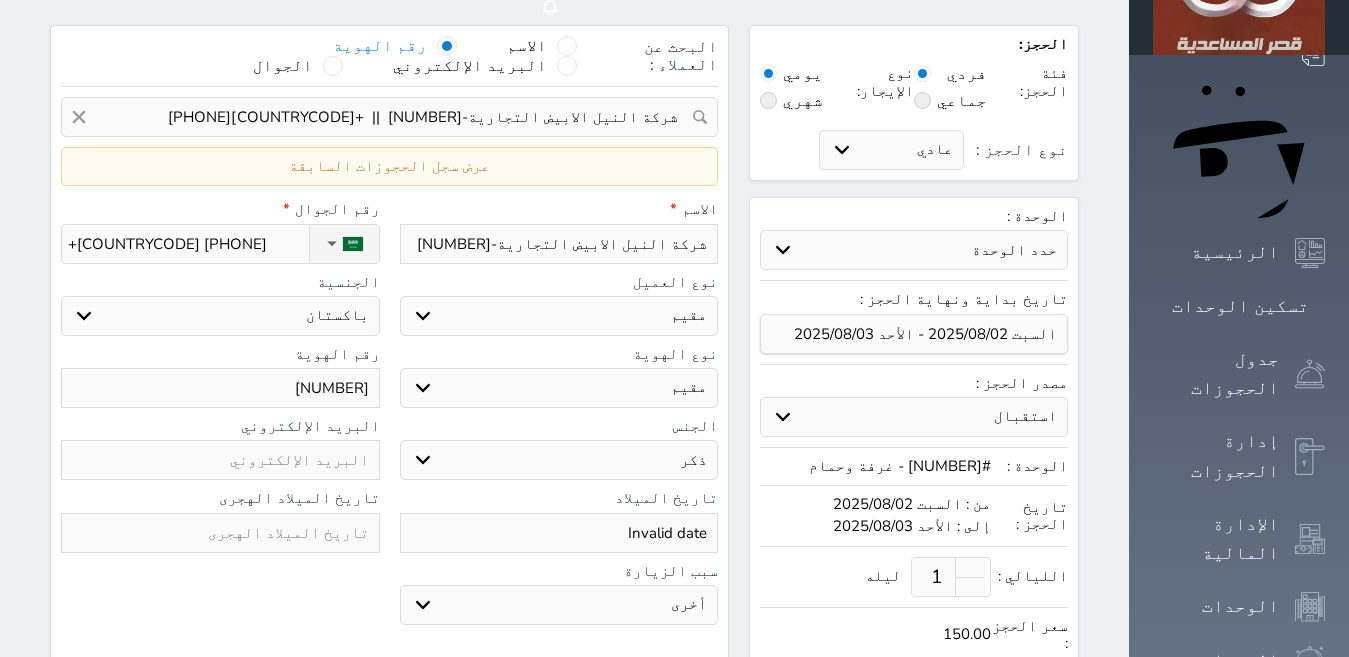 scroll, scrollTop: 122, scrollLeft: 0, axis: vertical 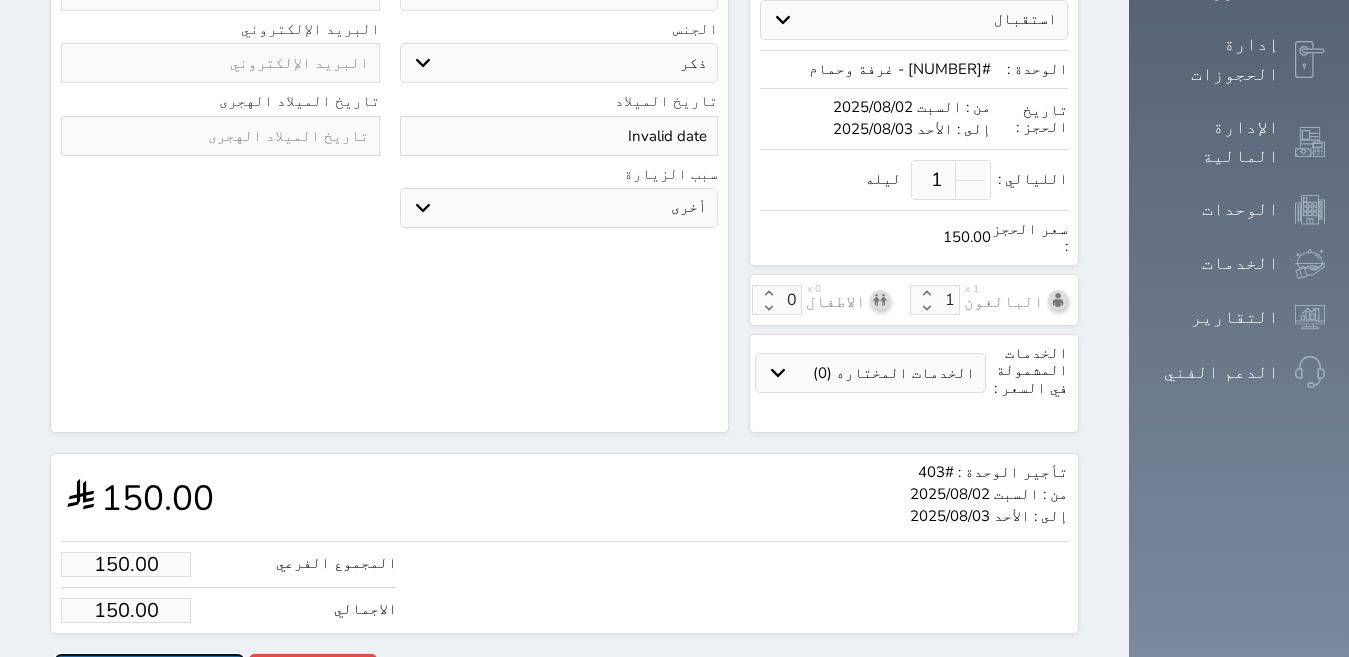 click on "حجز" at bounding box center [149, 671] 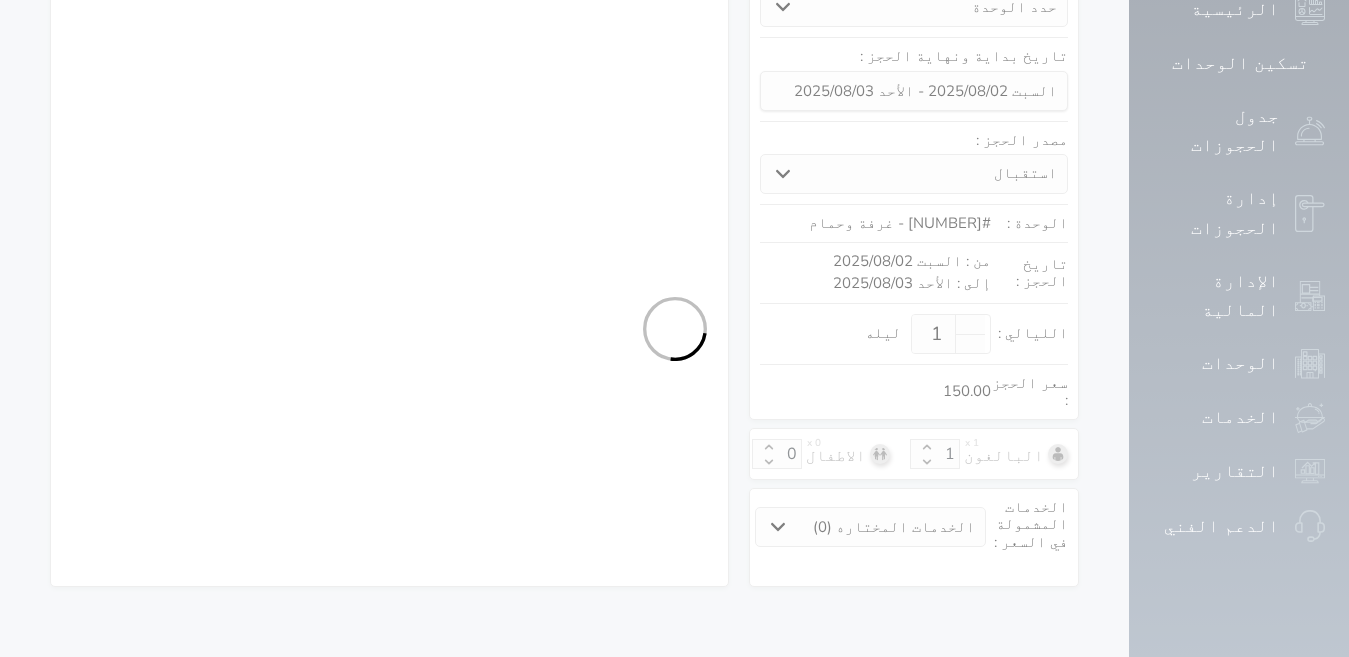 scroll, scrollTop: 279, scrollLeft: 0, axis: vertical 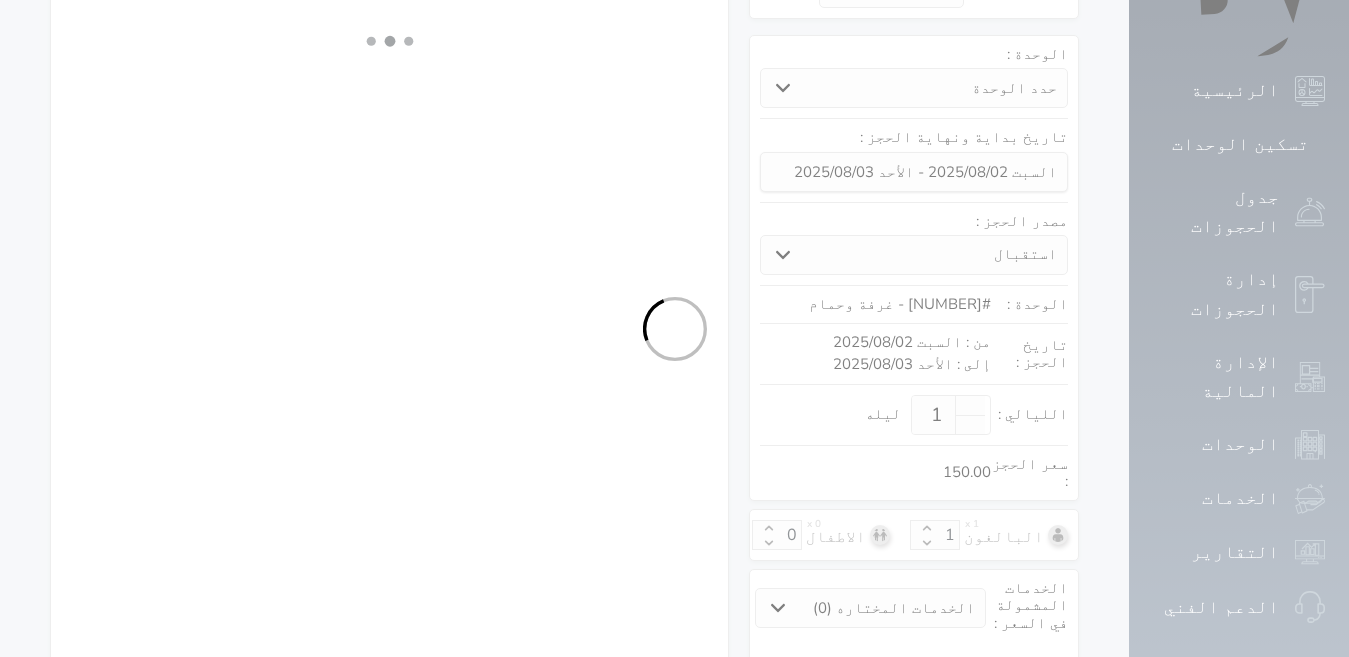 select on "4" 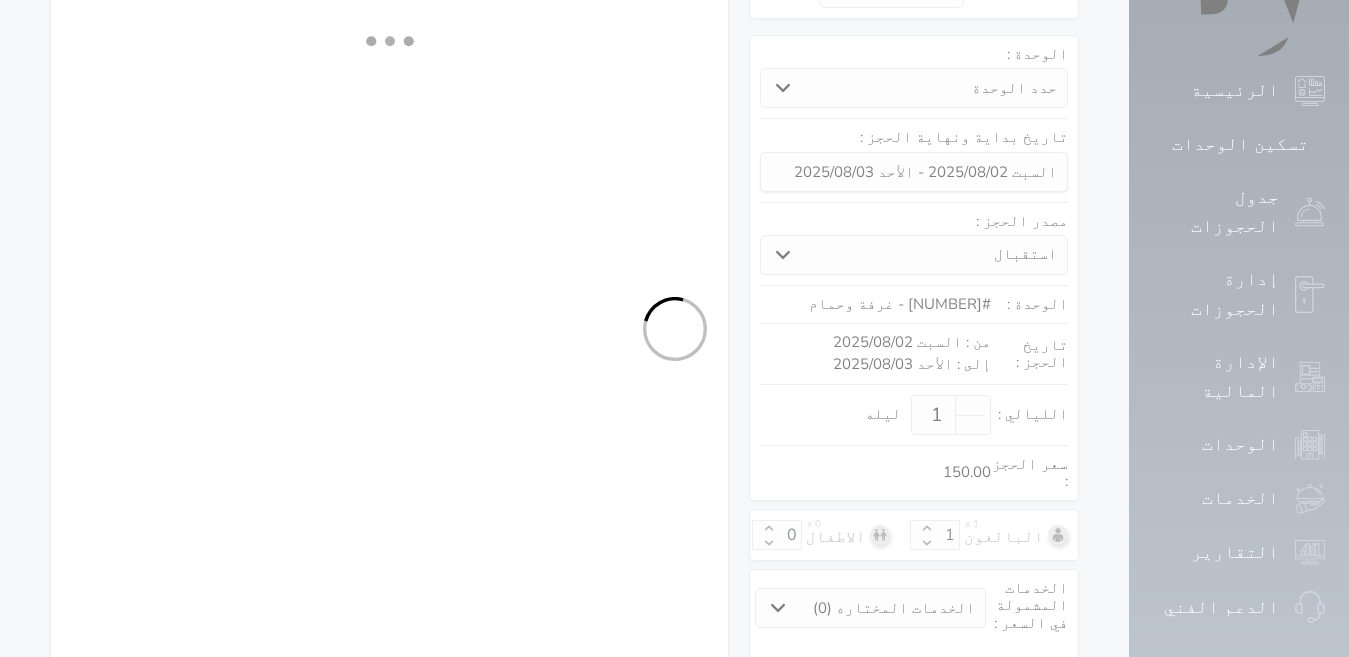 select on "304" 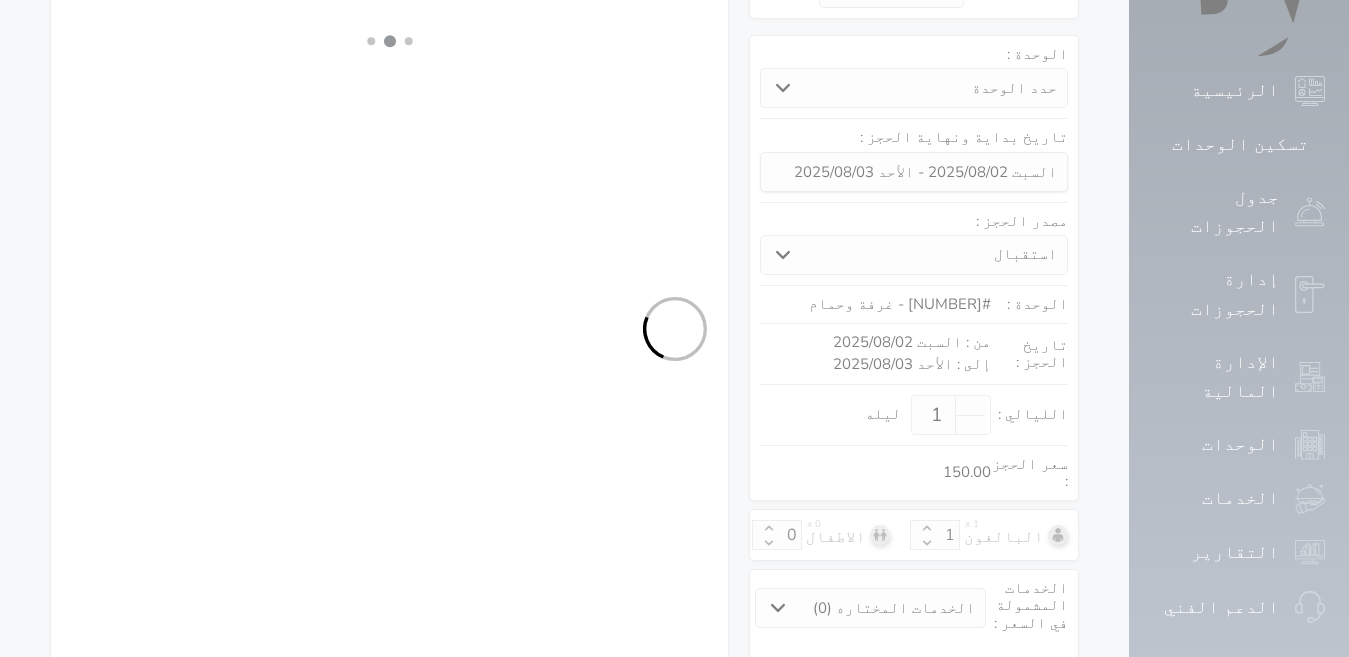 select on "4" 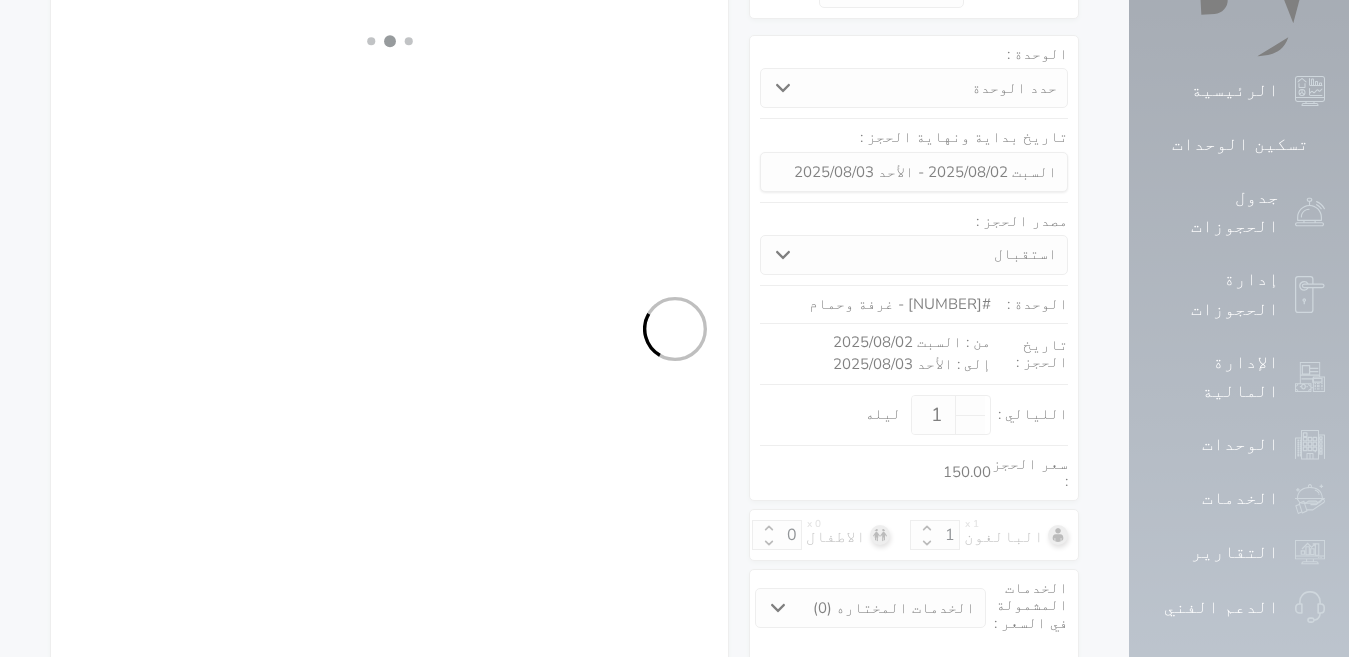 select on "7" 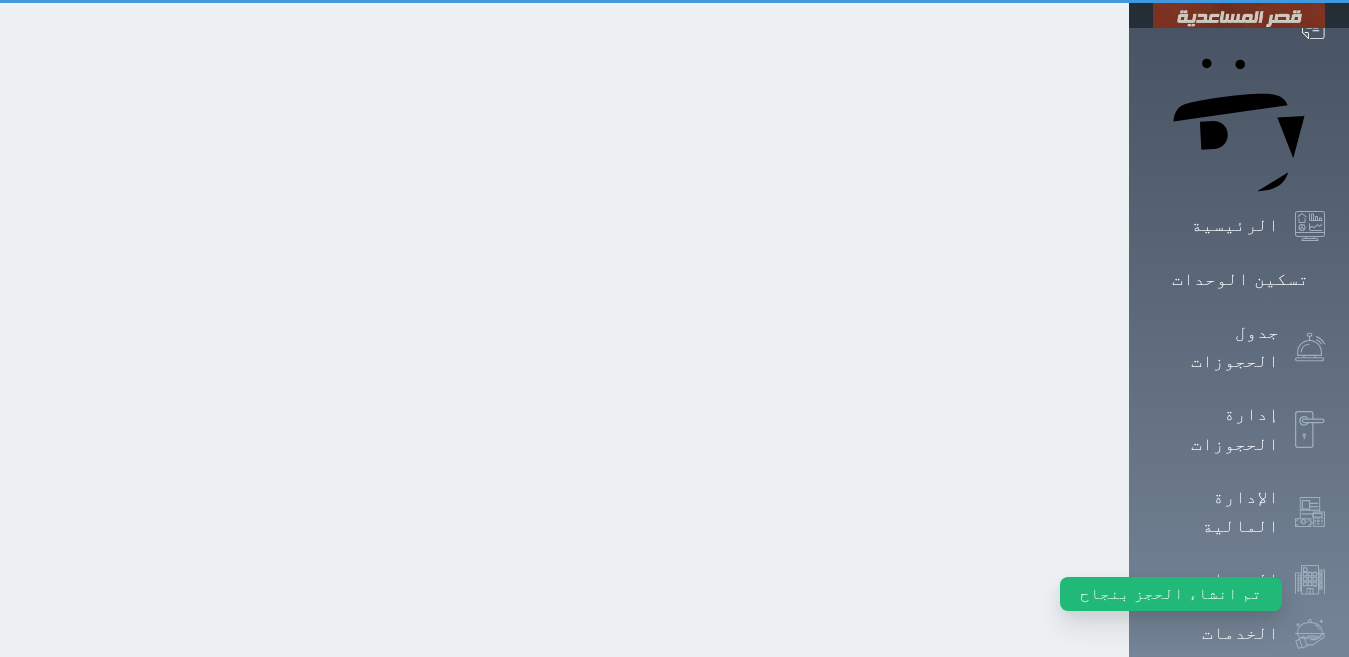 scroll, scrollTop: 0, scrollLeft: 0, axis: both 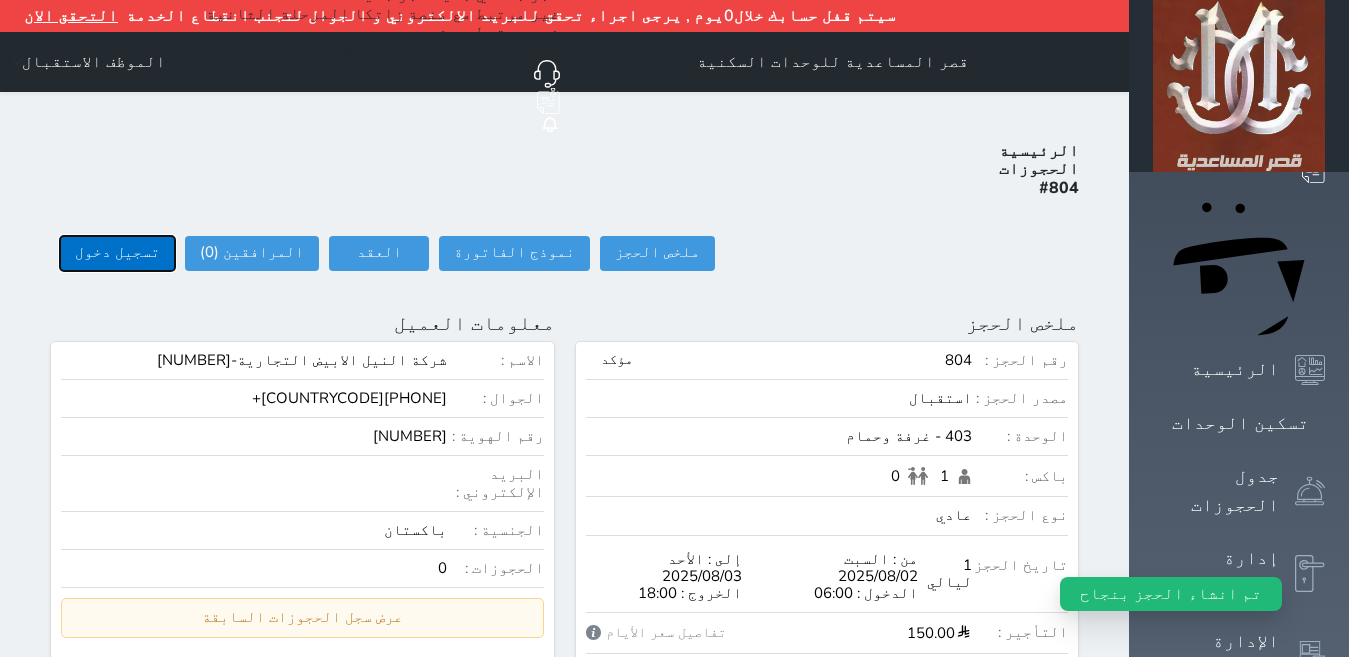 click on "تسجيل دخول" at bounding box center (117, 253) 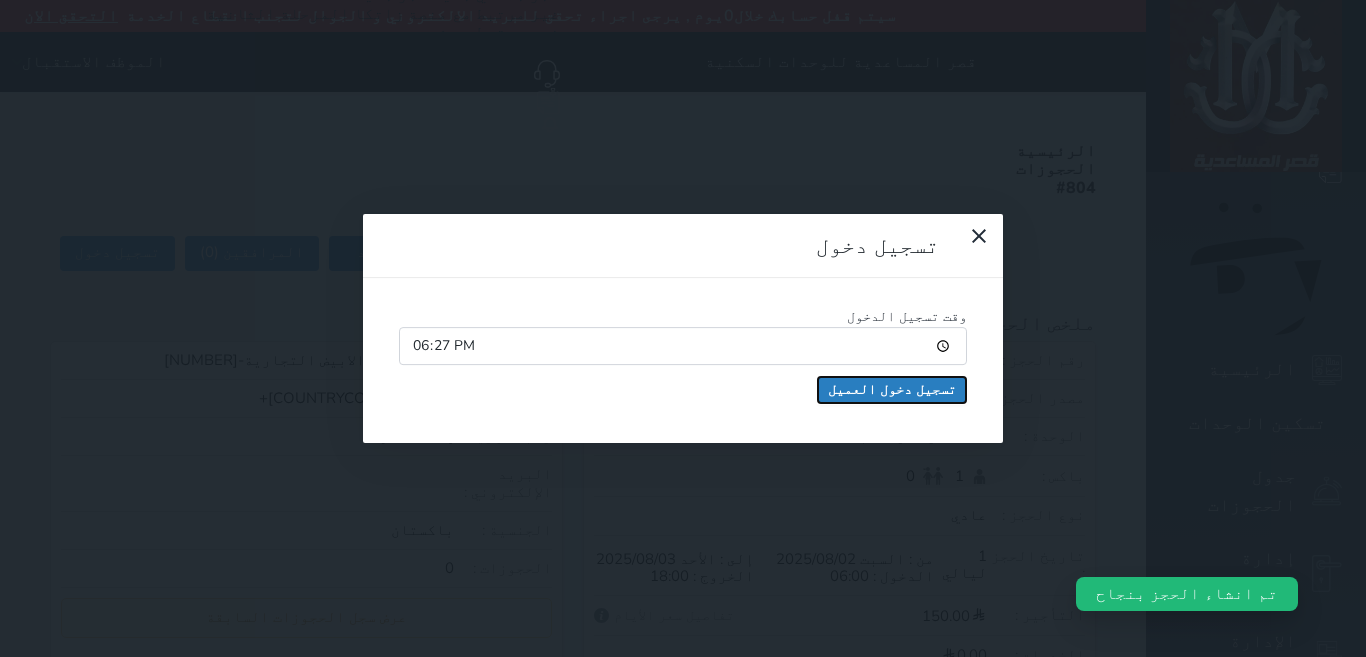 click on "تسجيل دخول العميل" at bounding box center (892, 390) 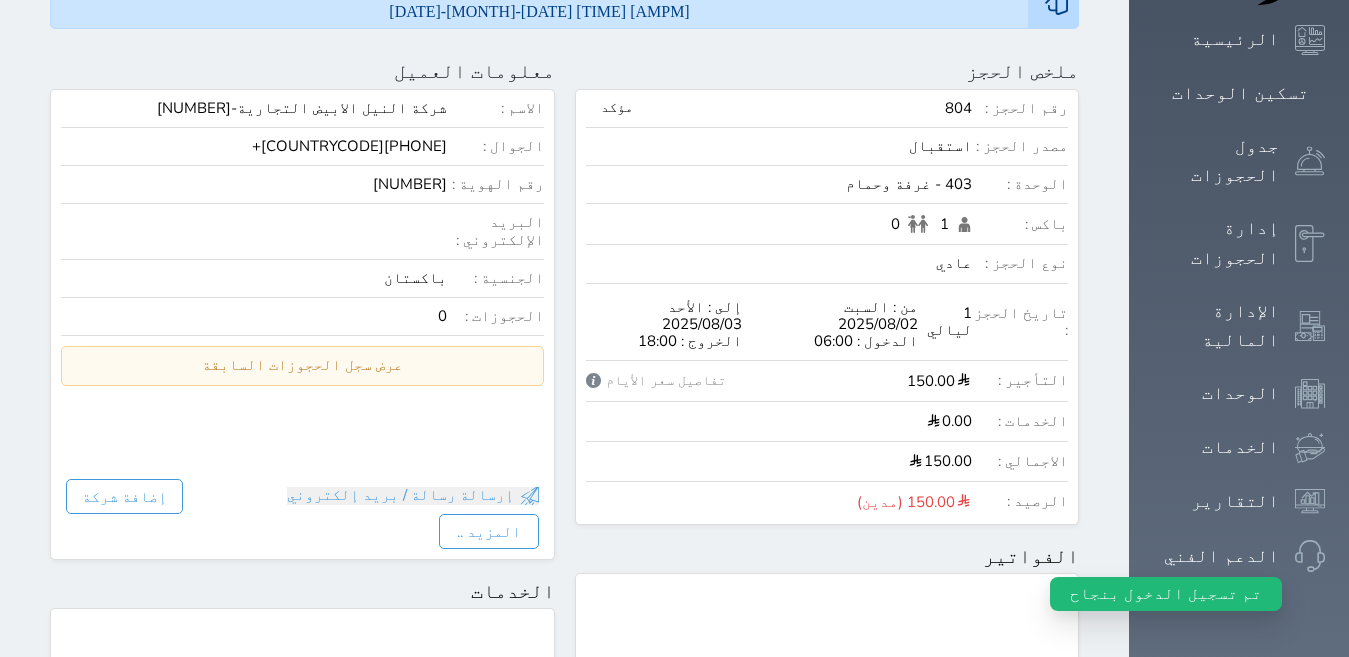 scroll, scrollTop: 344, scrollLeft: 0, axis: vertical 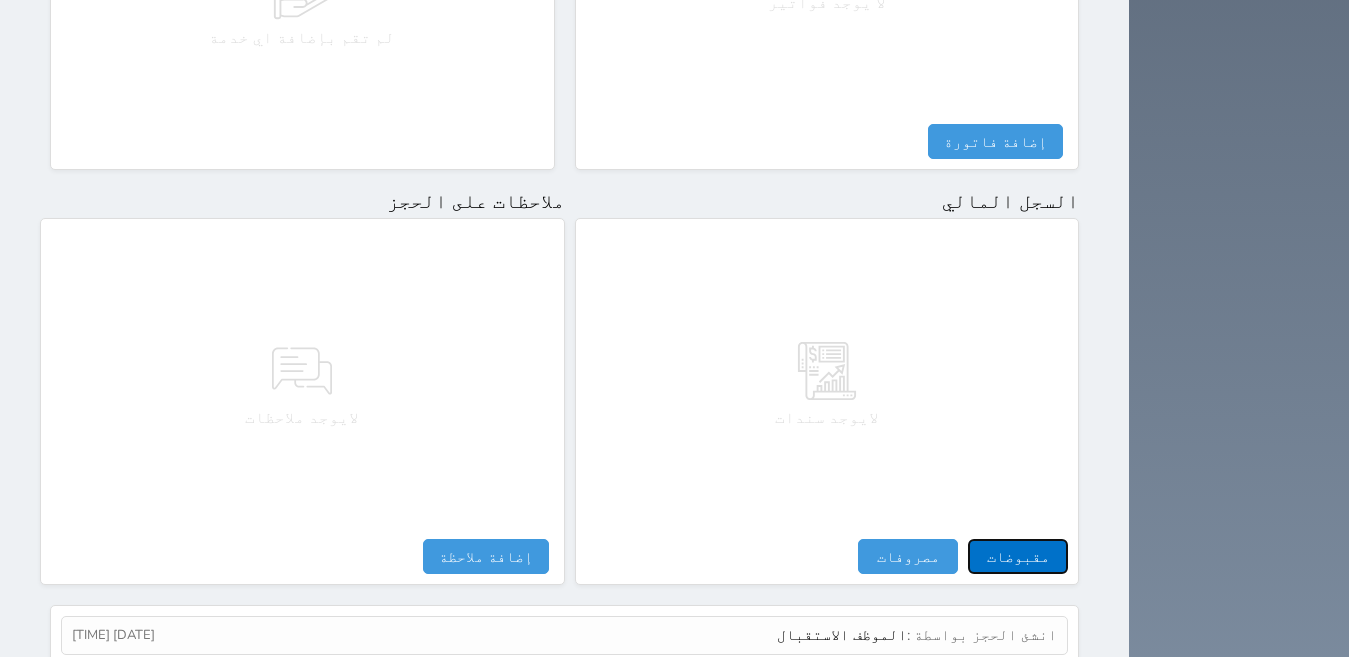 click on "مقبوضات" at bounding box center (1018, 556) 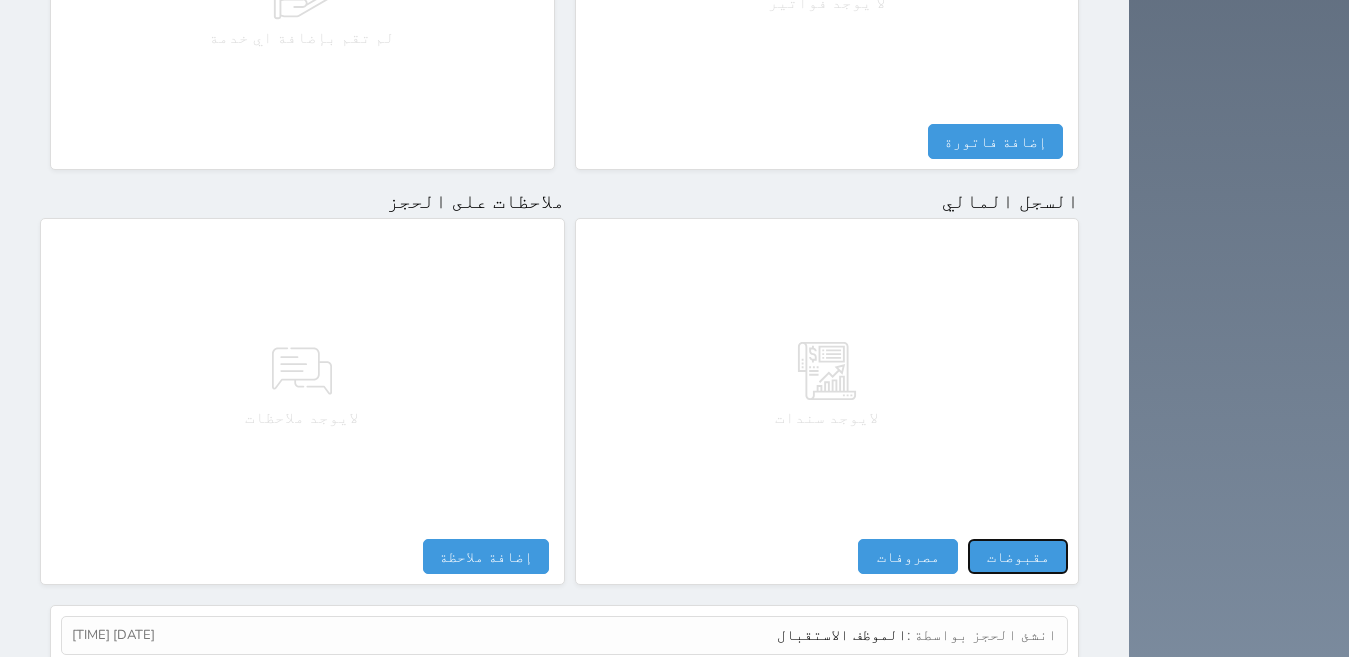 select 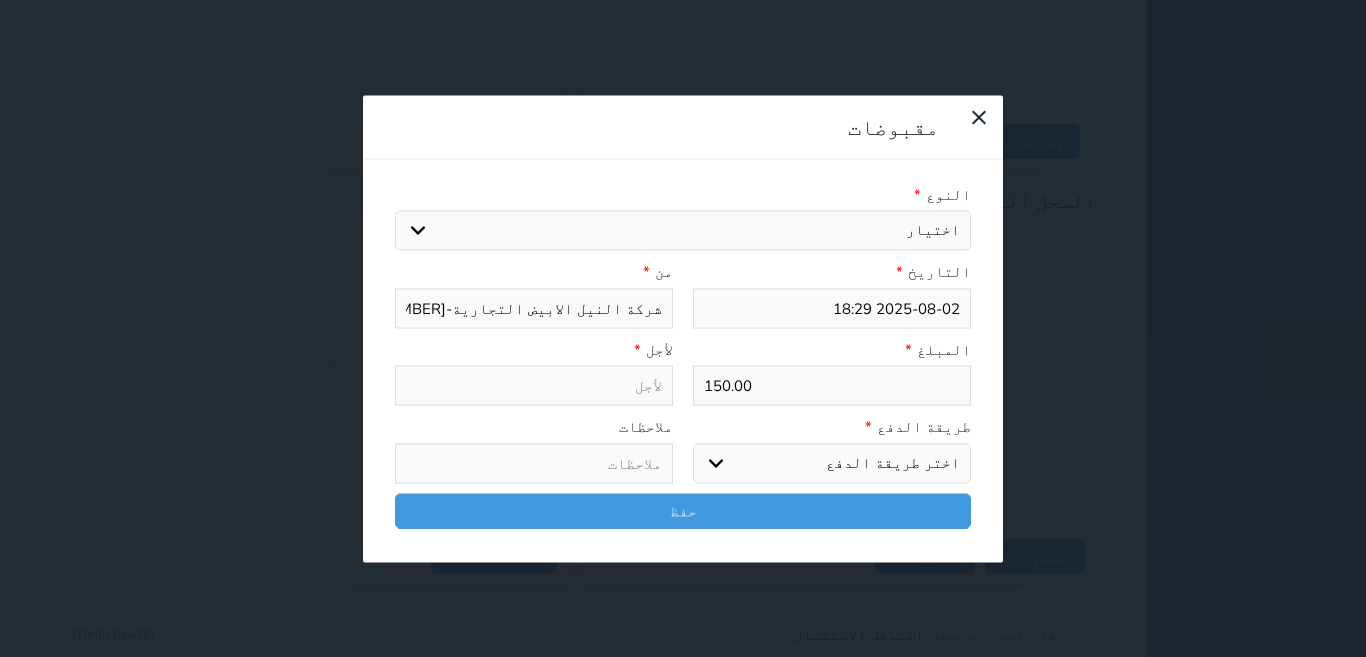 click on "اختيار   مقبوضات عامة قيمة إيجار فواتير تامين عربون لا ينطبق آخر مغسلة واي فاي - الإنترنت مواقف السيارات طعام الأغذية والمشروبات مشروبات المشروبات الباردة المشروبات الساخنة الإفطار غداء عشاء مخبز و كعك حمام سباحة الصالة الرياضية سبا و خدمات الجمال اختيار وإسقاط (خدمات النقل) ميني بار كابل - تلفزيون سرير إضافي تصفيف الشعر التسوق خدمات الجولات السياحية المنظمة خدمات الدليل السياحي" at bounding box center [683, 231] 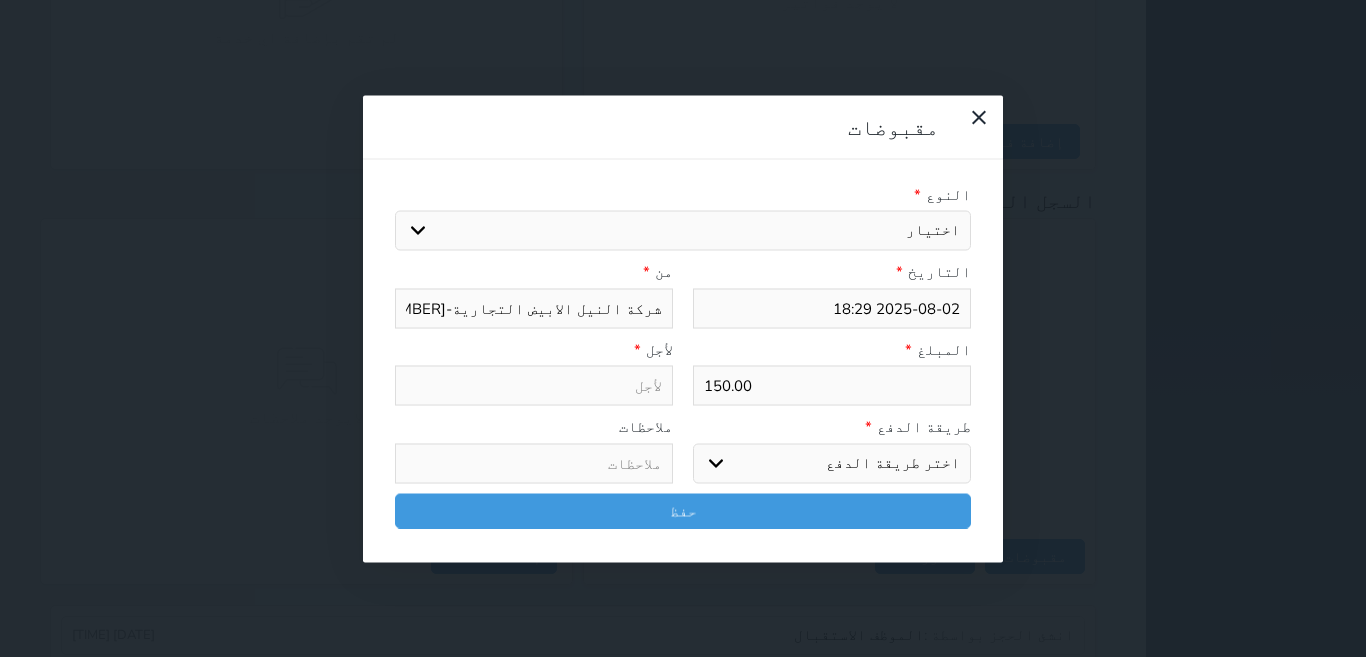 type on "قيمة إيجار - الوحدة - 403" 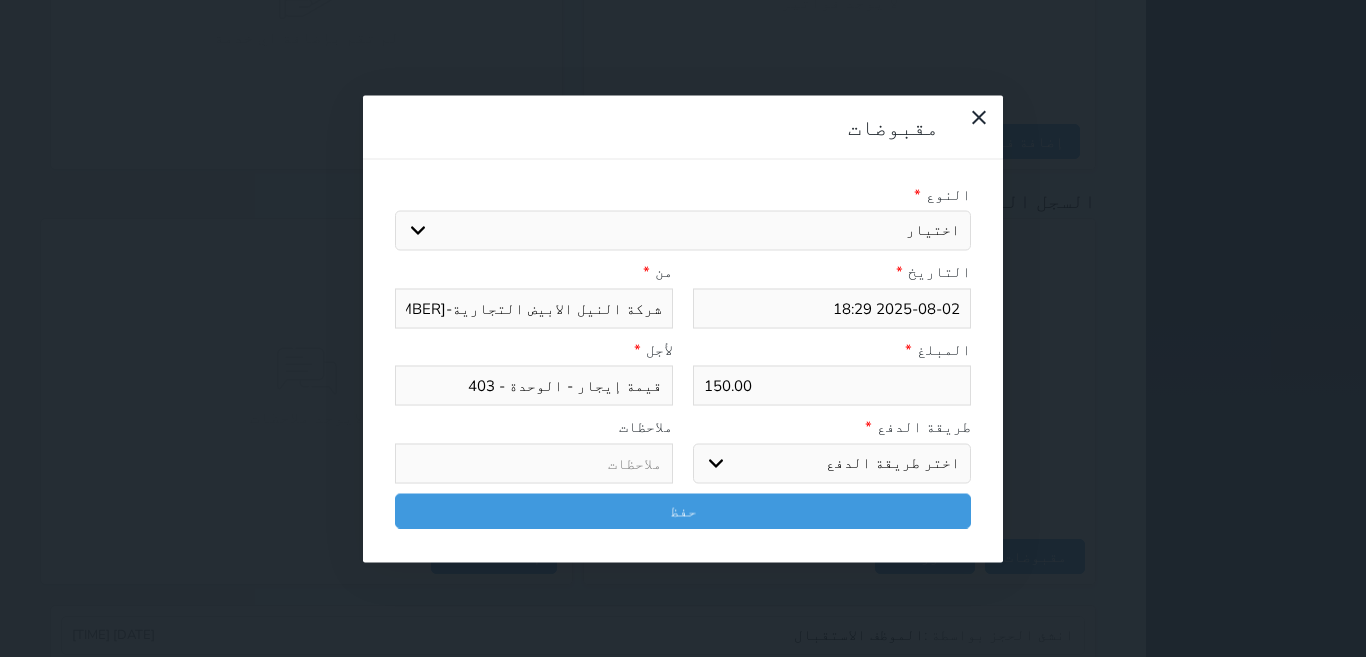 click on "اختر طريقة الدفع   دفع نقدى   تحويل بنكى   مدى   بطاقة ائتمان   آجل" at bounding box center [832, 463] 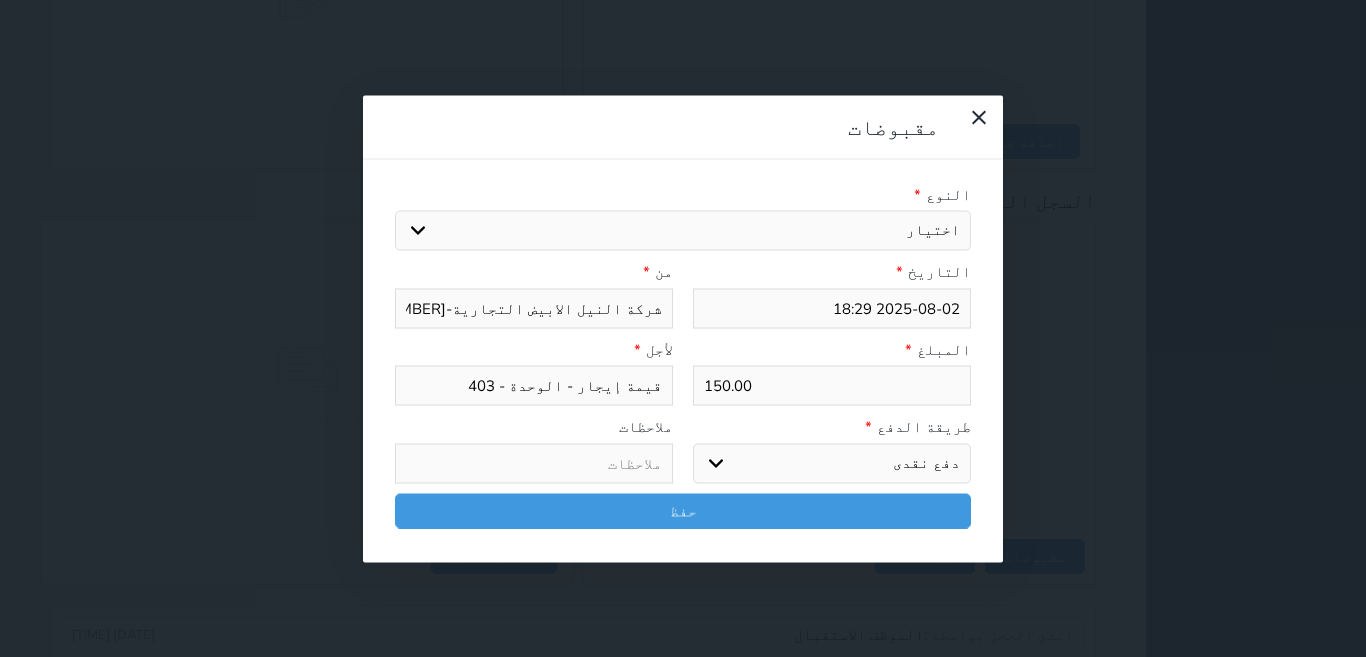 click on "اختر طريقة الدفع   دفع نقدى   تحويل بنكى   مدى   بطاقة ائتمان   آجل" at bounding box center (832, 463) 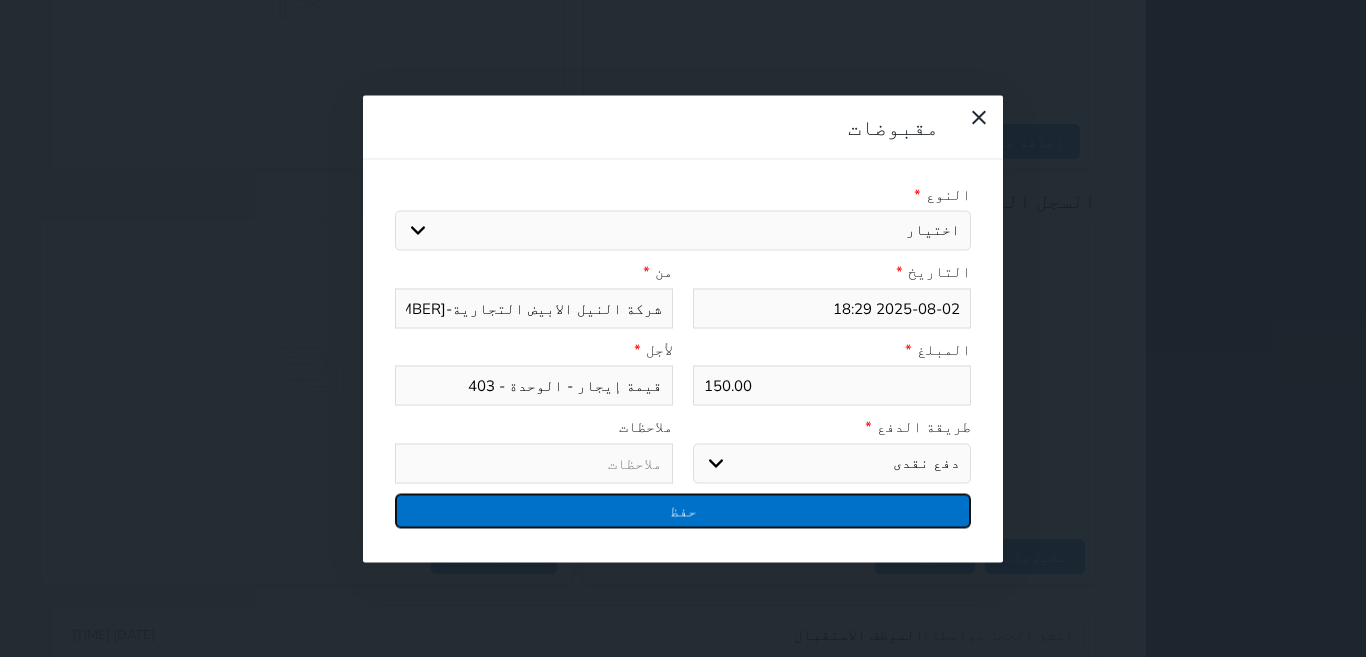 click on "حفظ" at bounding box center (683, 510) 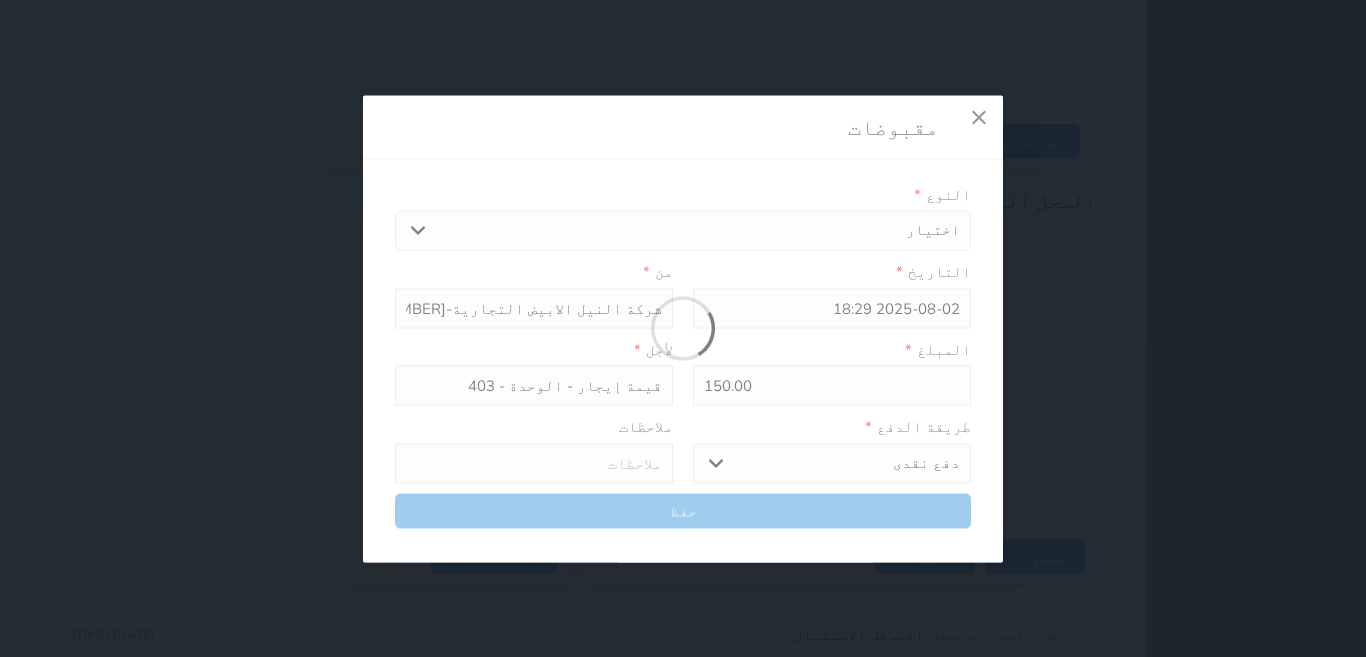select 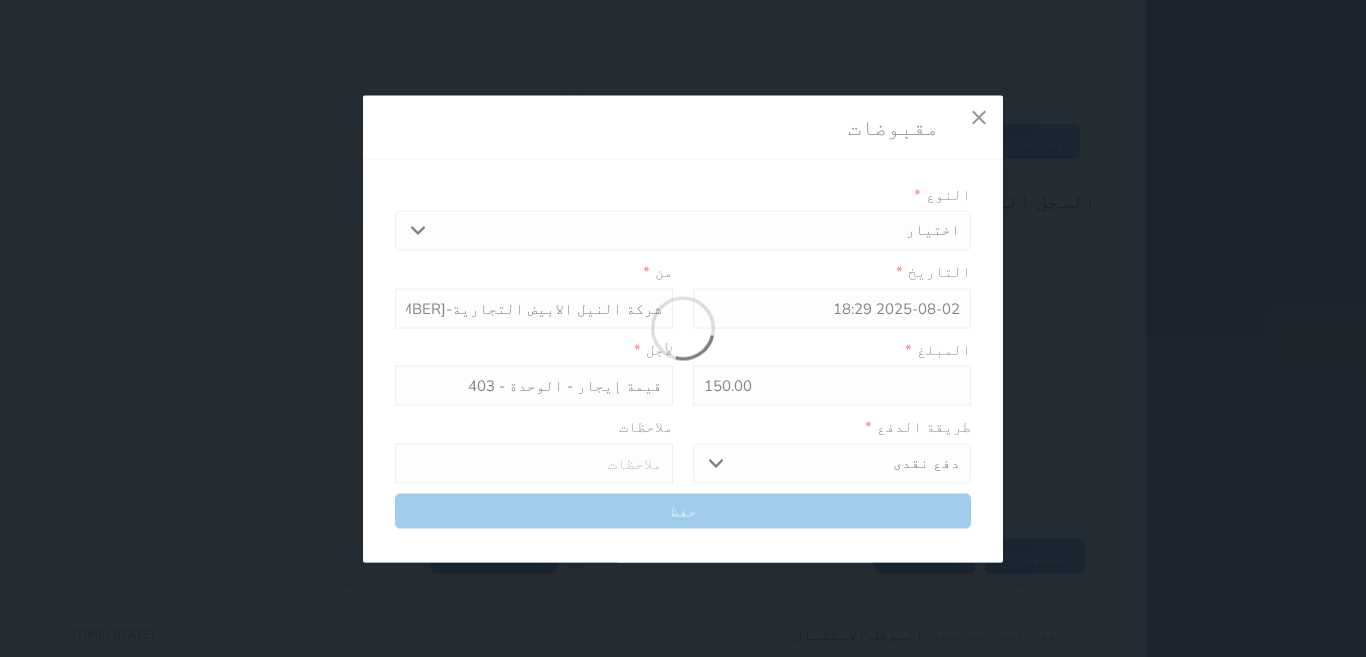 type 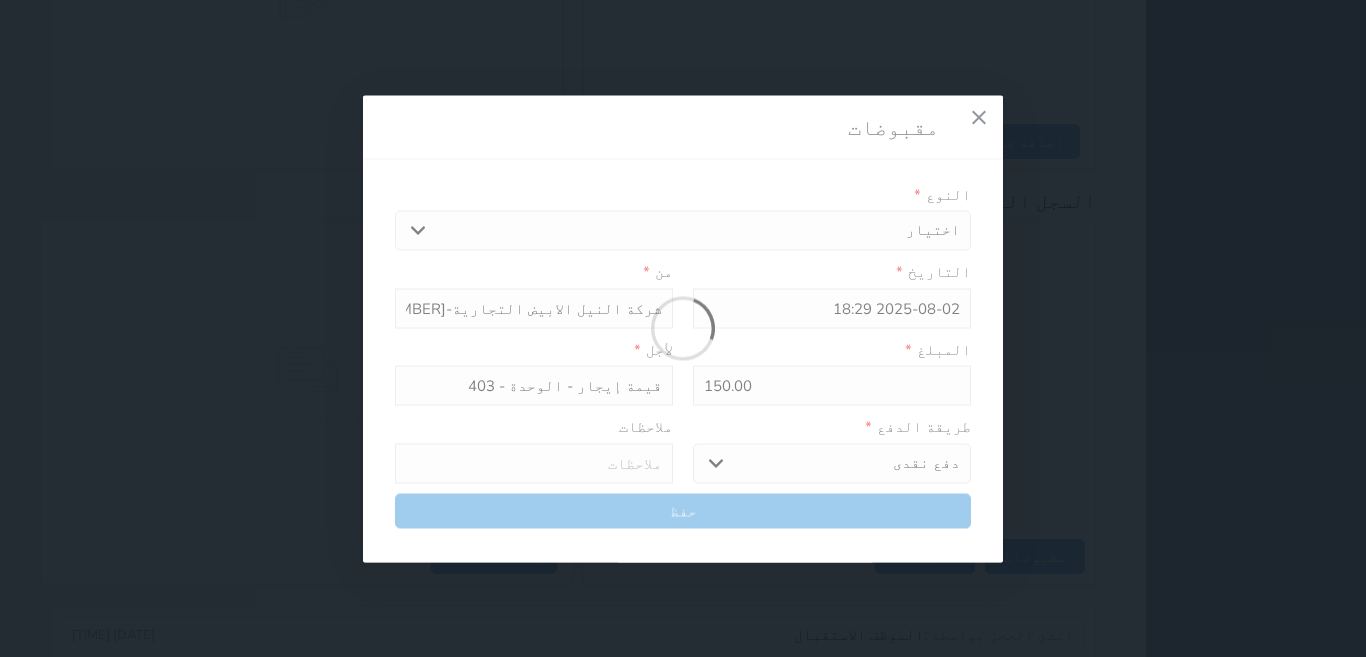 type on "0" 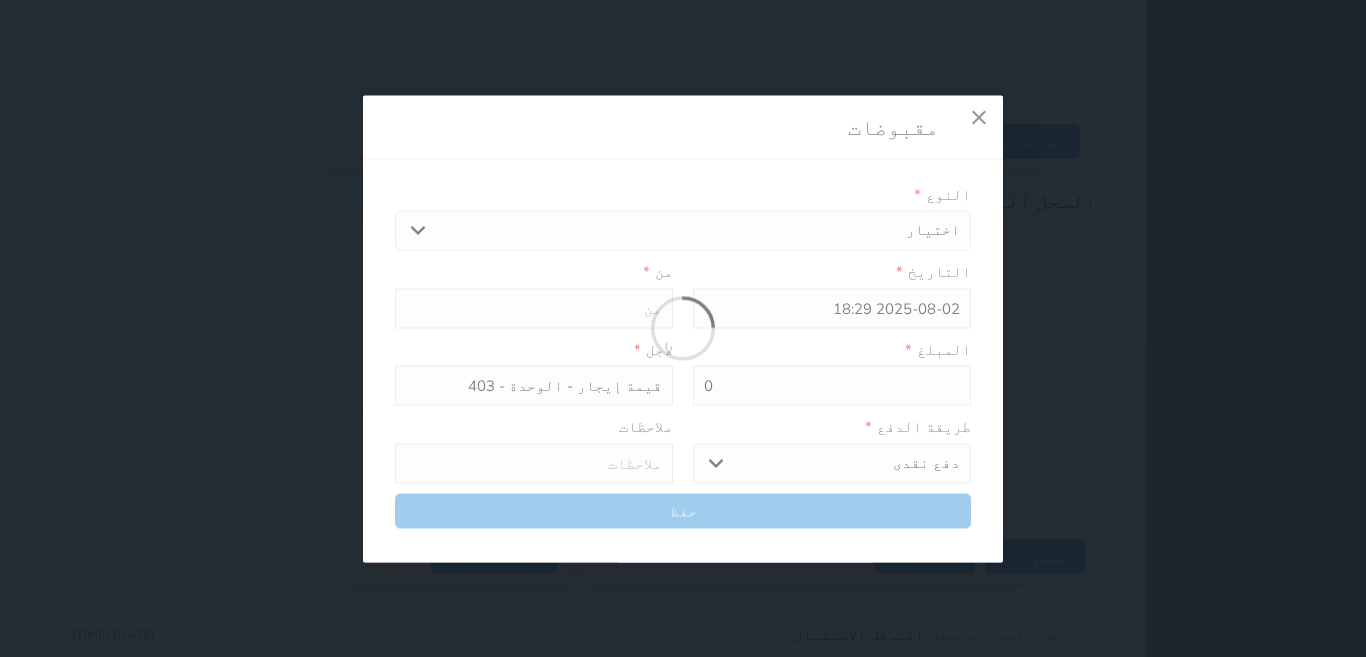 select 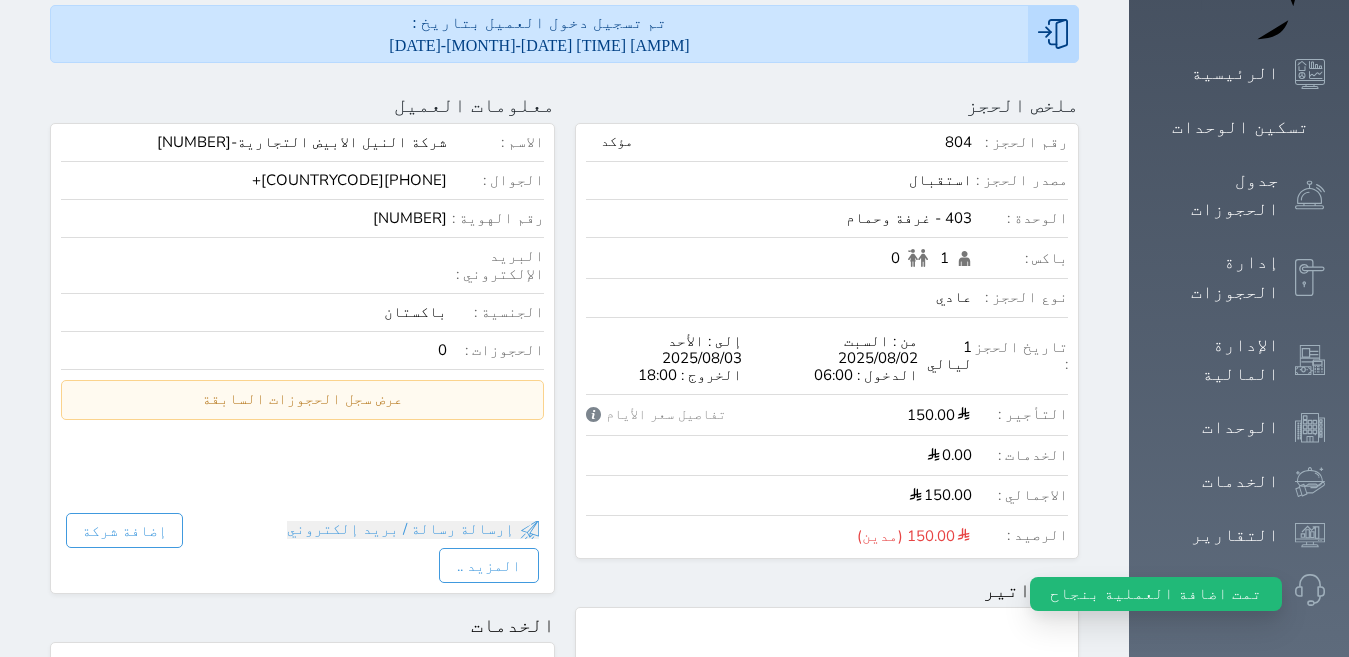 scroll, scrollTop: 82, scrollLeft: 0, axis: vertical 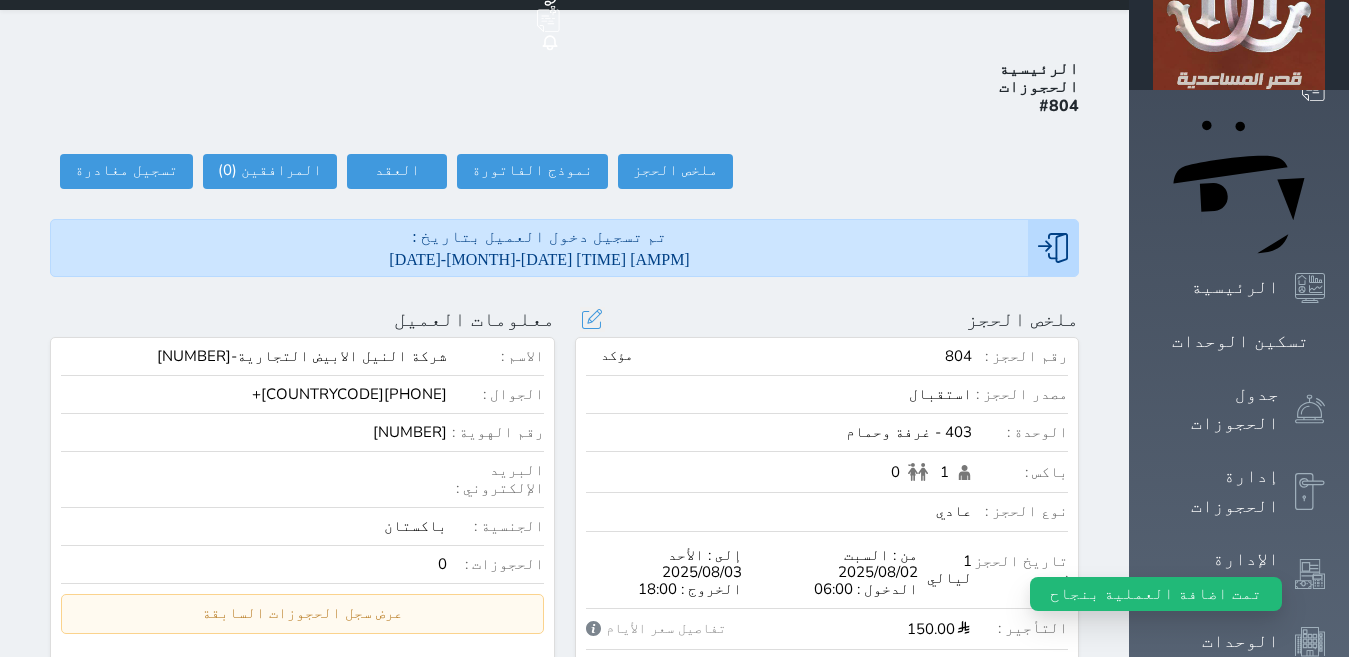 click on "إدارة الحجوزات" at bounding box center [1216, 491] 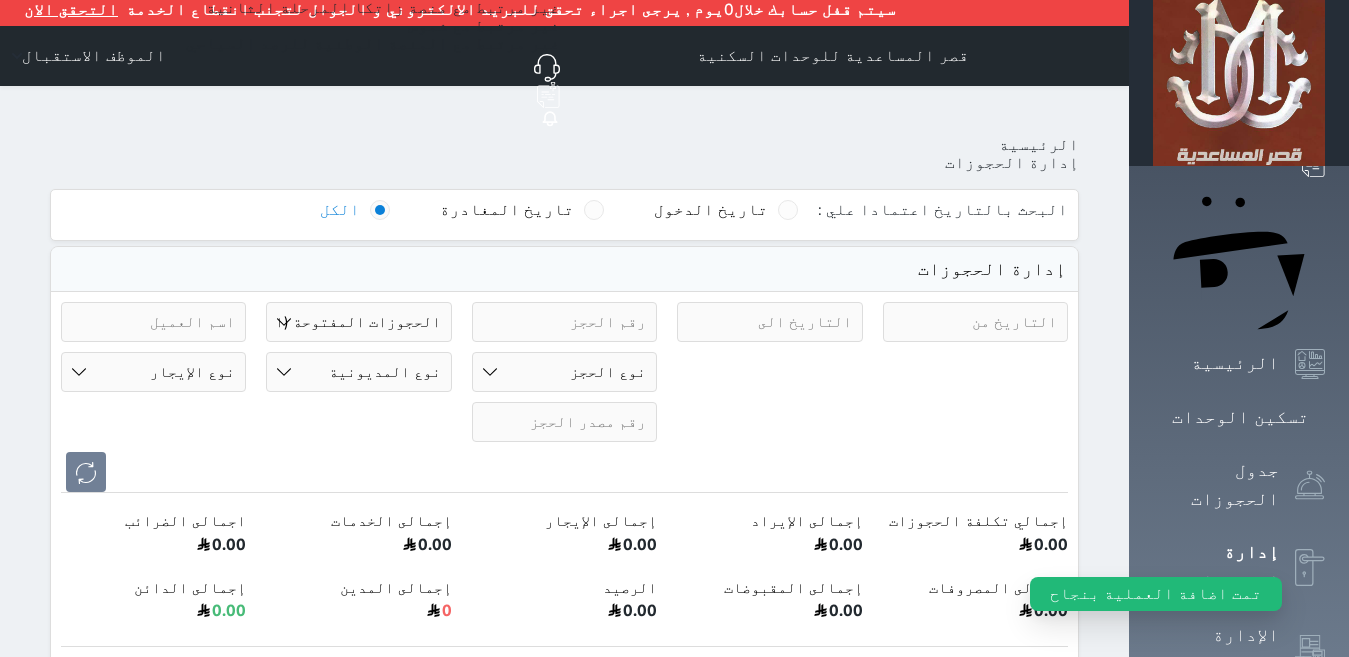 scroll, scrollTop: 0, scrollLeft: 0, axis: both 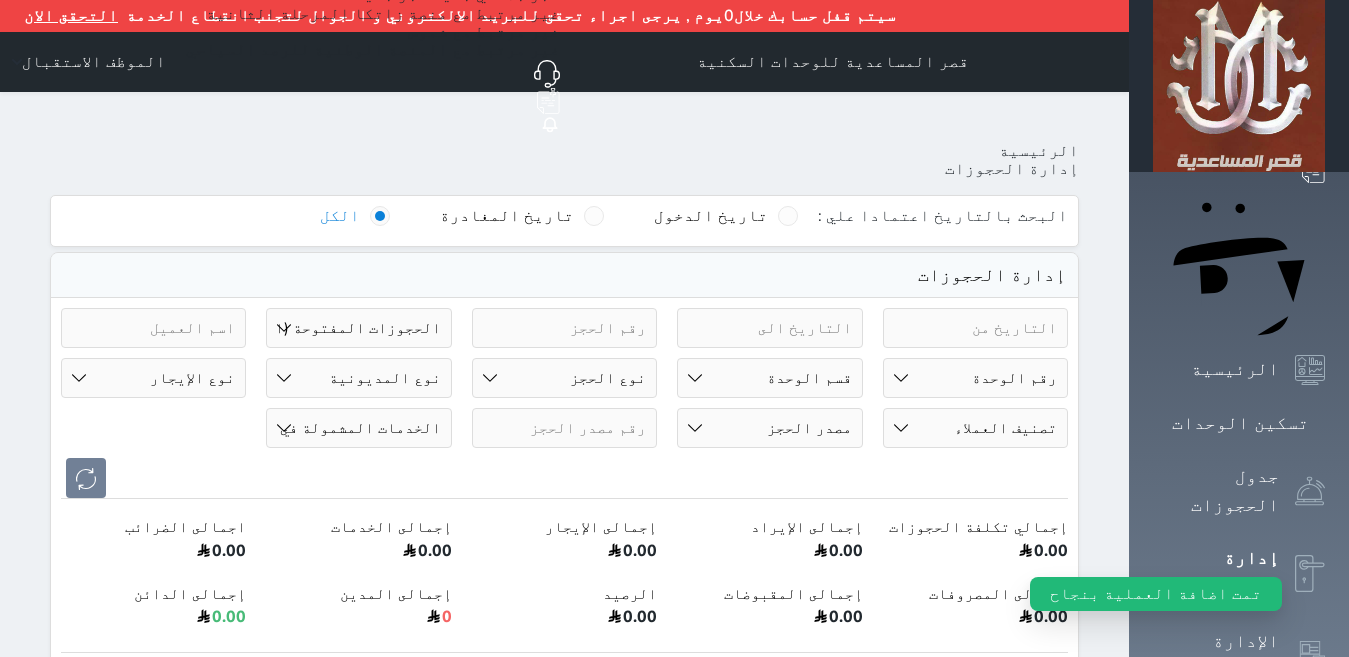 click on "حالة الحجز
الحجوزات المفتوحة (الكل)
الحجوزات المغلقة (الكل)
الحجوزات المفتوحة (مسجل دخول)
الحجوزات المغلقة (تسجيل مغادرة)
الحجوزات لم تسجل دخول
الحجوزات المؤكدة (الكل)
الحجوزات الملغية
الحجوزات المنتهية مهلة دفعها
حجوزات بانتظار الدفع" at bounding box center (358, 328) 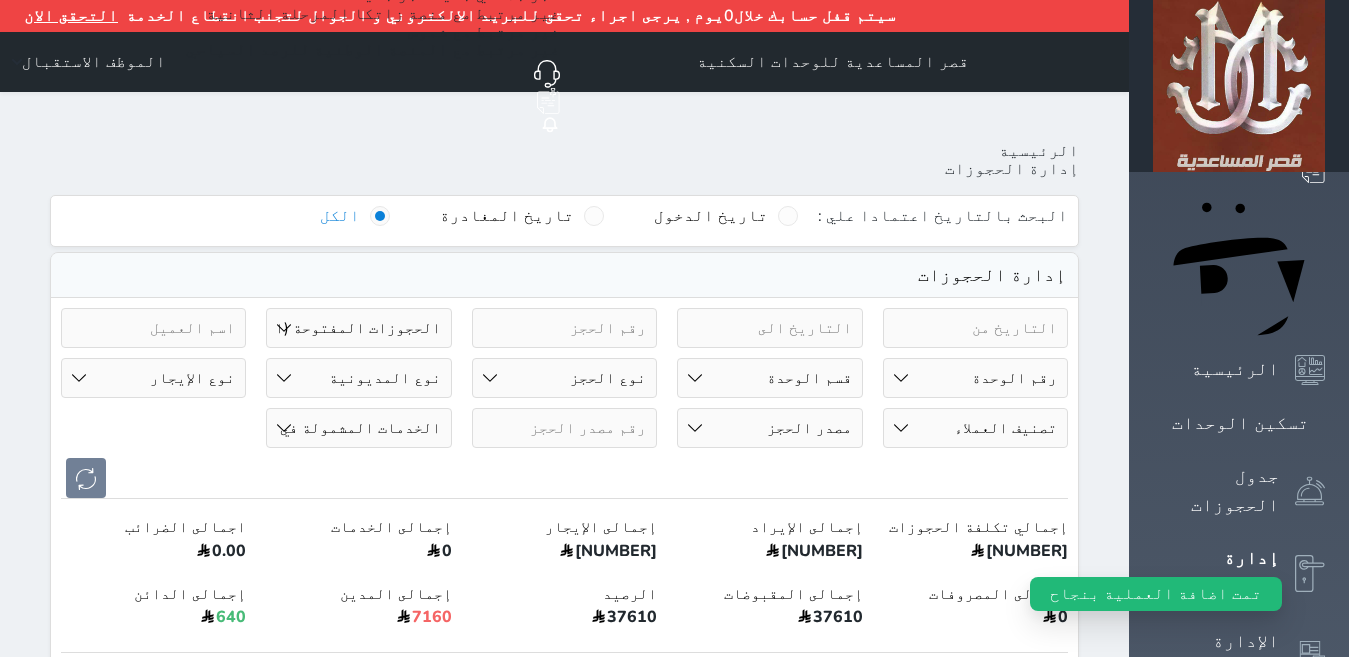 select on "closed_all" 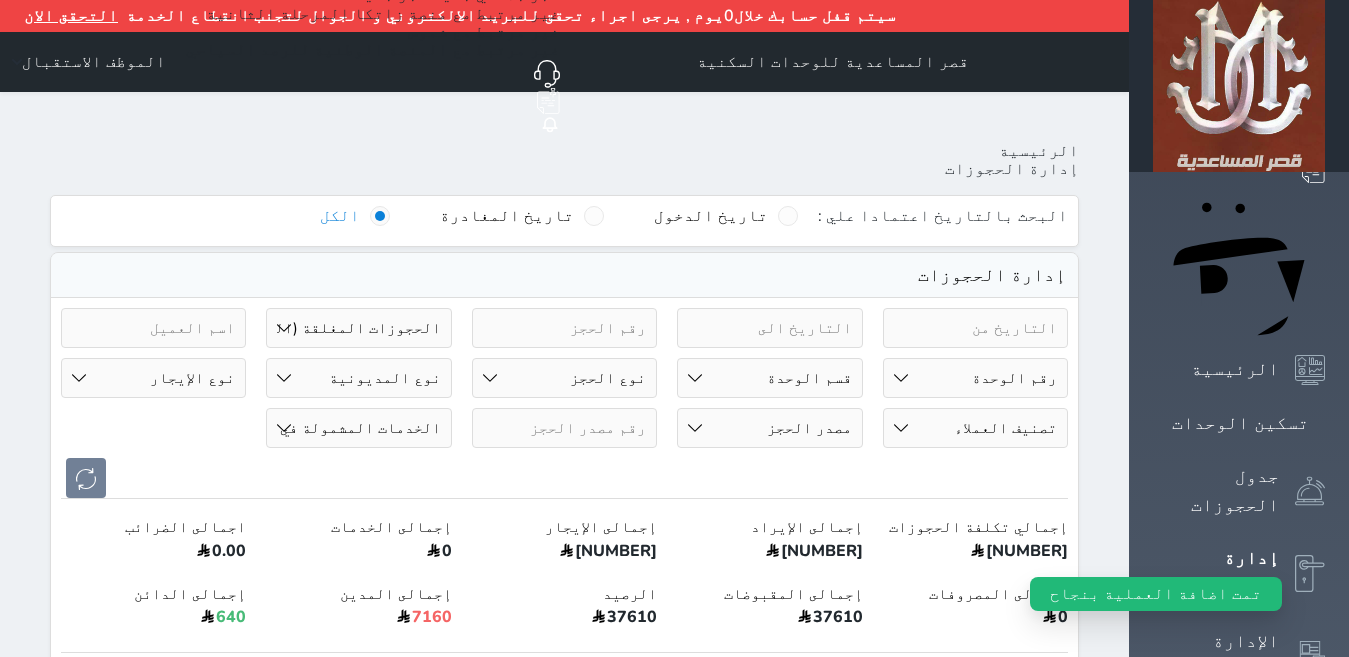 click on "حالة الحجز
الحجوزات المفتوحة (الكل)
الحجوزات المغلقة (الكل)
الحجوزات المفتوحة (مسجل دخول)
الحجوزات المغلقة (تسجيل مغادرة)
الحجوزات لم تسجل دخول
الحجوزات المؤكدة (الكل)
الحجوزات الملغية
الحجوزات المنتهية مهلة دفعها
حجوزات بانتظار الدفع" at bounding box center (358, 328) 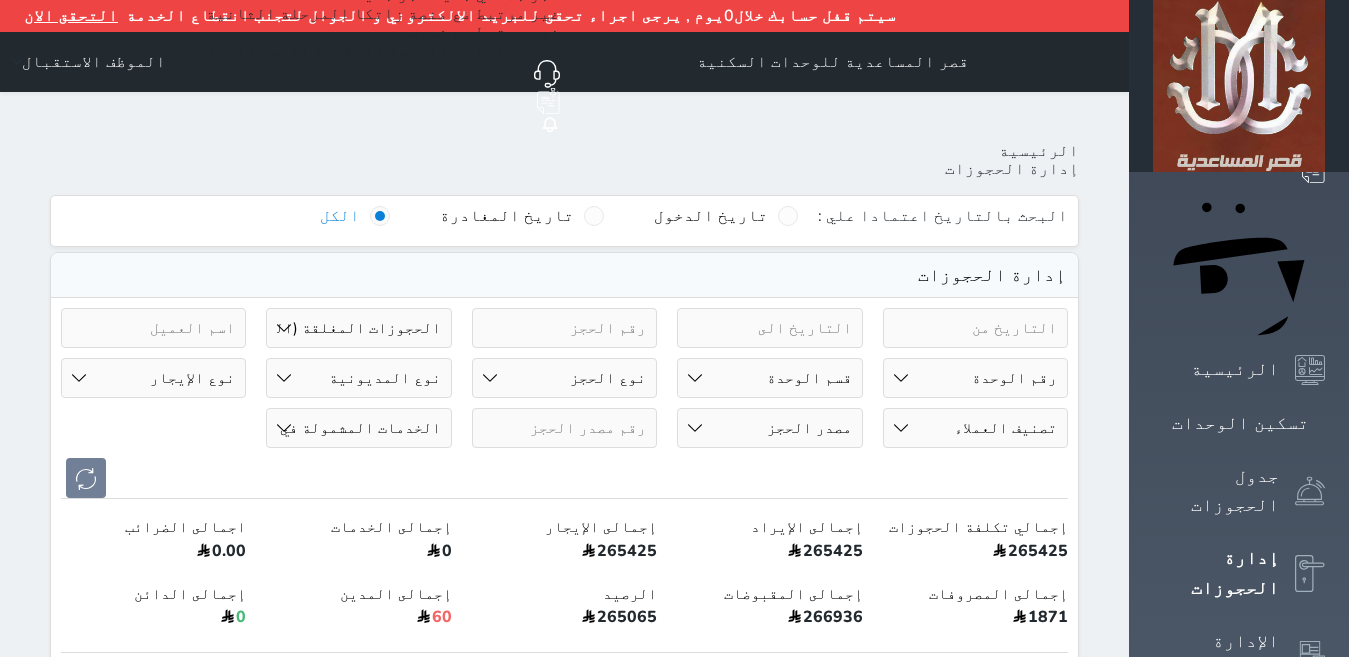 select on "95895" 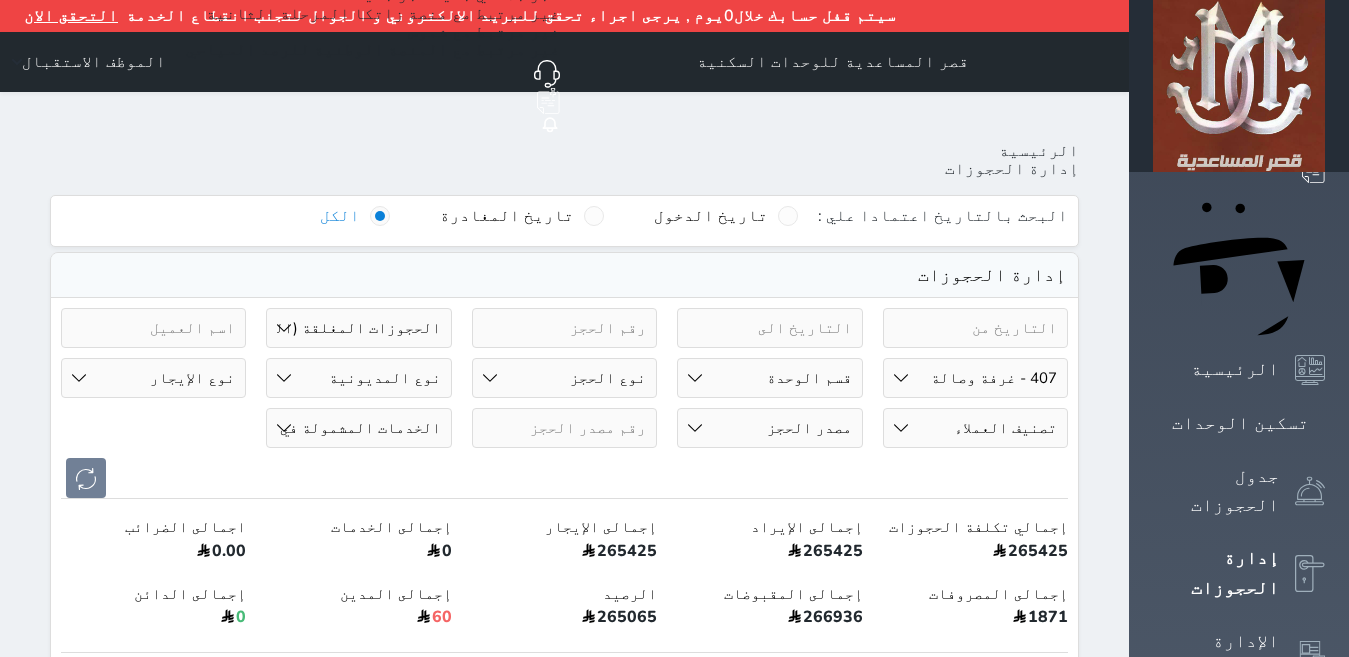 click on "رقم الوحدة
100 - غرفة وصالة
101 - غرفتين وصالة
102 - غرفتين وصالة
103 - غرفة وحمام
201 - غرفتين وصالة
202 - غرفتين وصالة
203 - غرفة وحمام
204 - غرفة وحمام
205 - غرفتين وصالة
206 - غرفتين وصالة
207 - غرفة وصالة
301 - غرفتين وصالة
302 - غرفتين وصالة
303 - غرفة وحمام
304 - غرفة وحمام
305 - غرفتين وصالة
306 - غرفتين وصالة" at bounding box center (975, 378) 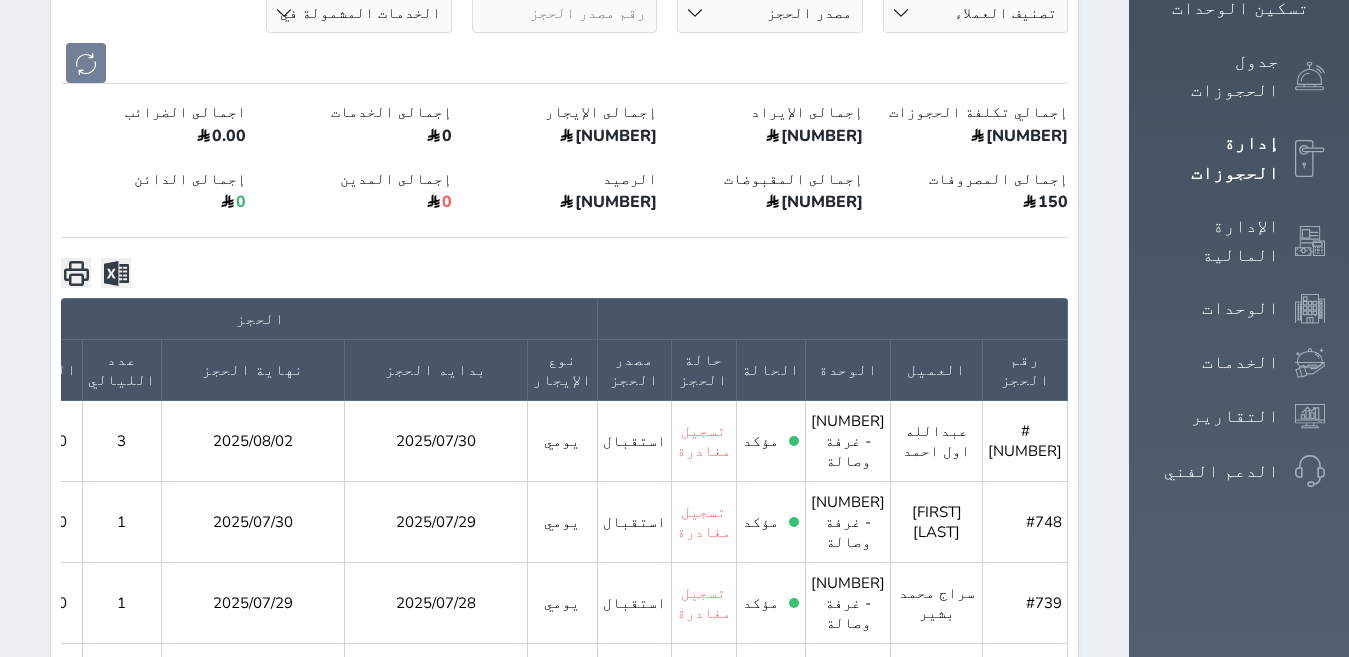 scroll, scrollTop: 429, scrollLeft: 0, axis: vertical 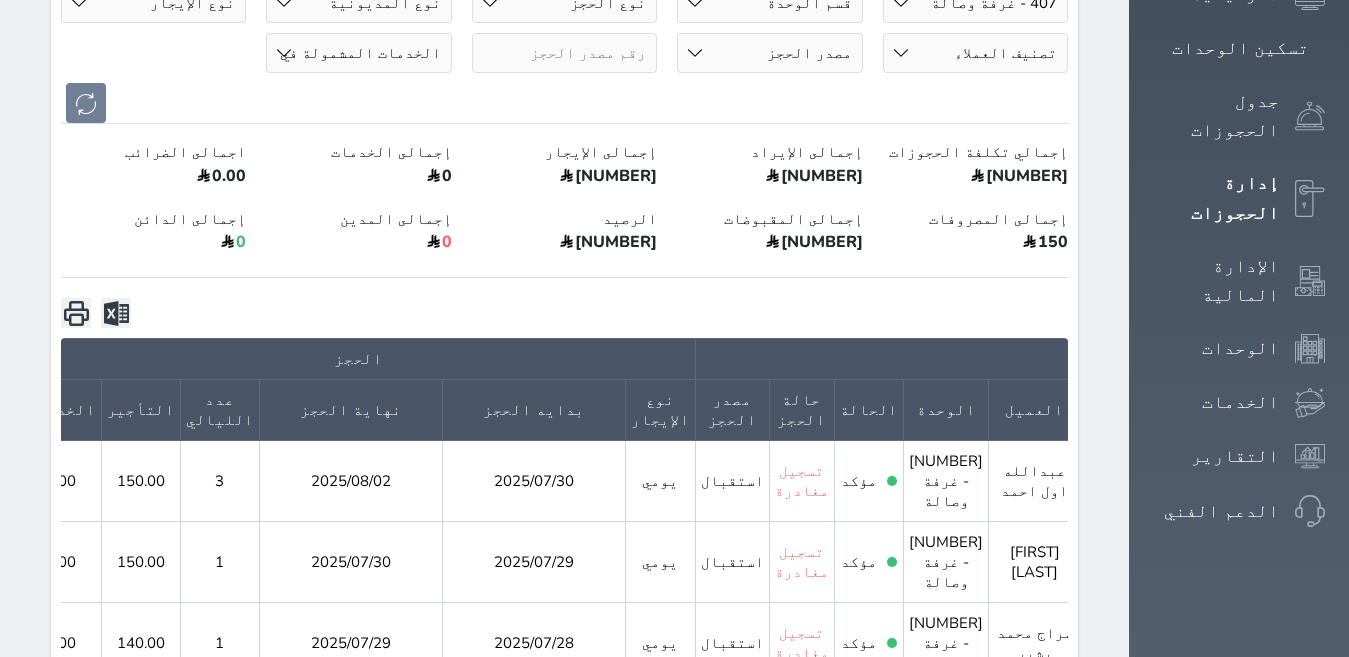 click 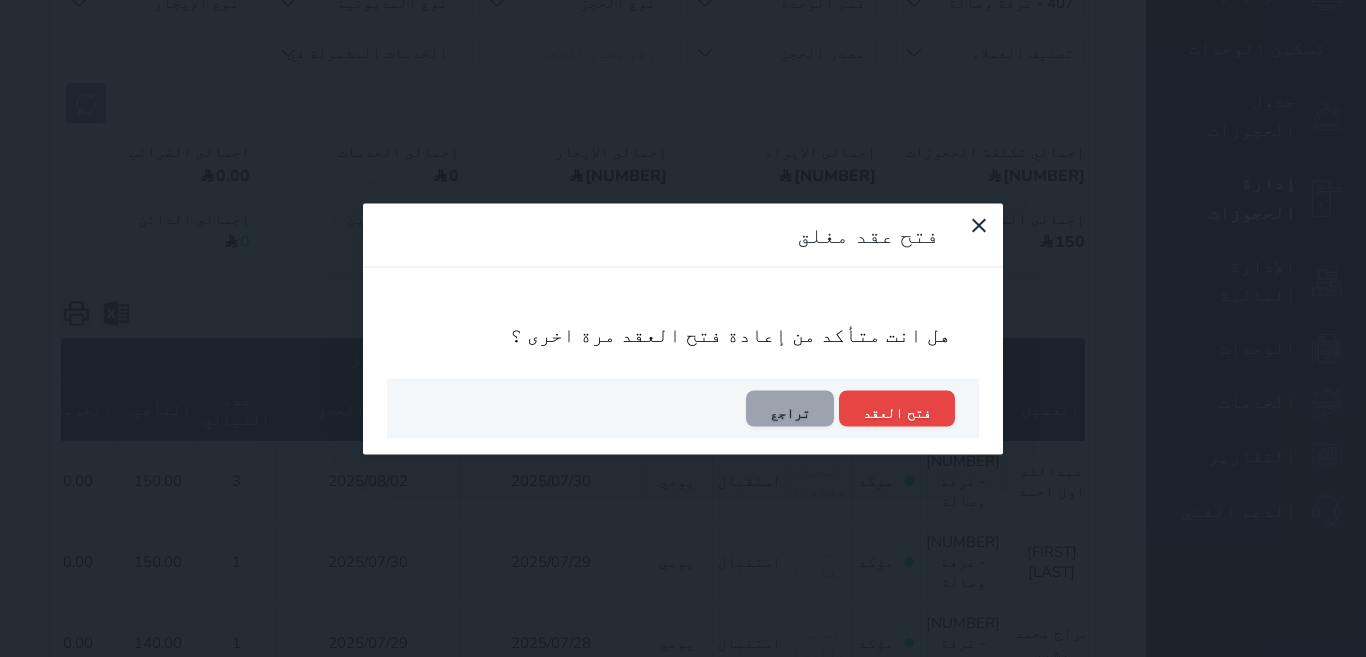 scroll, scrollTop: 0, scrollLeft: -83, axis: horizontal 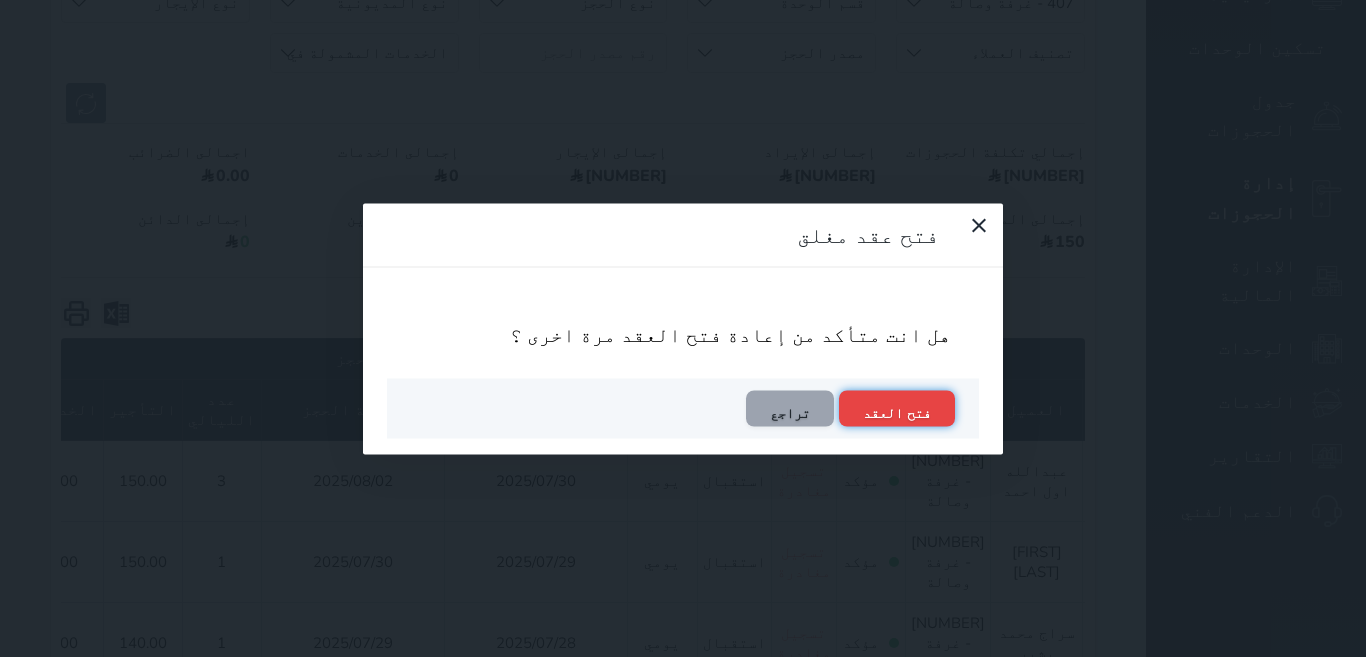click on "فتح العقد" at bounding box center [897, 408] 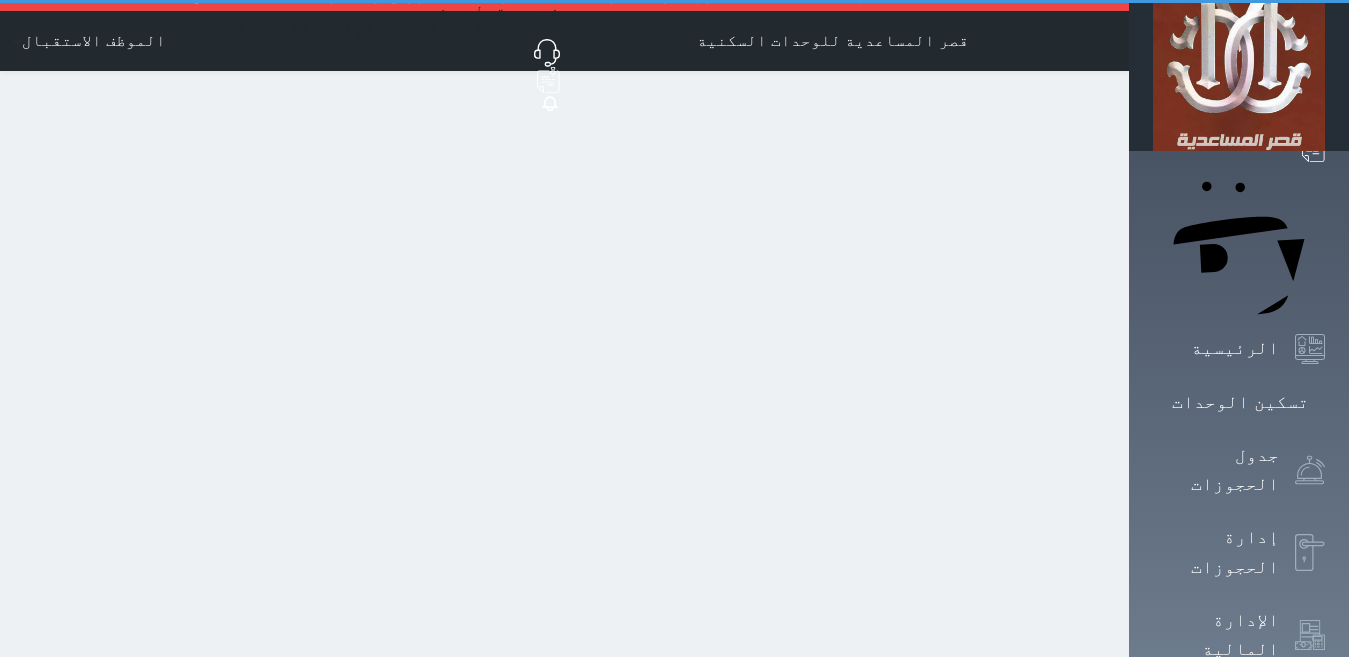 scroll, scrollTop: 0, scrollLeft: 0, axis: both 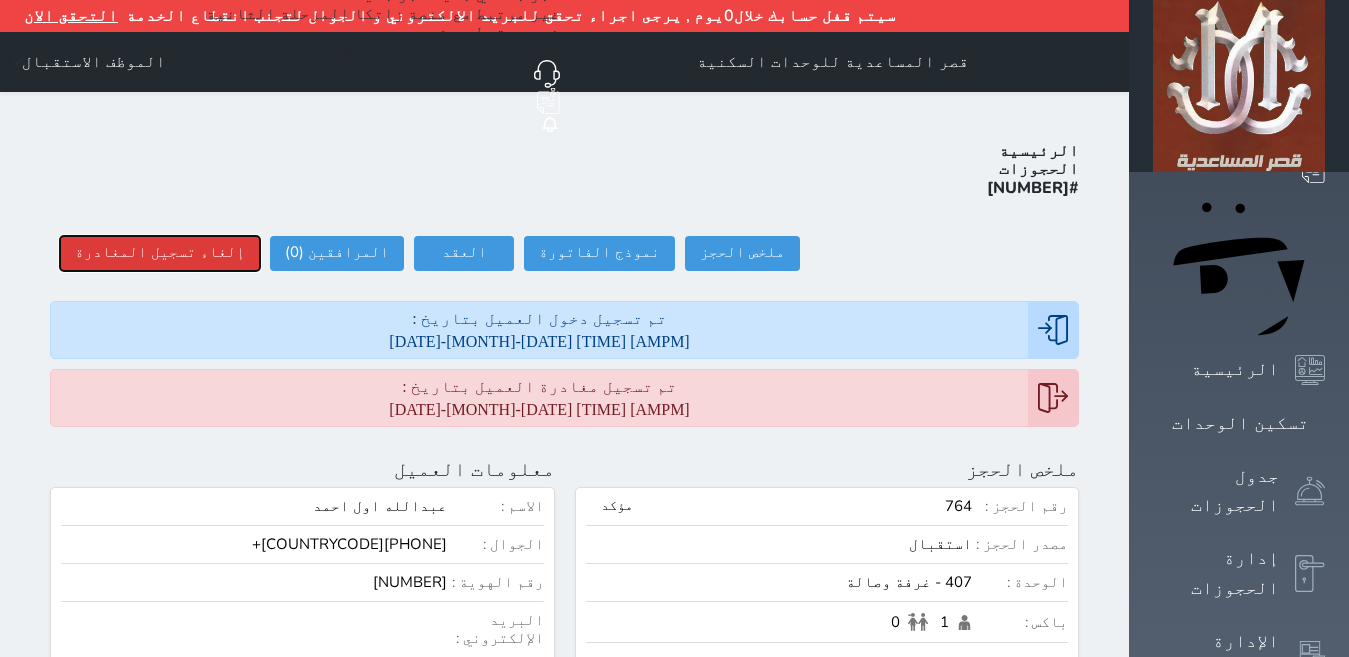 click on "إلغاء تسجيل المغادرة" at bounding box center (160, 253) 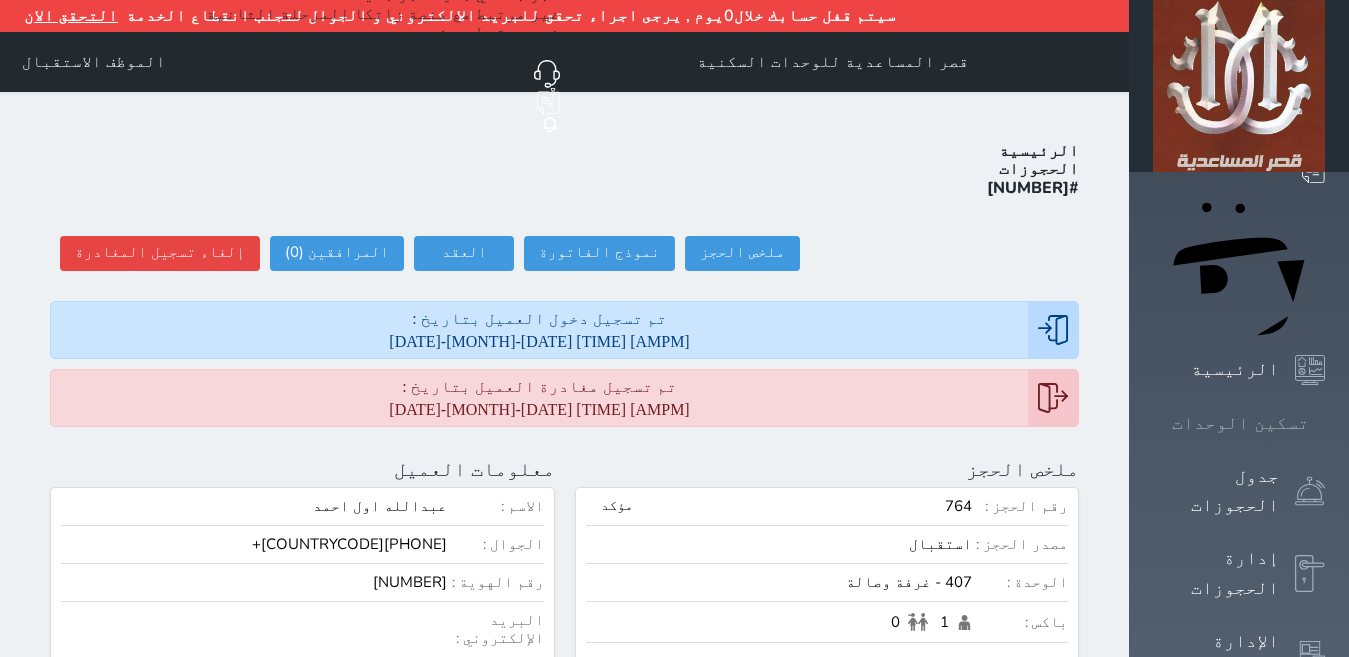 click 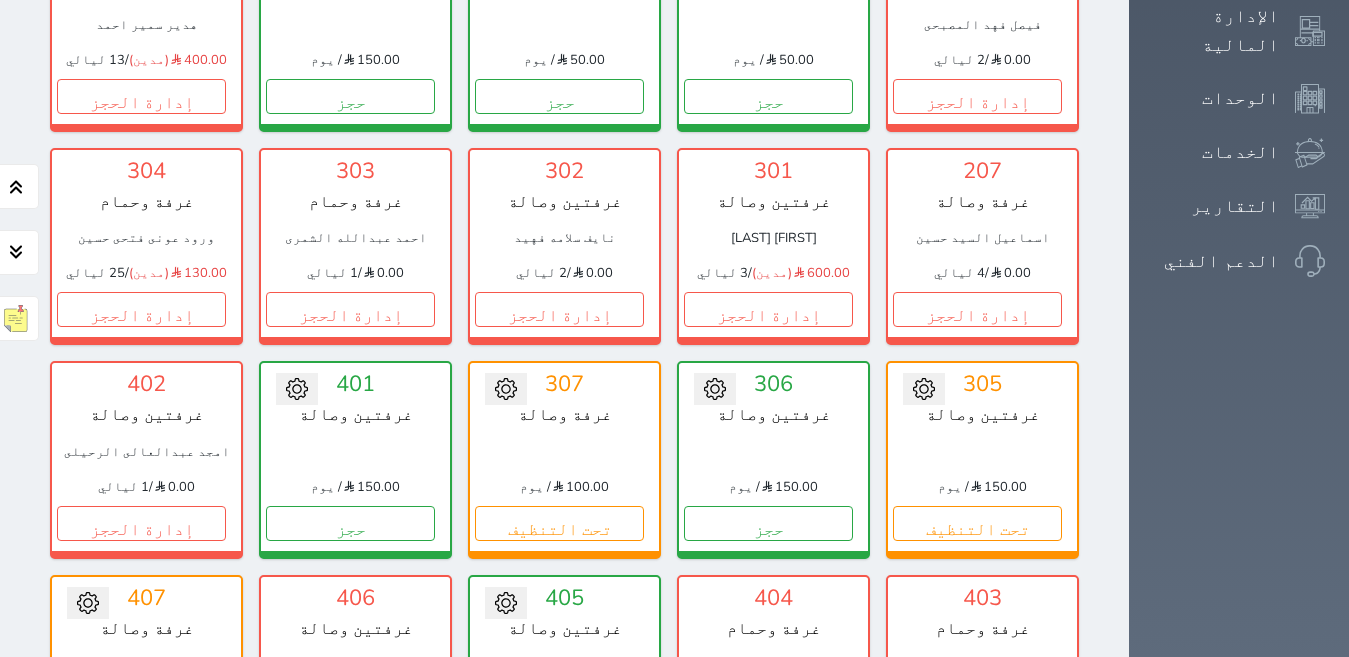 scroll, scrollTop: 658, scrollLeft: 0, axis: vertical 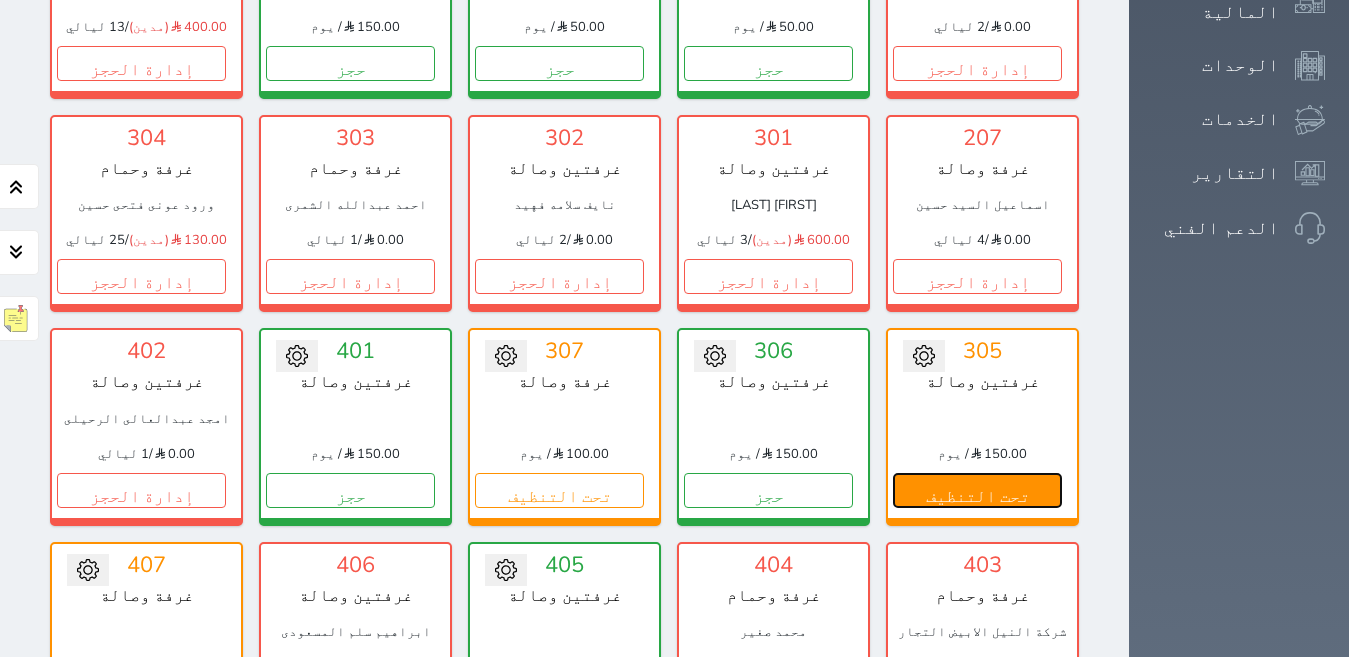 click on "تحت التنظيف" at bounding box center [977, 490] 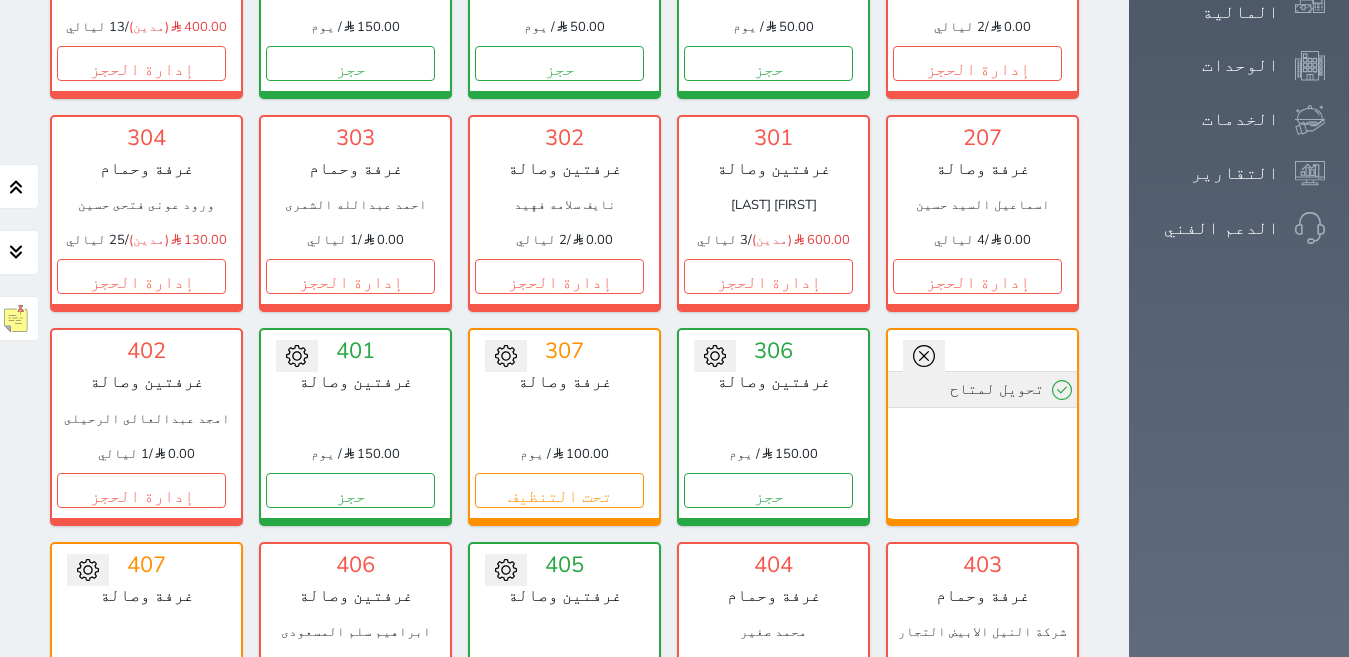 click 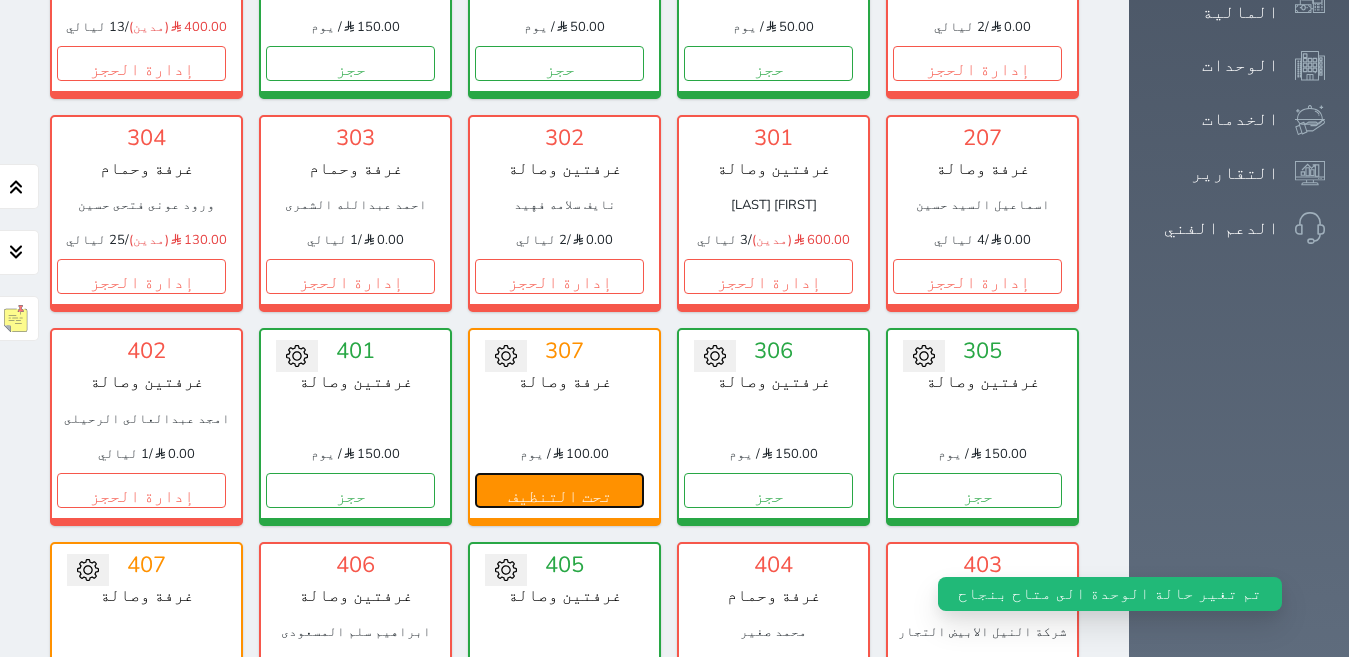 click on "تحت التنظيف" at bounding box center [559, 490] 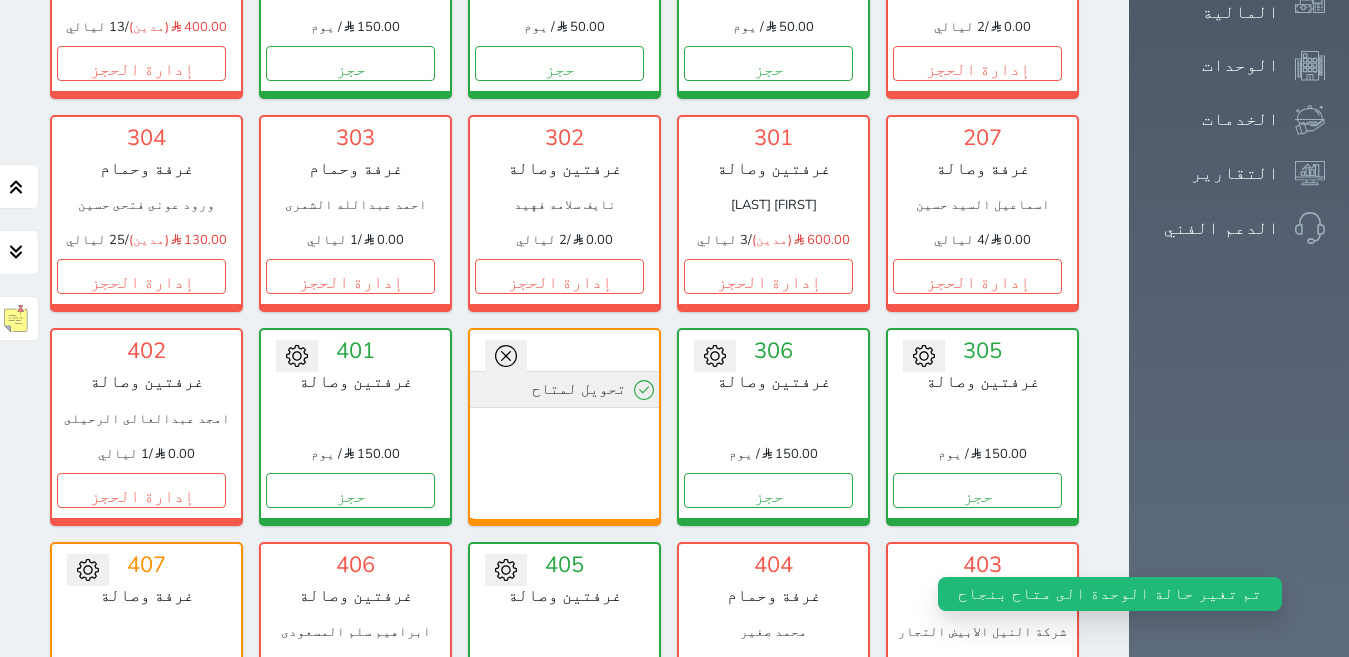 click on "تحويل لمتاح" at bounding box center [564, 389] 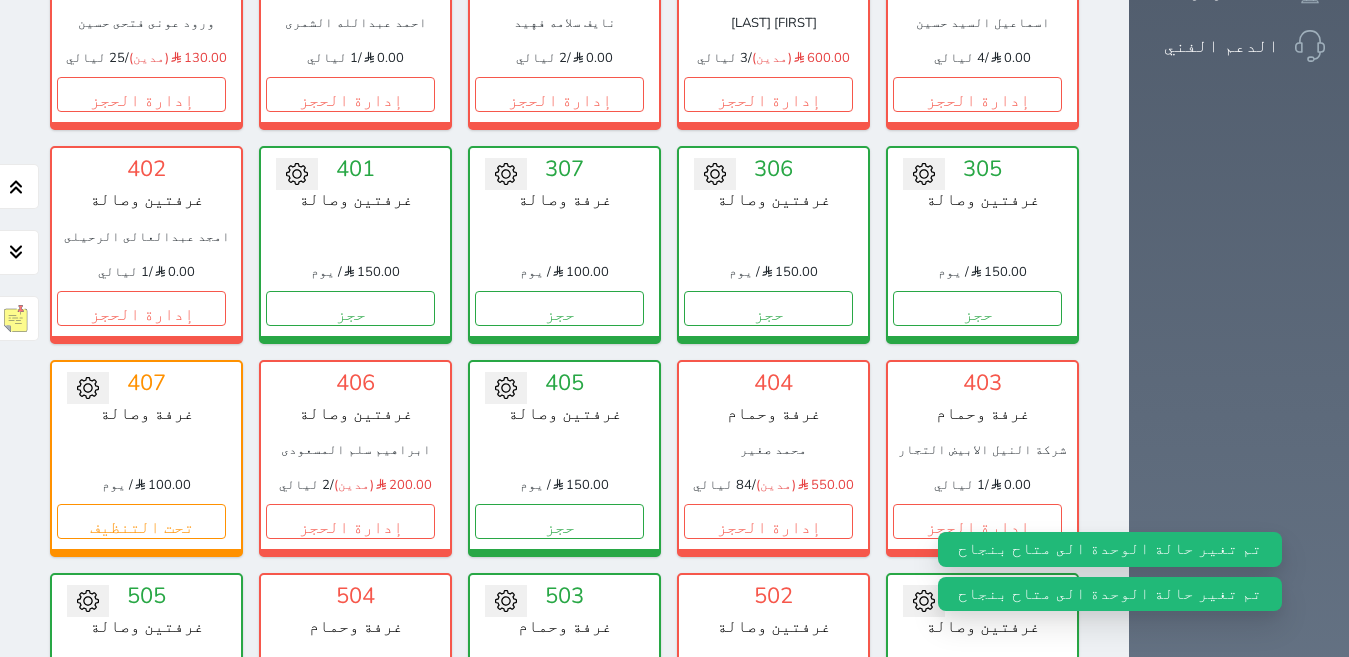 scroll, scrollTop: 976, scrollLeft: 0, axis: vertical 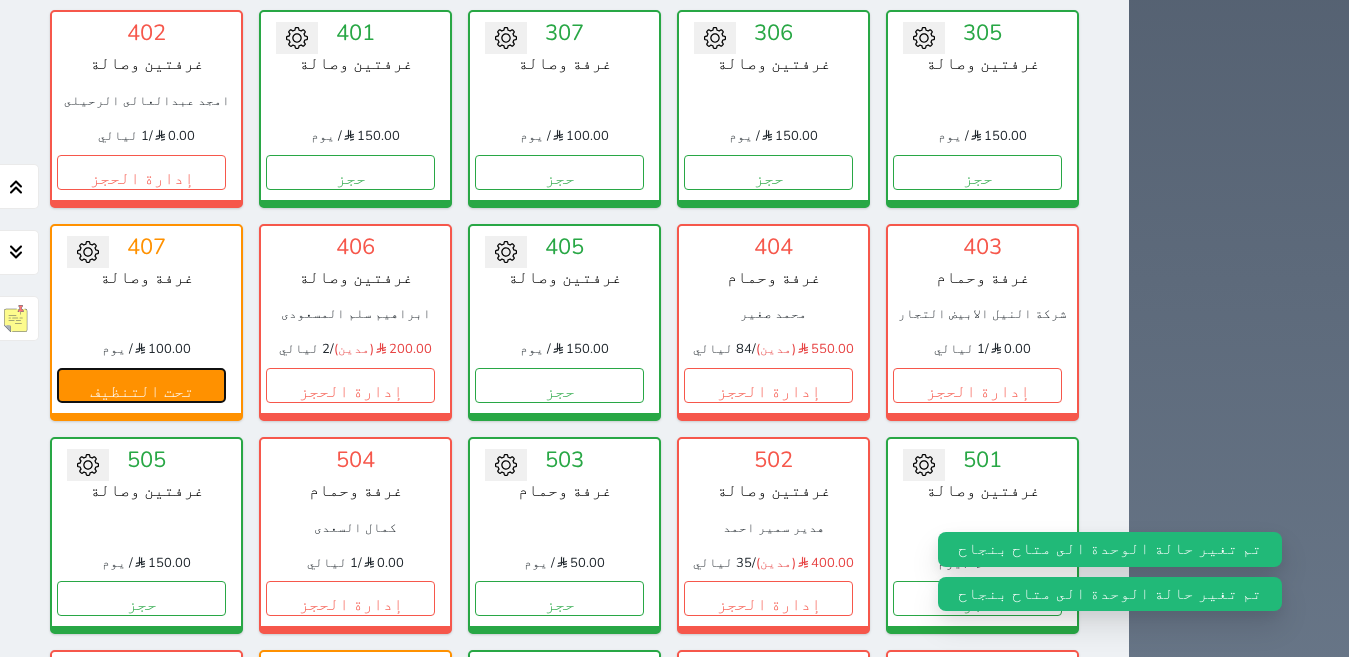 click on "تحت التنظيف" at bounding box center [141, 385] 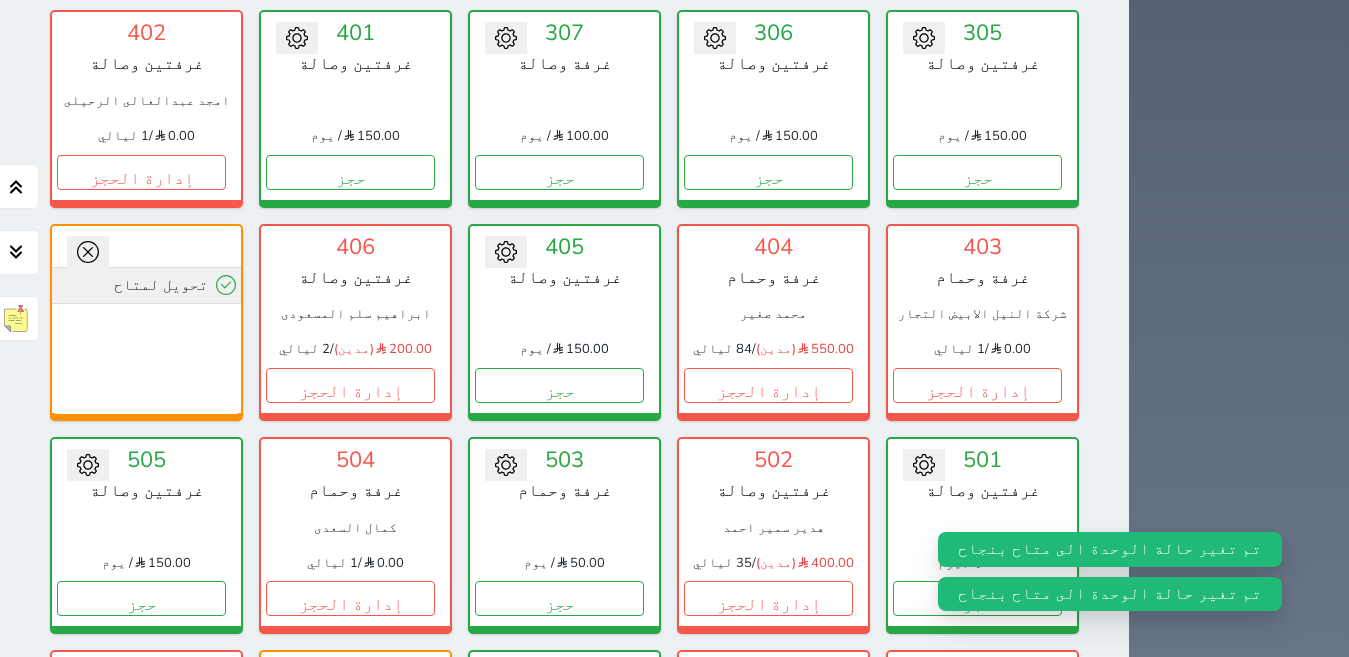 click on "تحويل لمتاح" at bounding box center [146, 285] 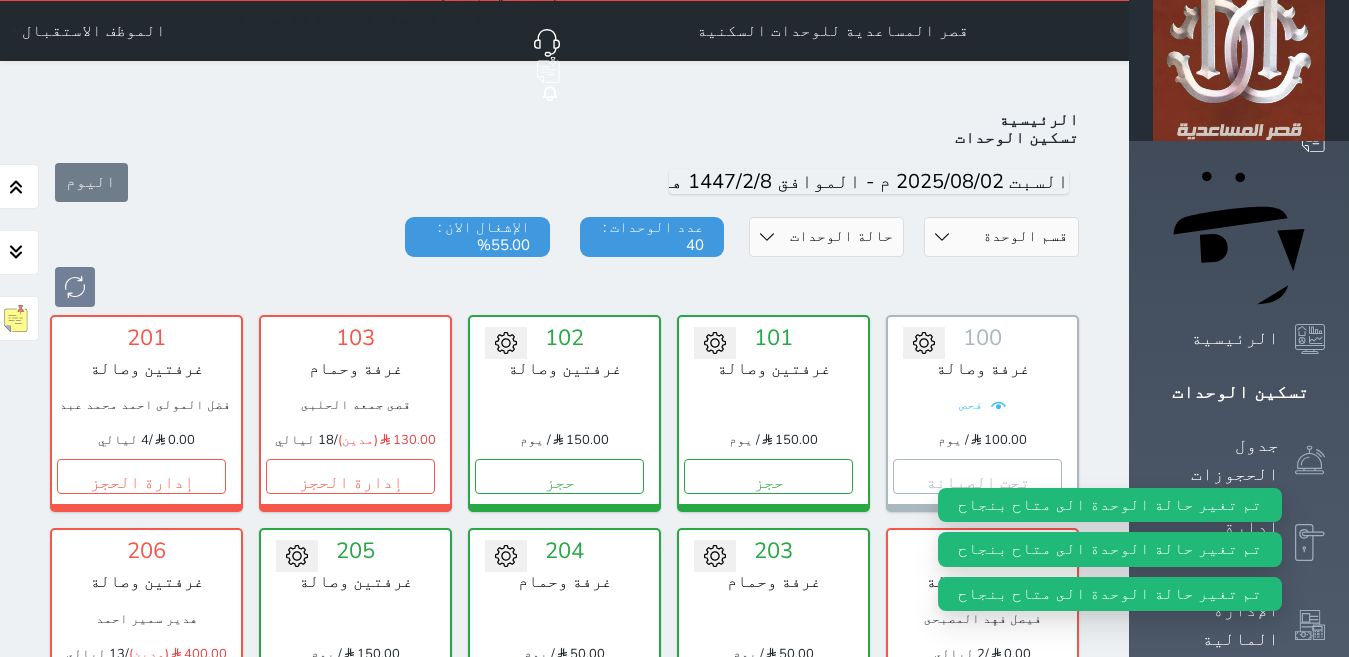 scroll, scrollTop: 0, scrollLeft: 0, axis: both 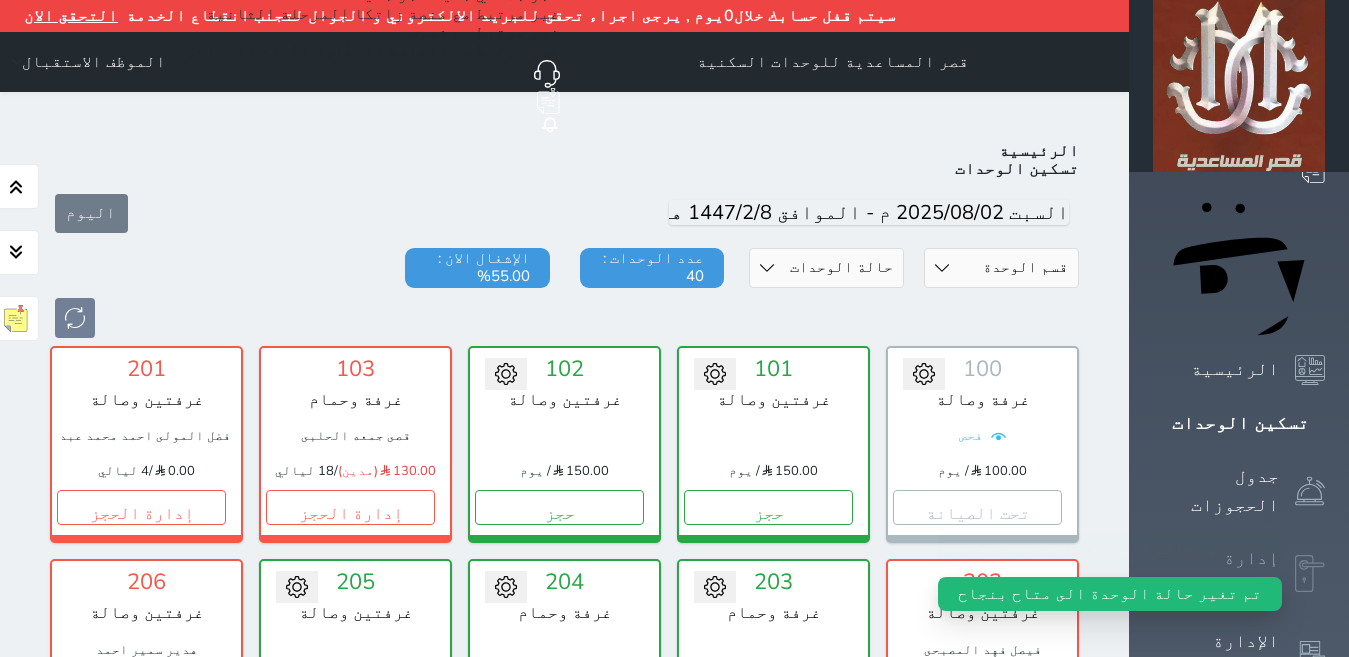 click on "إدارة الحجوزات" at bounding box center (1239, 573) 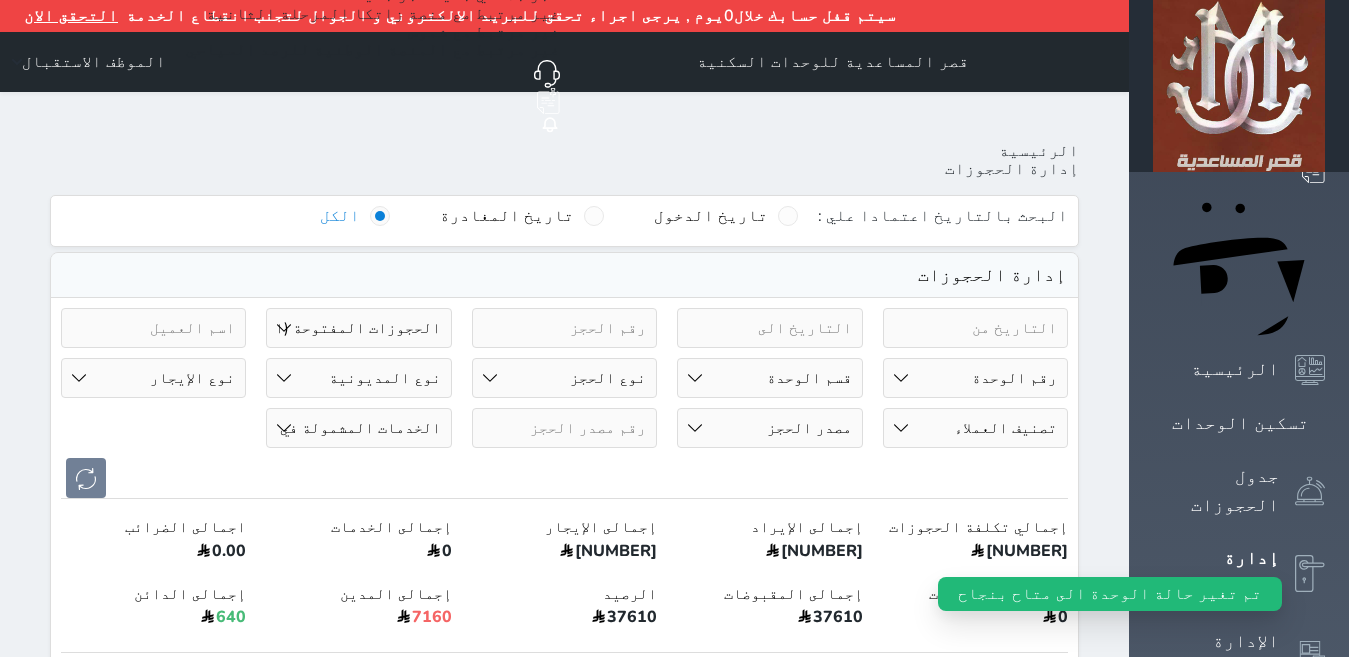click on "حالة الحجز
الحجوزات المفتوحة (الكل)
الحجوزات المغلقة (الكل)
الحجوزات المفتوحة (مسجل دخول)
الحجوزات المغلقة (تسجيل مغادرة)
الحجوزات لم تسجل دخول
الحجوزات المؤكدة (الكل)
الحجوزات الملغية
الحجوزات المنتهية مهلة دفعها
حجوزات بانتظار الدفع" at bounding box center [358, 328] 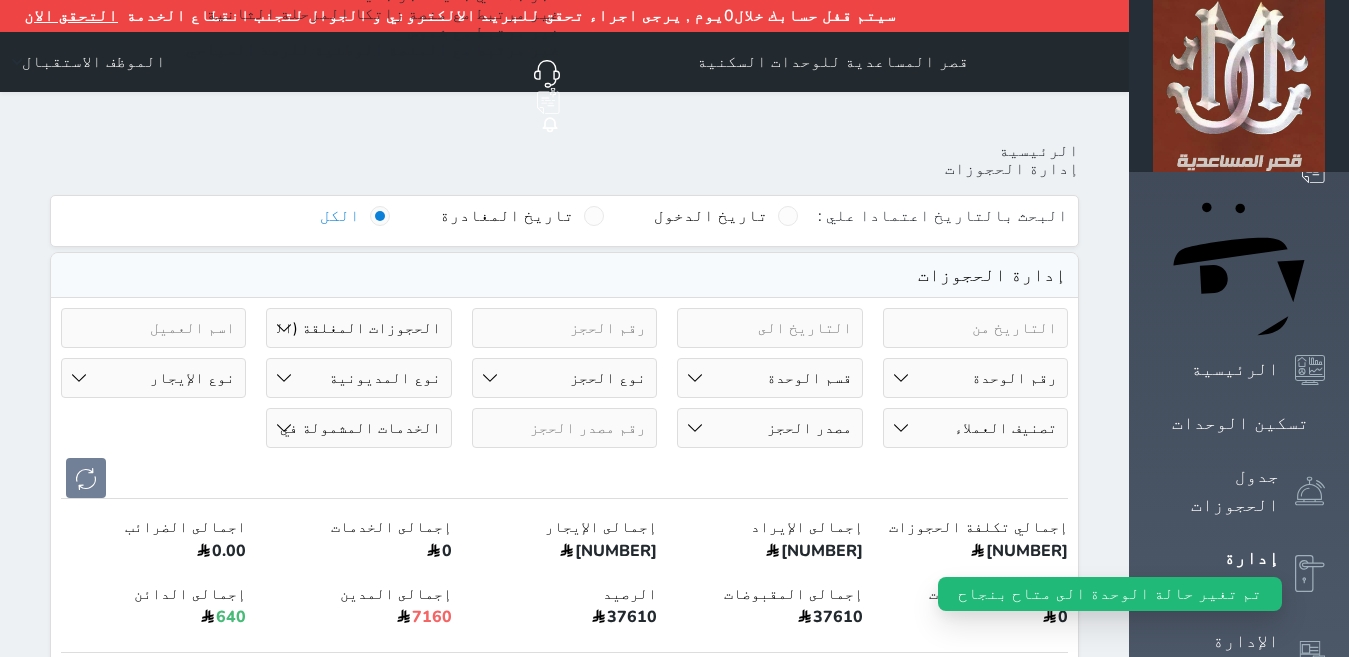 click on "حالة الحجز
الحجوزات المفتوحة (الكل)
الحجوزات المغلقة (الكل)
الحجوزات المفتوحة (مسجل دخول)
الحجوزات المغلقة (تسجيل مغادرة)
الحجوزات لم تسجل دخول
الحجوزات المؤكدة (الكل)
الحجوزات الملغية
الحجوزات المنتهية مهلة دفعها
حجوزات بانتظار الدفع" at bounding box center [358, 328] 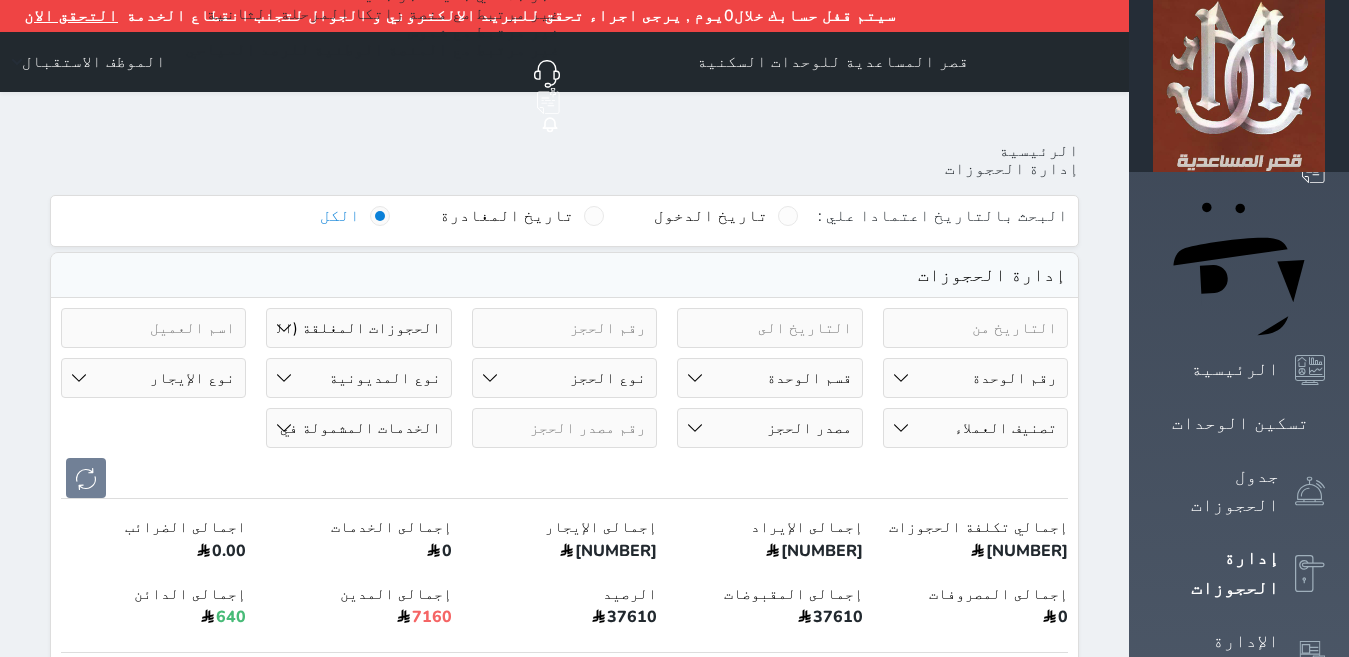 click on "رقم الوحدة
100 - غرفة وصالة
101 - غرفتين وصالة
102 - غرفتين وصالة
103 - غرفة وحمام
201 - غرفتين وصالة
202 - غرفتين وصالة
203 - غرفة وحمام
204 - غرفة وحمام
205 - غرفتين وصالة
206 - غرفتين وصالة
207 - غرفة وصالة
301 - غرفتين وصالة
302 - غرفتين وصالة
303 - غرفة وحمام
304 - غرفة وحمام
305 - غرفتين وصالة
306 - غرفتين وصالة" at bounding box center (975, 378) 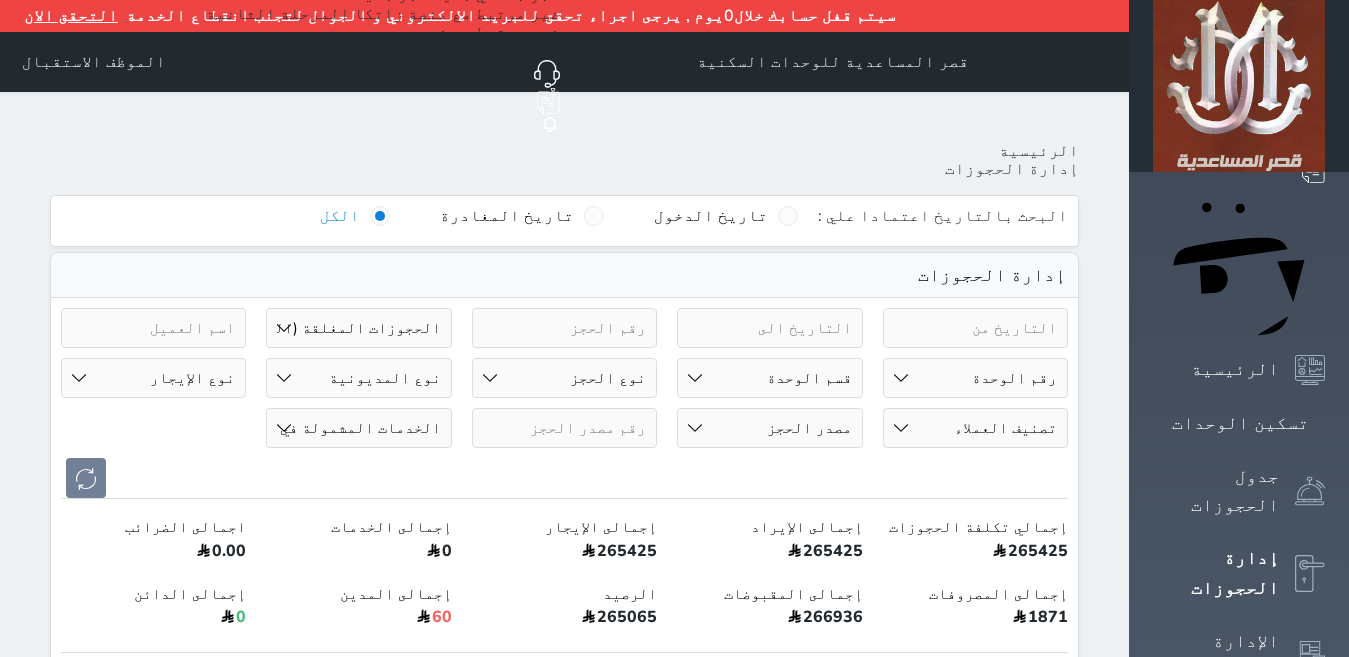 select on "95895" 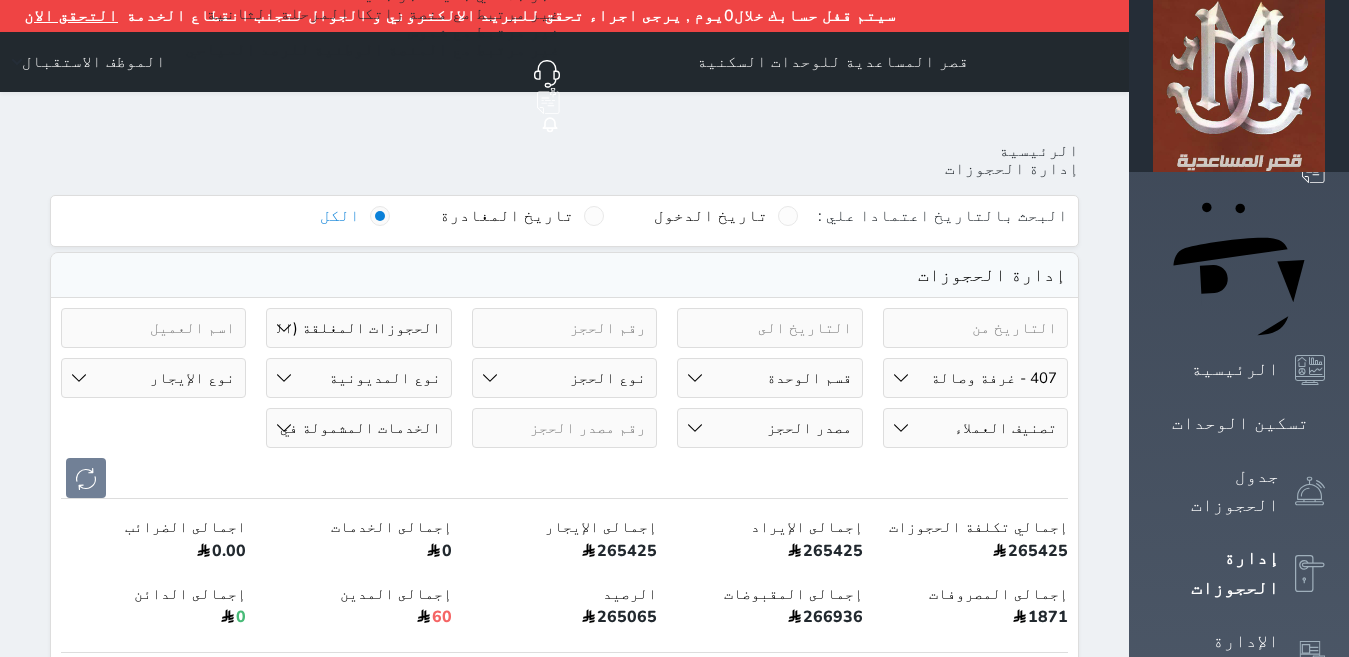 click on "رقم الوحدة
100 - غرفة وصالة
101 - غرفتين وصالة
102 - غرفتين وصالة
103 - غرفة وحمام
201 - غرفتين وصالة
202 - غرفتين وصالة
203 - غرفة وحمام
204 - غرفة وحمام
205 - غرفتين وصالة
206 - غرفتين وصالة
207 - غرفة وصالة
301 - غرفتين وصالة
302 - غرفتين وصالة
303 - غرفة وحمام
304 - غرفة وحمام
305 - غرفتين وصالة
306 - غرفتين وصالة" at bounding box center [975, 378] 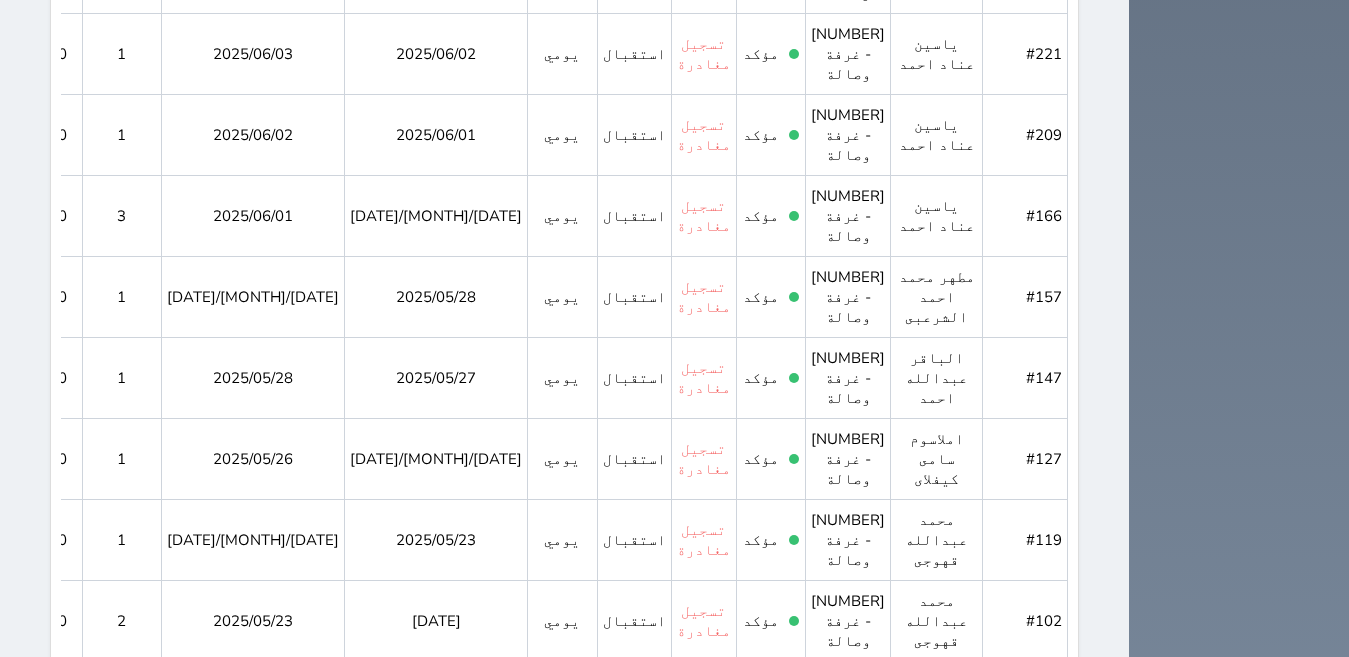 scroll, scrollTop: 2302, scrollLeft: 0, axis: vertical 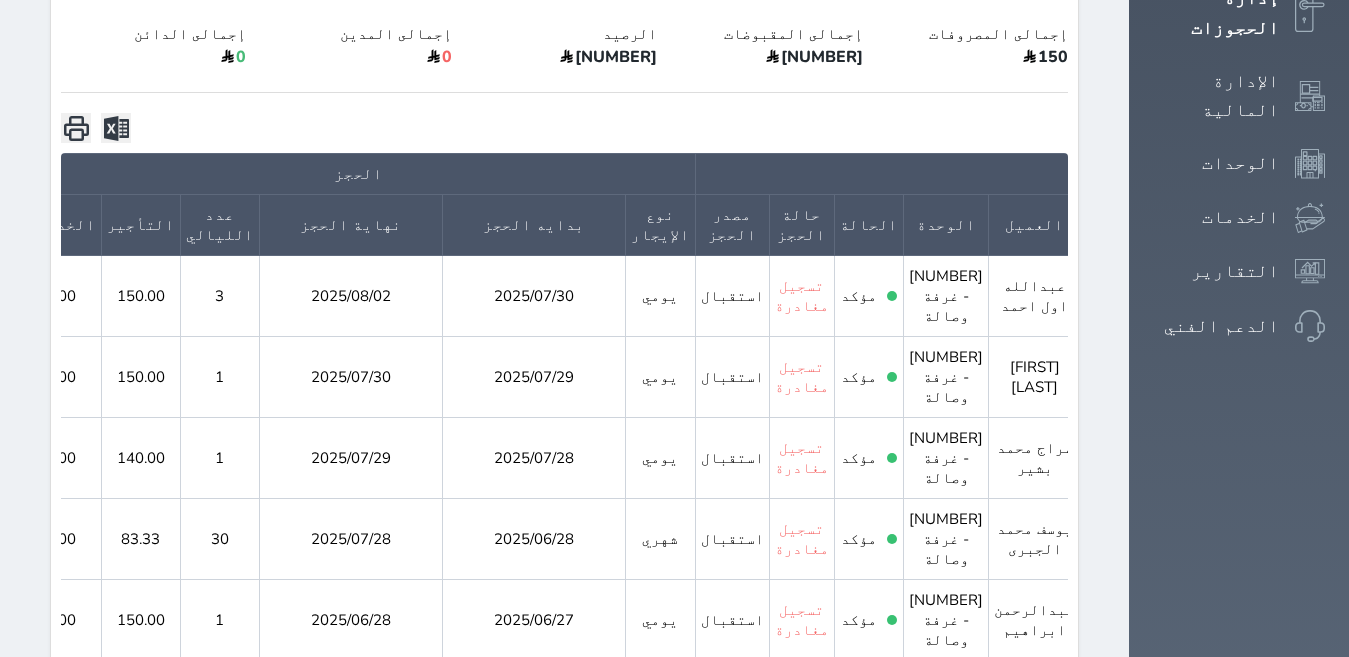 click 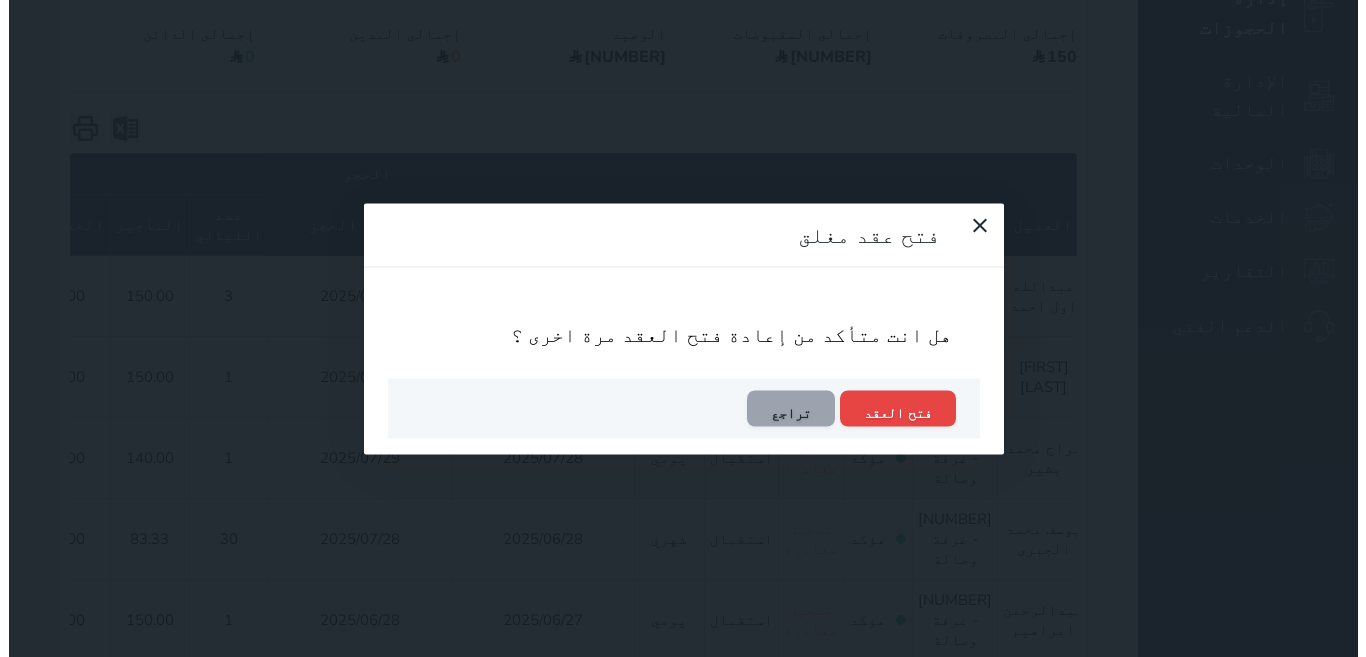 scroll, scrollTop: 0, scrollLeft: -83, axis: horizontal 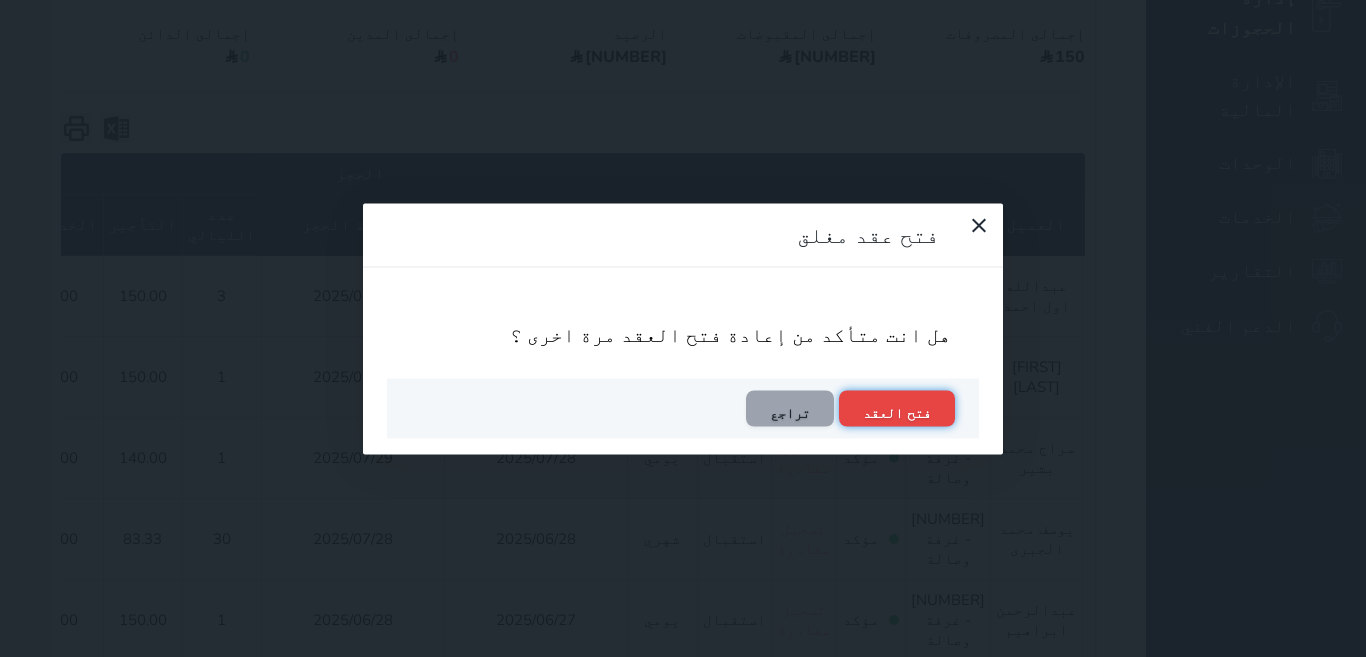click on "فتح العقد" at bounding box center (897, 408) 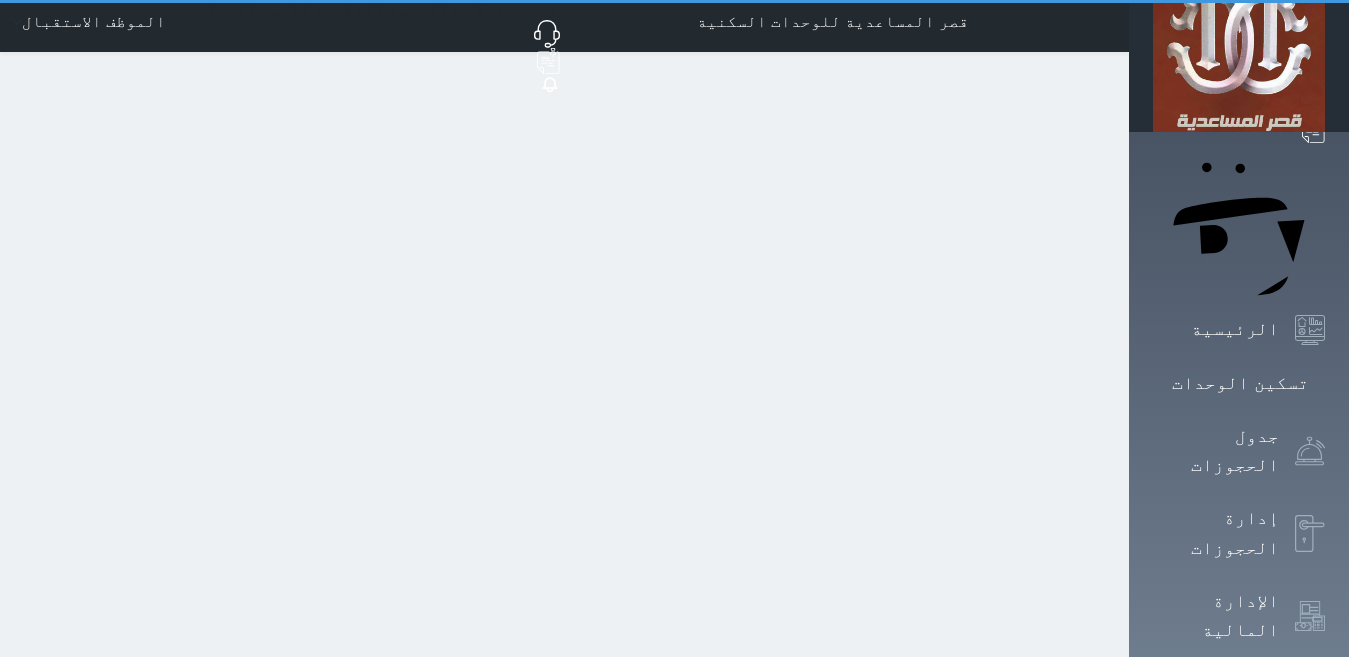 scroll, scrollTop: 0, scrollLeft: 0, axis: both 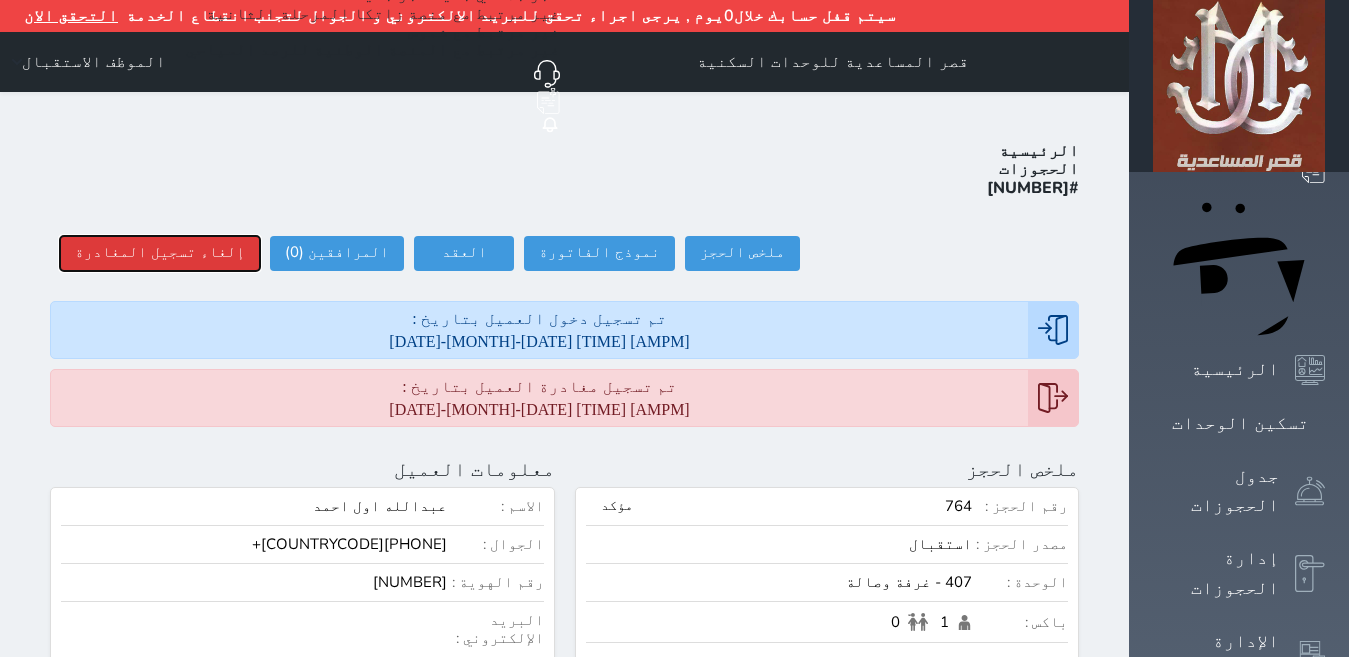 click on "إلغاء تسجيل المغادرة" at bounding box center (160, 253) 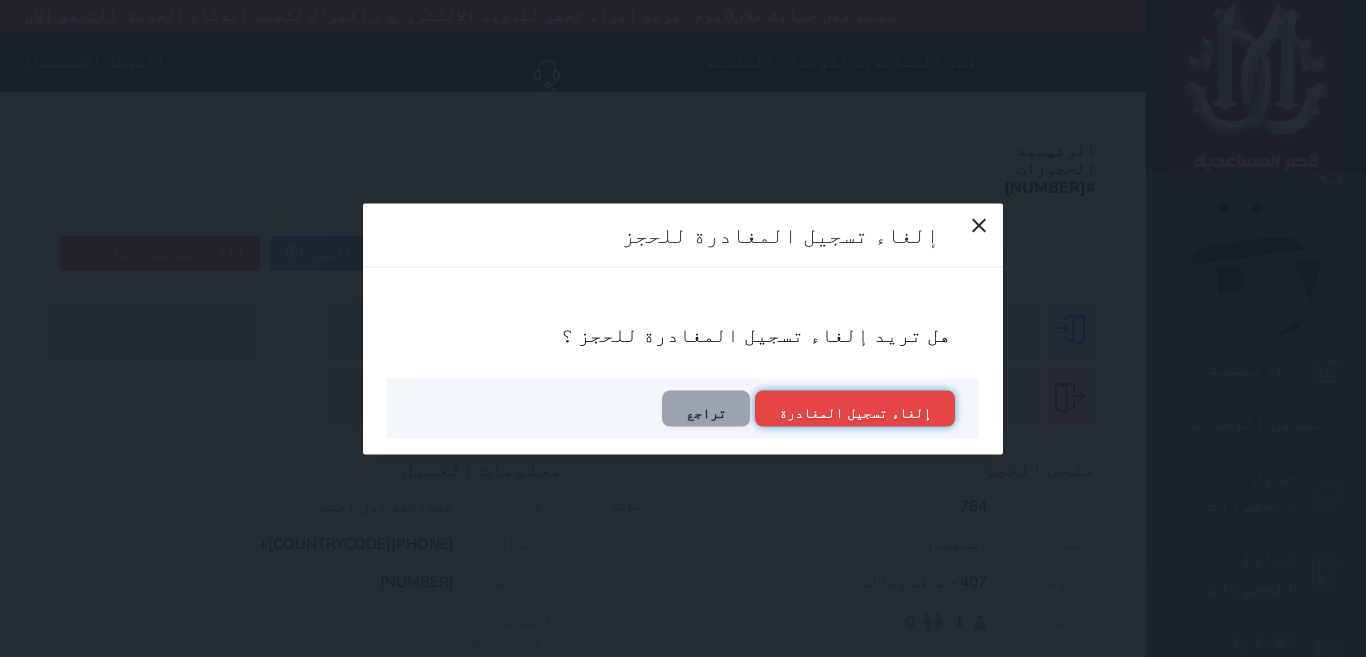 click on "إلغاء تسجيل المغادرة" at bounding box center [855, 408] 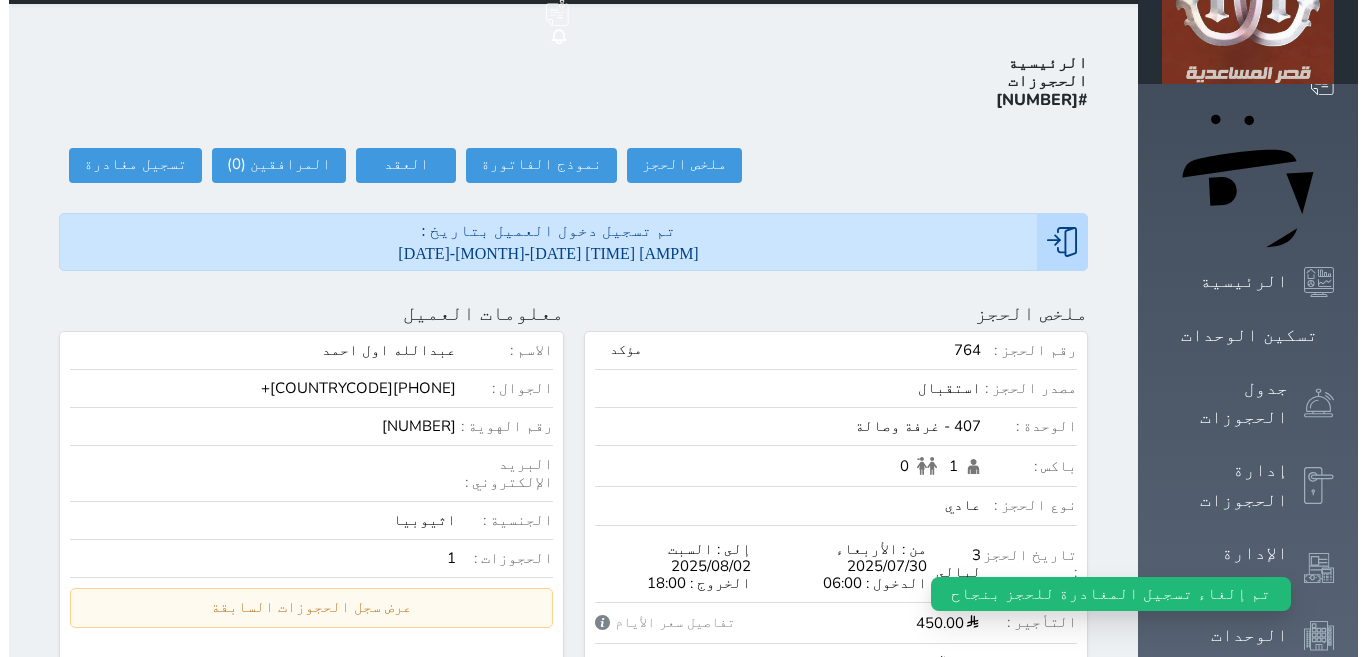 scroll, scrollTop: 133, scrollLeft: 0, axis: vertical 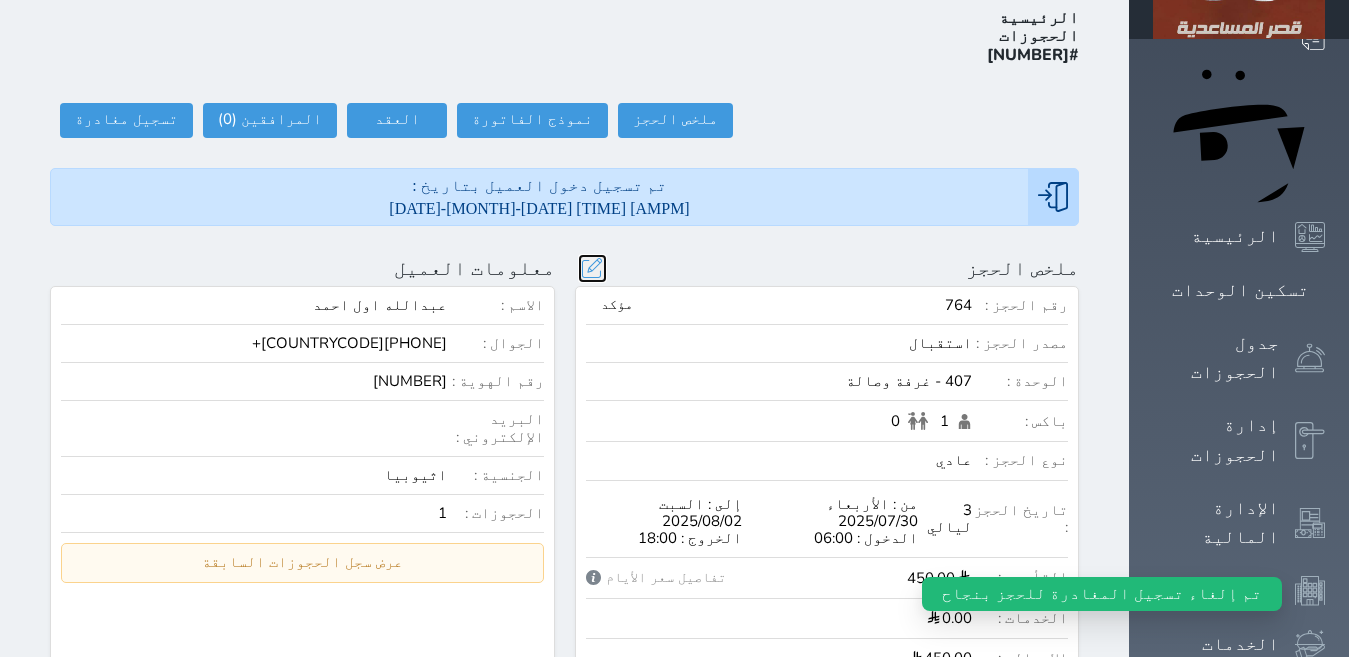 click at bounding box center [592, 268] 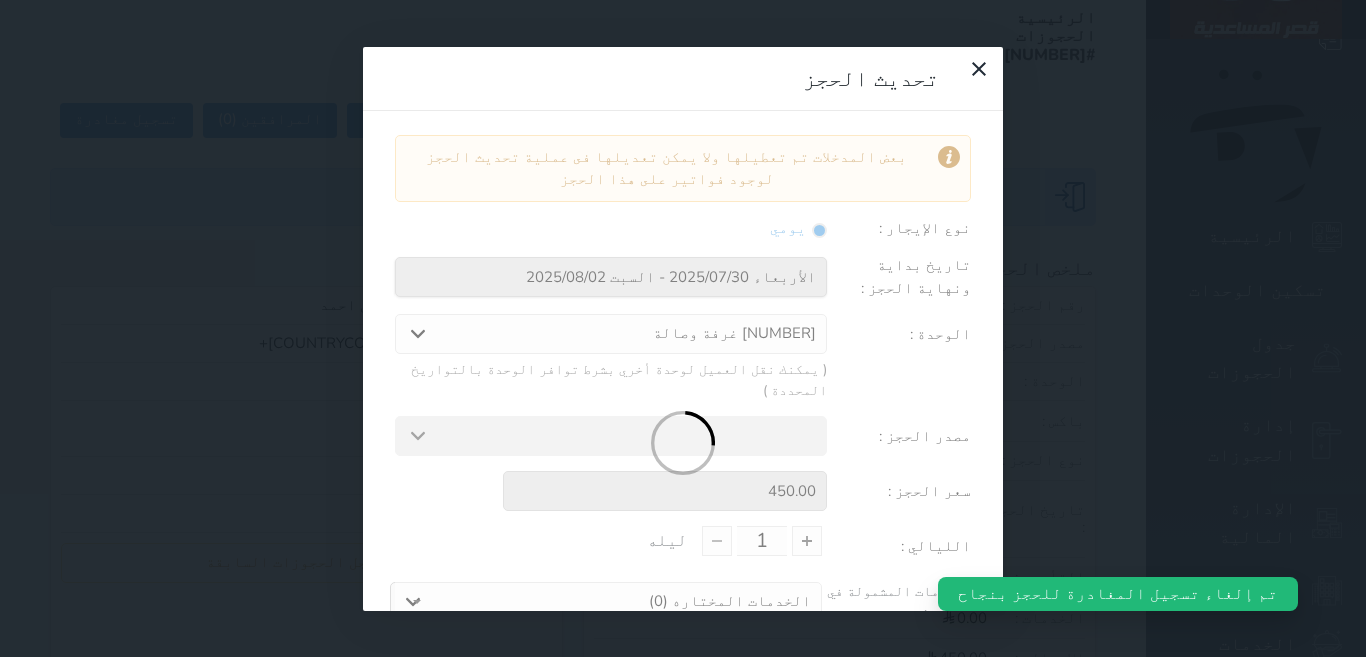 select on "33166" 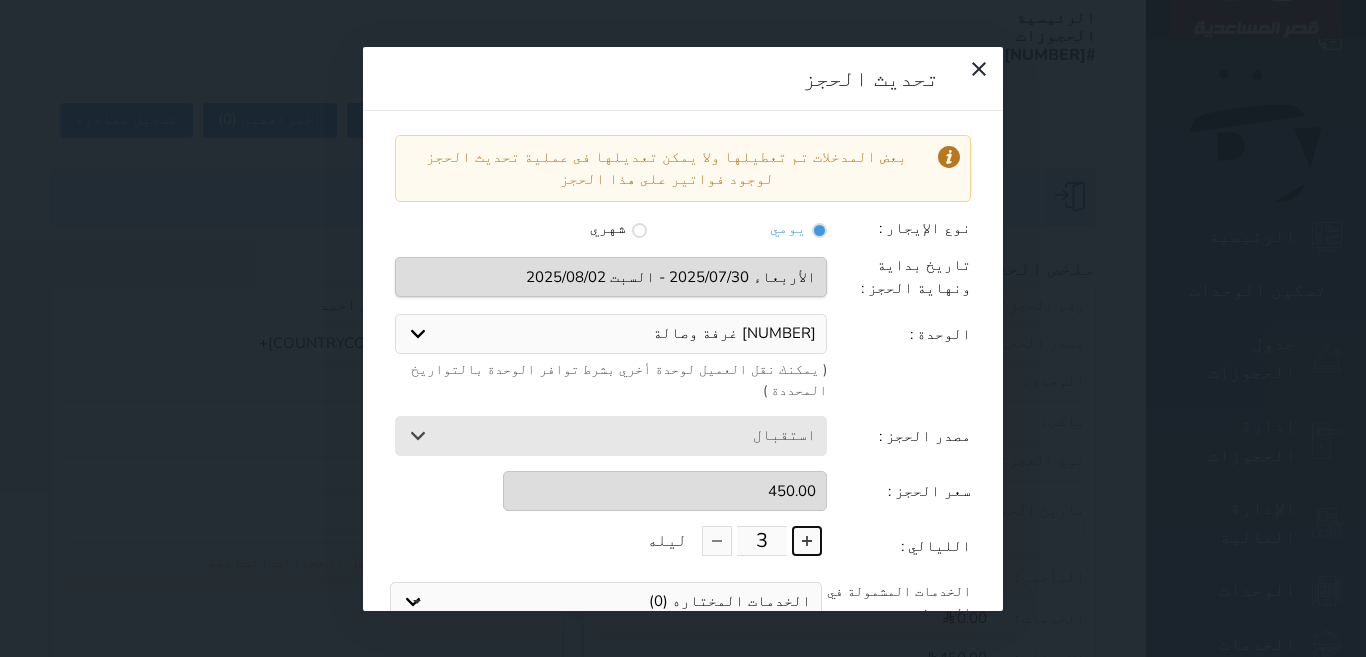 click at bounding box center [807, 541] 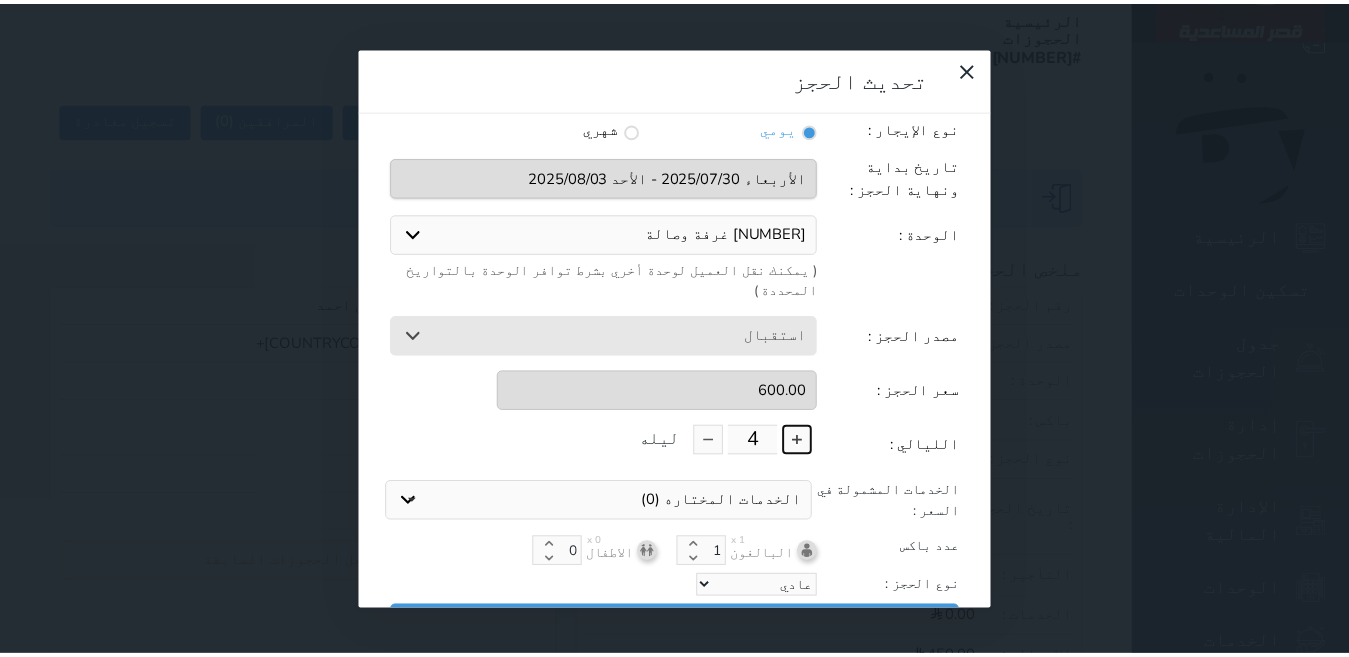 scroll, scrollTop: 104, scrollLeft: 0, axis: vertical 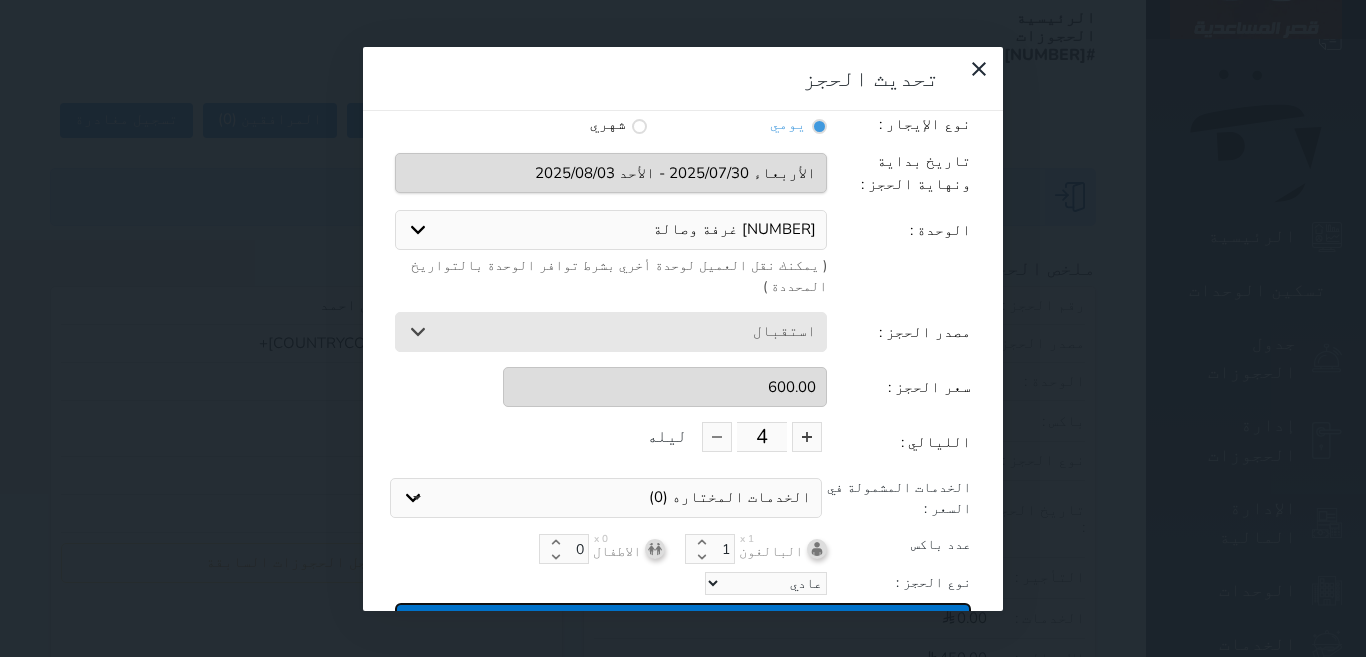 click on "تحديث الحجز" at bounding box center [683, 620] 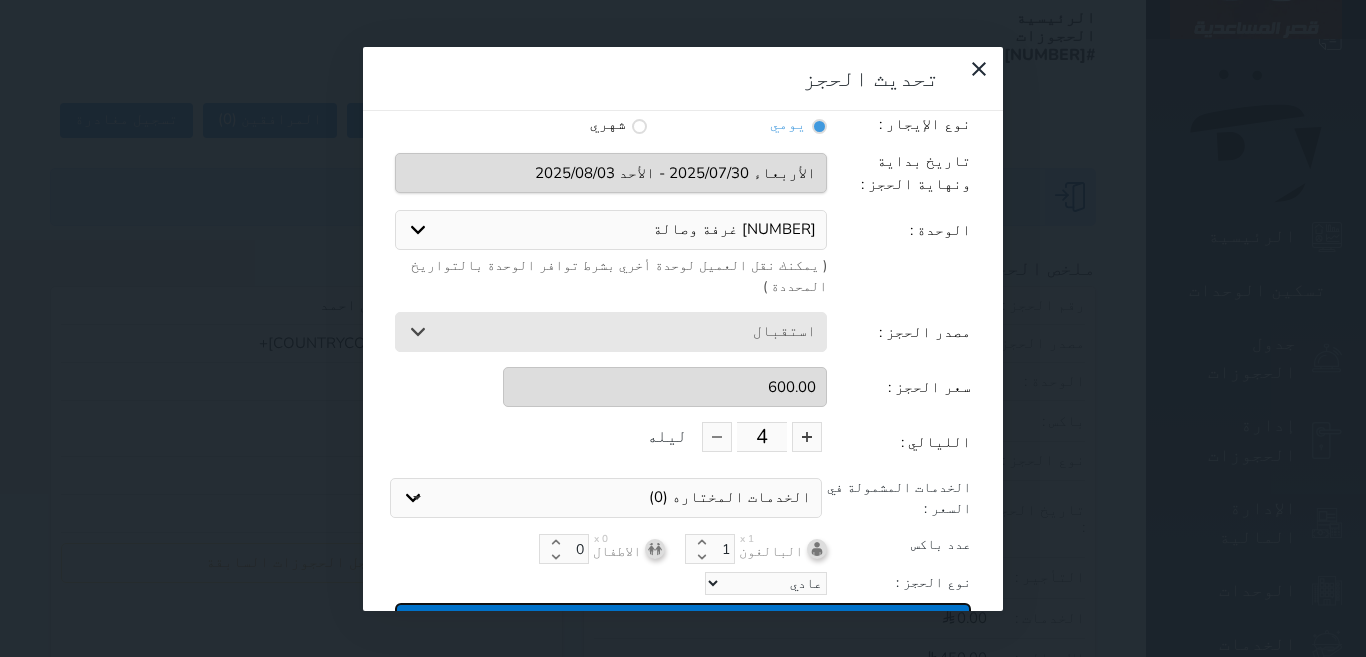 type on "600" 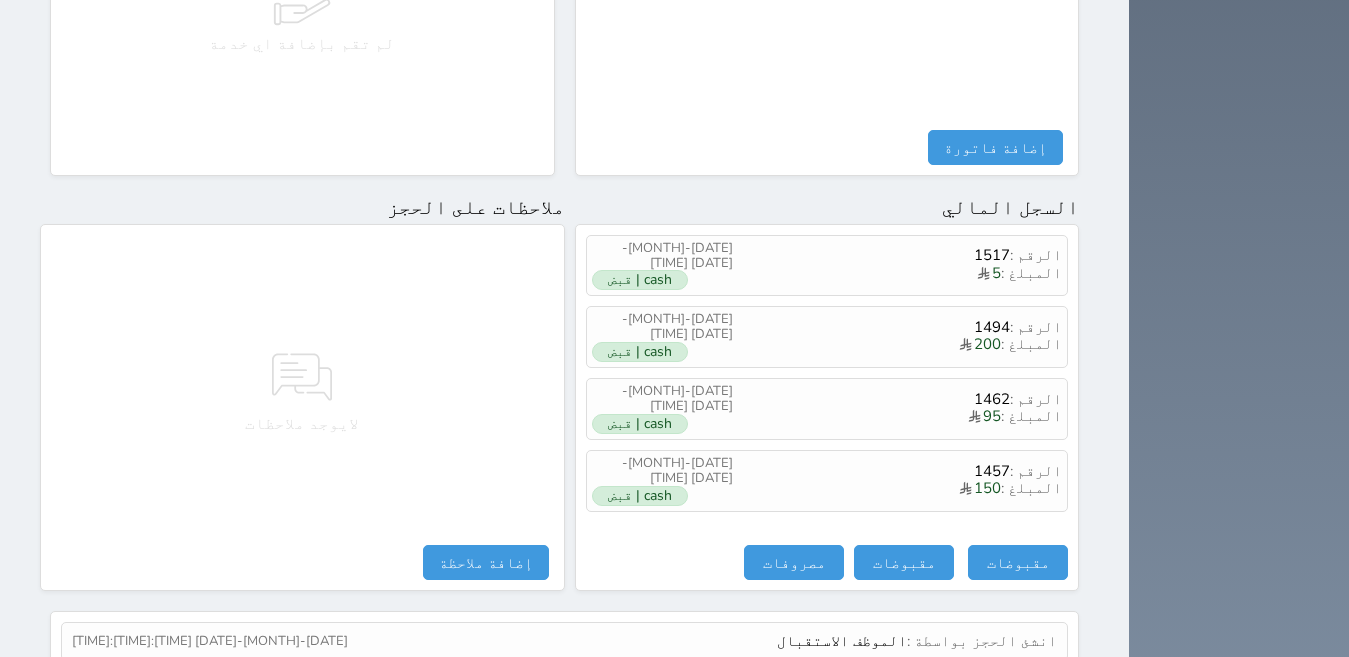 scroll, scrollTop: 1100, scrollLeft: 0, axis: vertical 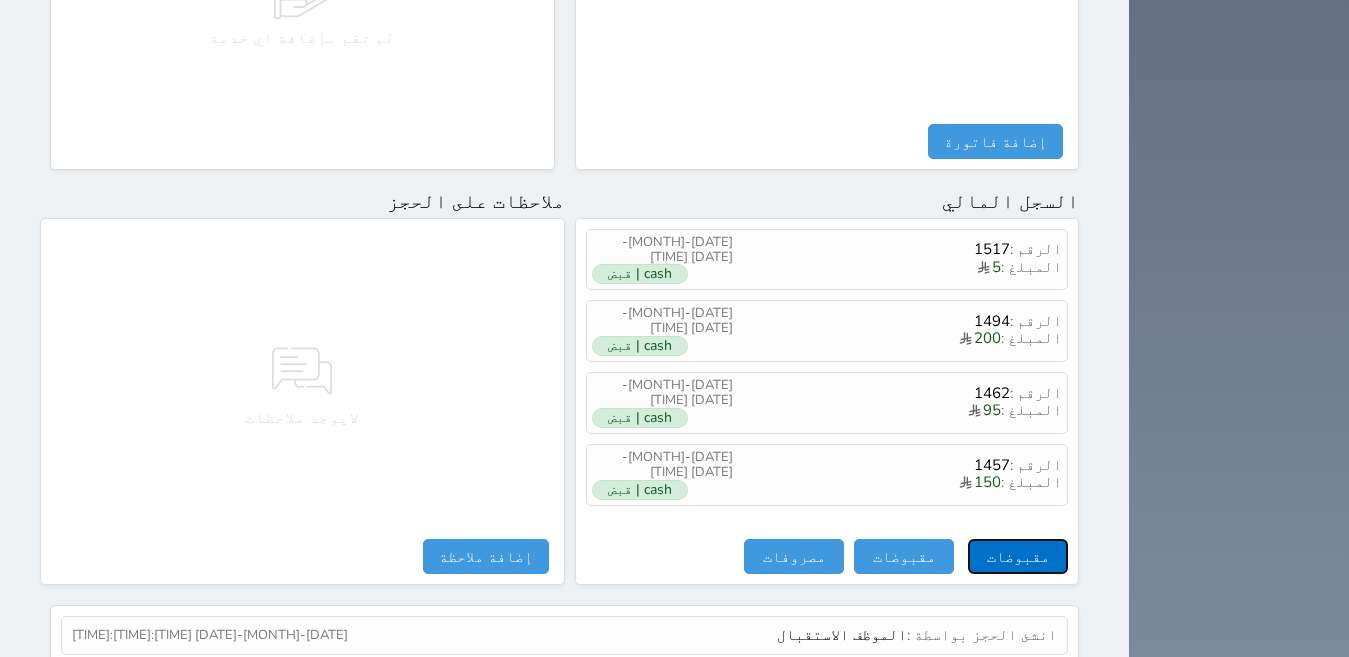 click on "مقبوضات" at bounding box center (1018, 556) 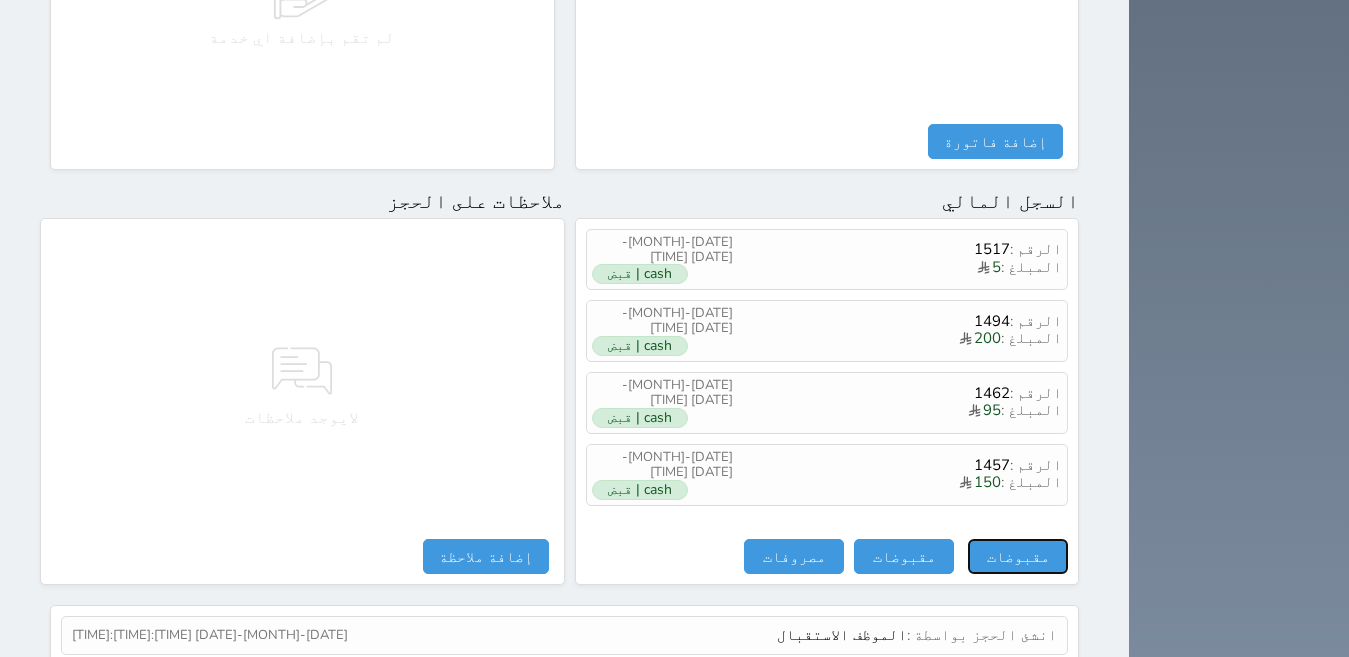 select 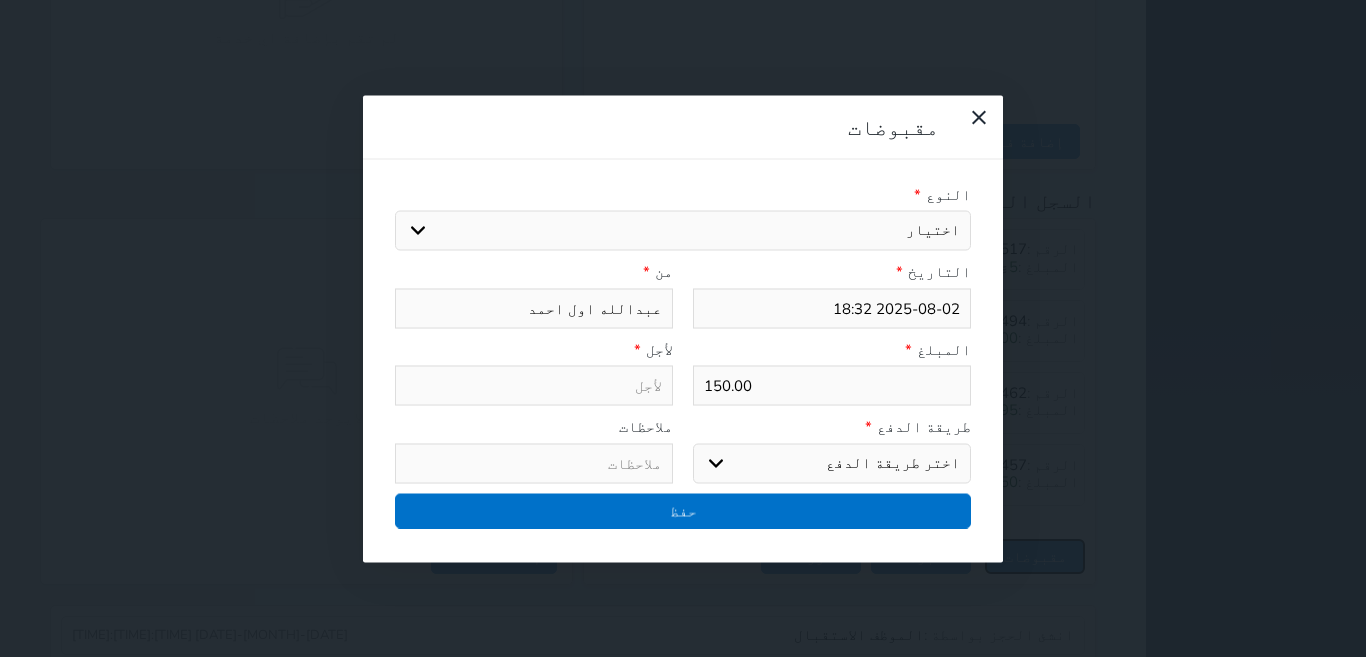 select 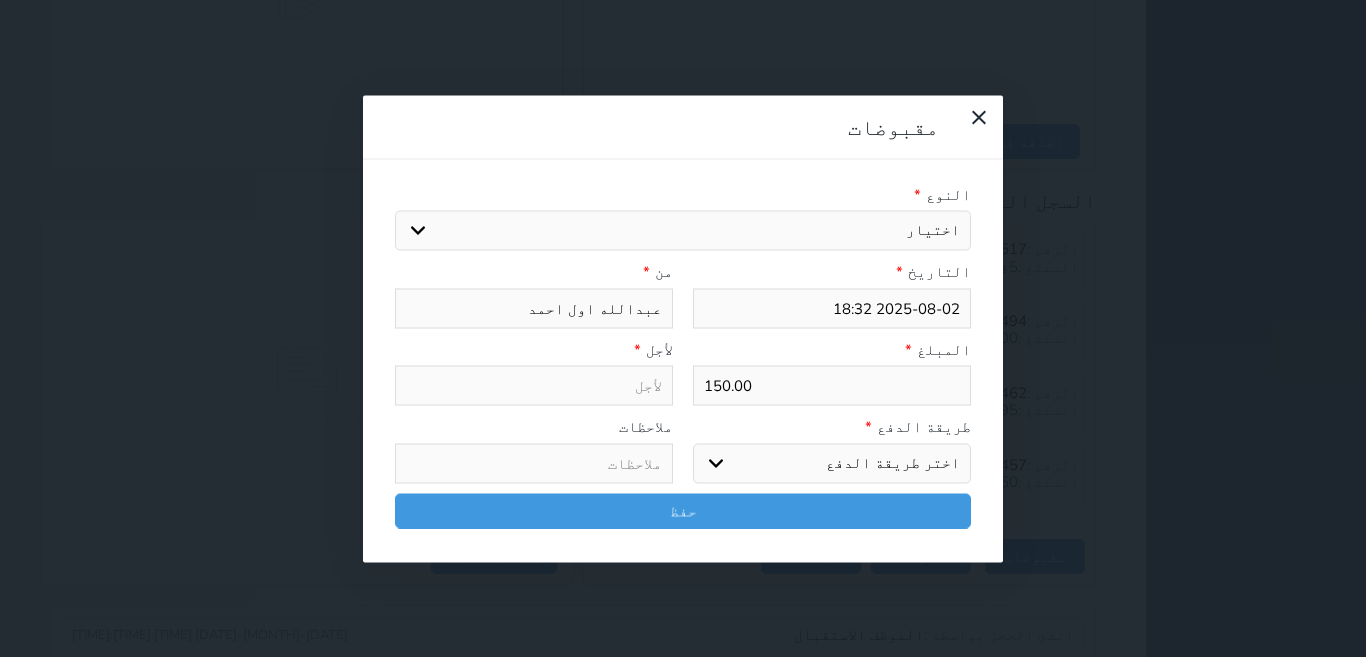 click on "اختيار   مقبوضات عامة قيمة إيجار فواتير تامين عربون لا ينطبق آخر مغسلة واي فاي - الإنترنت مواقف السيارات طعام الأغذية والمشروبات مشروبات المشروبات الباردة المشروبات الساخنة الإفطار غداء عشاء مخبز و كعك حمام سباحة الصالة الرياضية سبا و خدمات الجمال اختيار وإسقاط (خدمات النقل) ميني بار كابل - تلفزيون سرير إضافي تصفيف الشعر التسوق خدمات الجولات السياحية المنظمة خدمات الدليل السياحي" at bounding box center (683, 231) 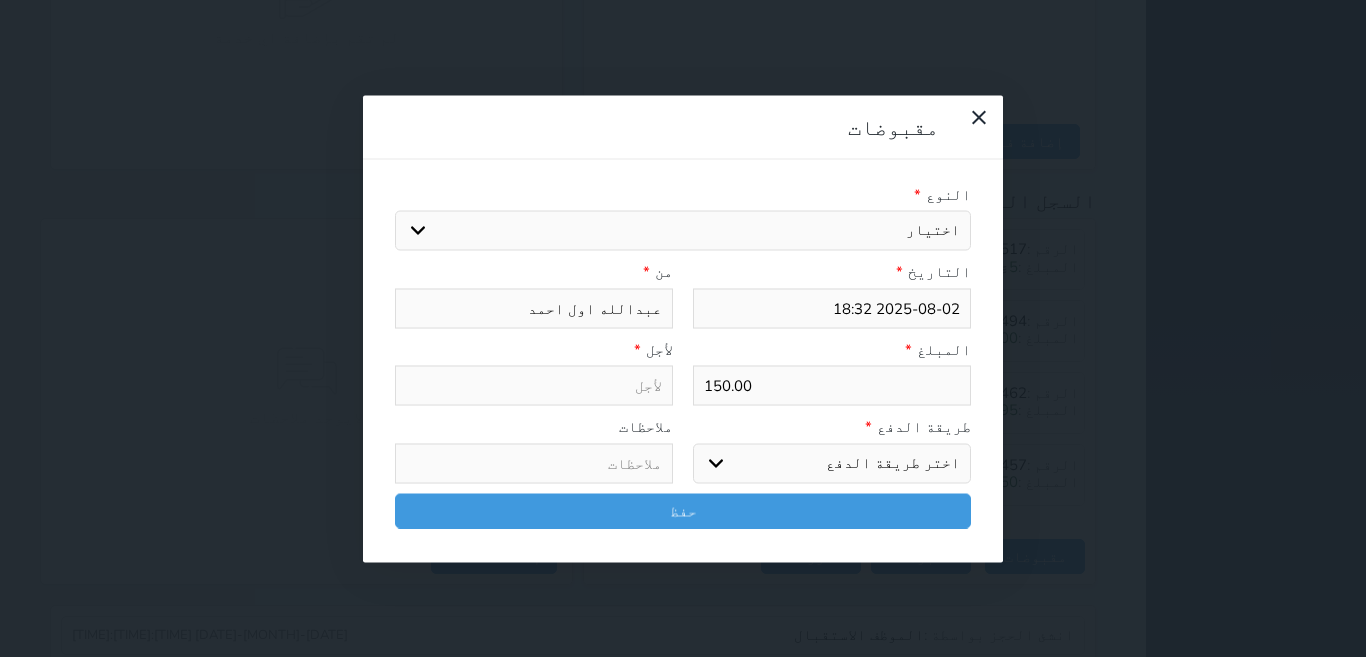select on "161999" 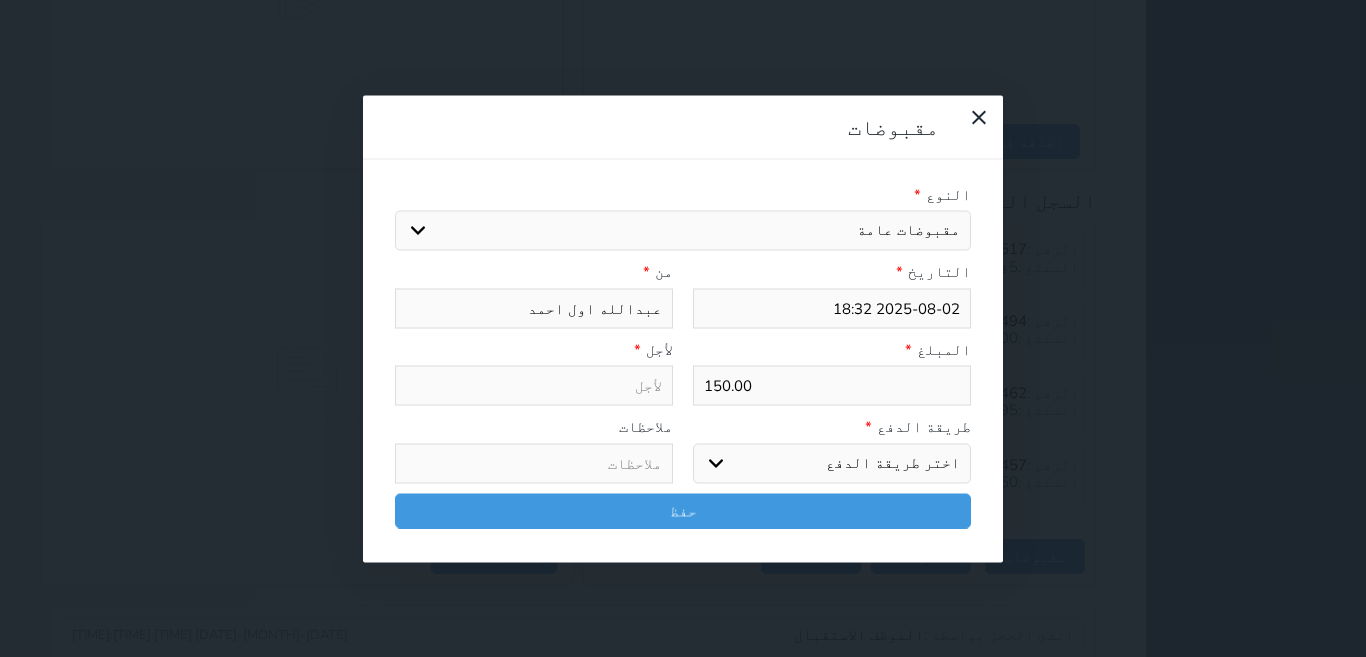 click on "اختيار   مقبوضات عامة قيمة إيجار فواتير تامين عربون لا ينطبق آخر مغسلة واي فاي - الإنترنت مواقف السيارات طعام الأغذية والمشروبات مشروبات المشروبات الباردة المشروبات الساخنة الإفطار غداء عشاء مخبز و كعك حمام سباحة الصالة الرياضية سبا و خدمات الجمال اختيار وإسقاط (خدمات النقل) ميني بار كابل - تلفزيون سرير إضافي تصفيف الشعر التسوق خدمات الجولات السياحية المنظمة خدمات الدليل السياحي" at bounding box center (683, 231) 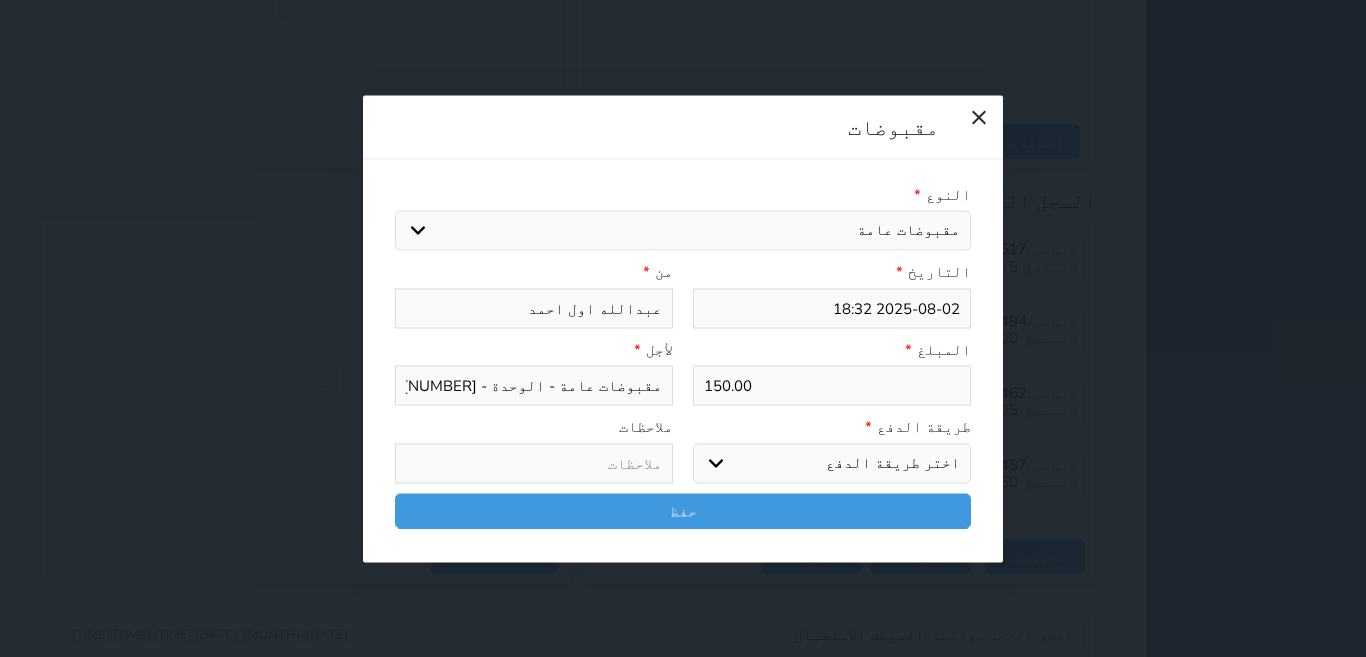 click on "اختيار   مقبوضات عامة قيمة إيجار فواتير تامين عربون لا ينطبق آخر مغسلة واي فاي - الإنترنت مواقف السيارات طعام الأغذية والمشروبات مشروبات المشروبات الباردة المشروبات الساخنة الإفطار غداء عشاء مخبز و كعك حمام سباحة الصالة الرياضية سبا و خدمات الجمال اختيار وإسقاط (خدمات النقل) ميني بار كابل - تلفزيون سرير إضافي تصفيف الشعر التسوق خدمات الجولات السياحية المنظمة خدمات الدليل السياحي" at bounding box center [683, 231] 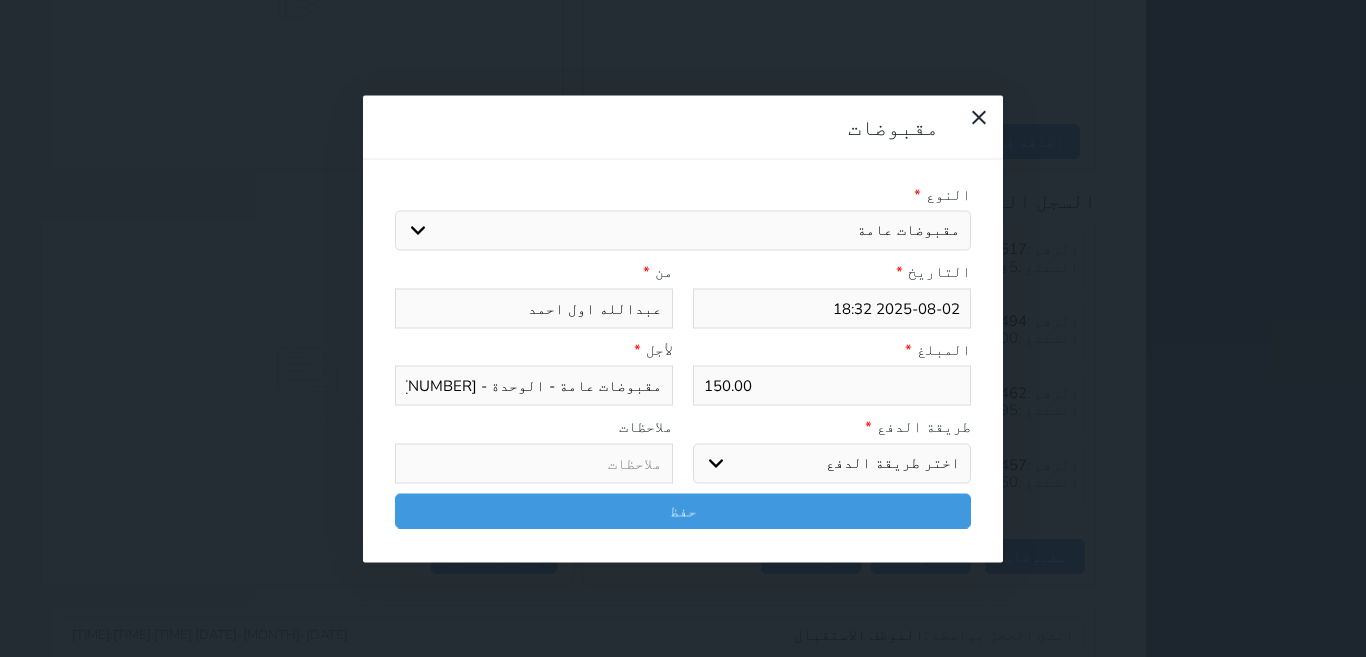select on "[NUMBER]" 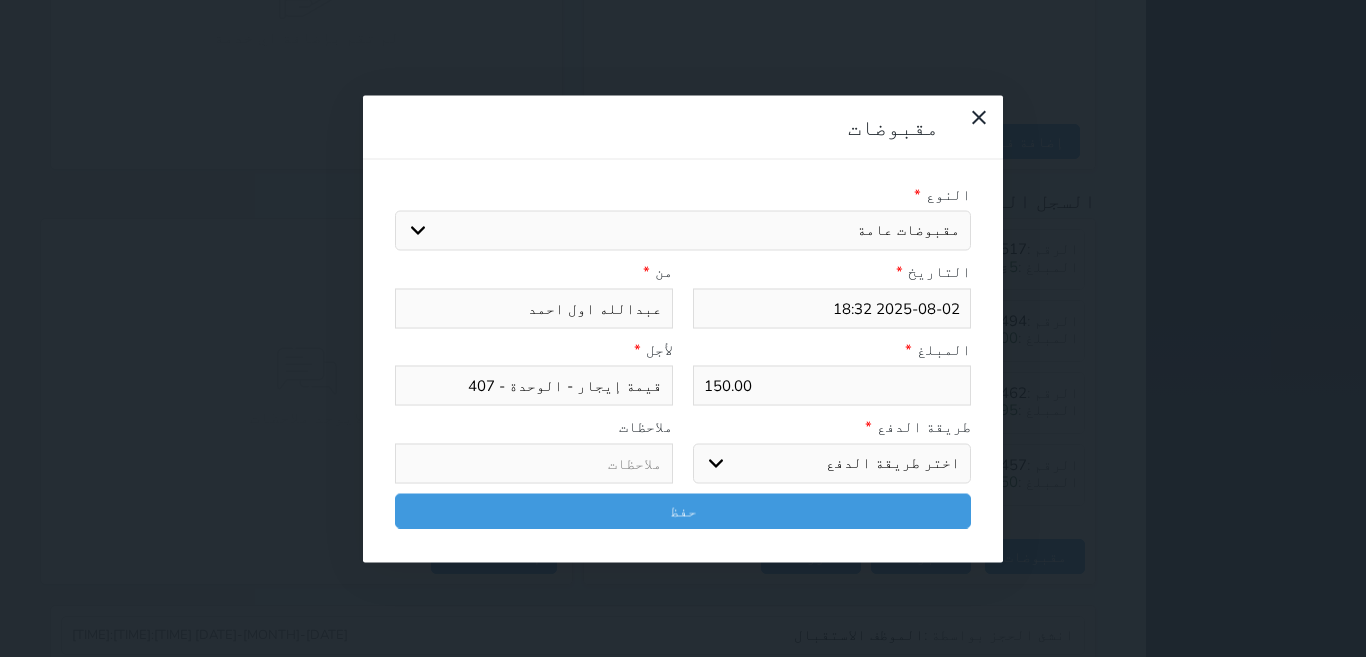 click on "150.00" at bounding box center (832, 386) 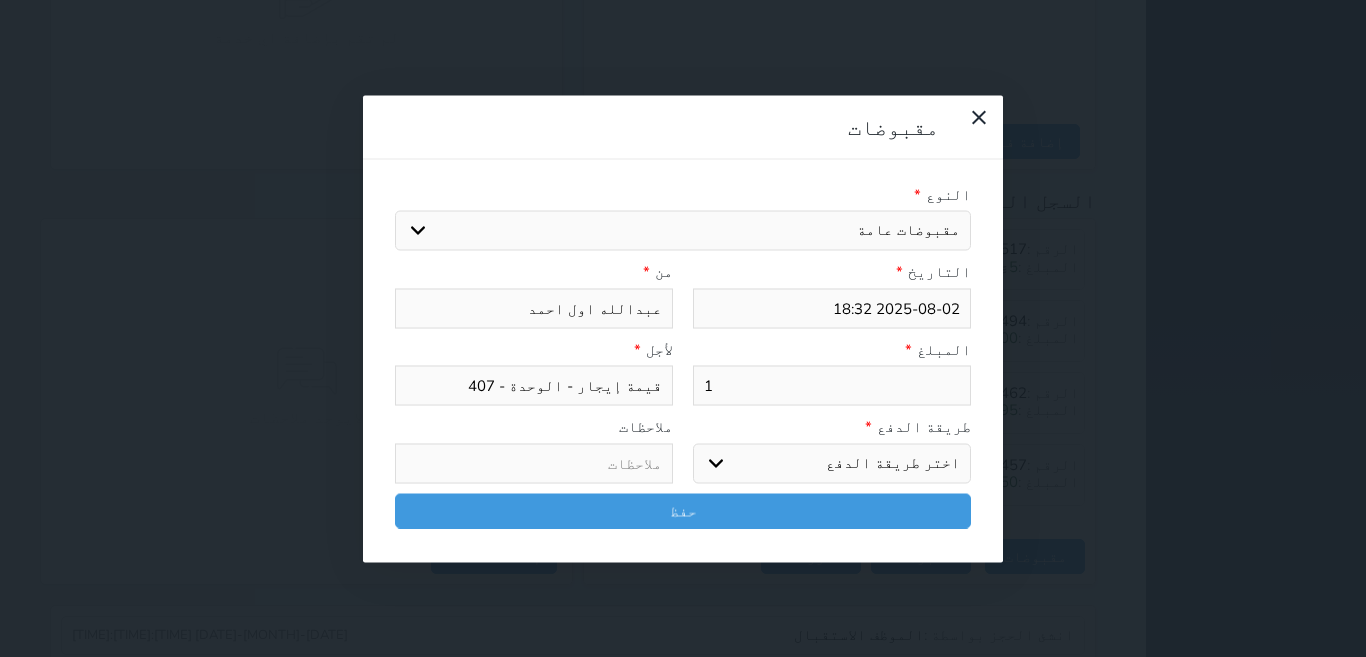 type on "10" 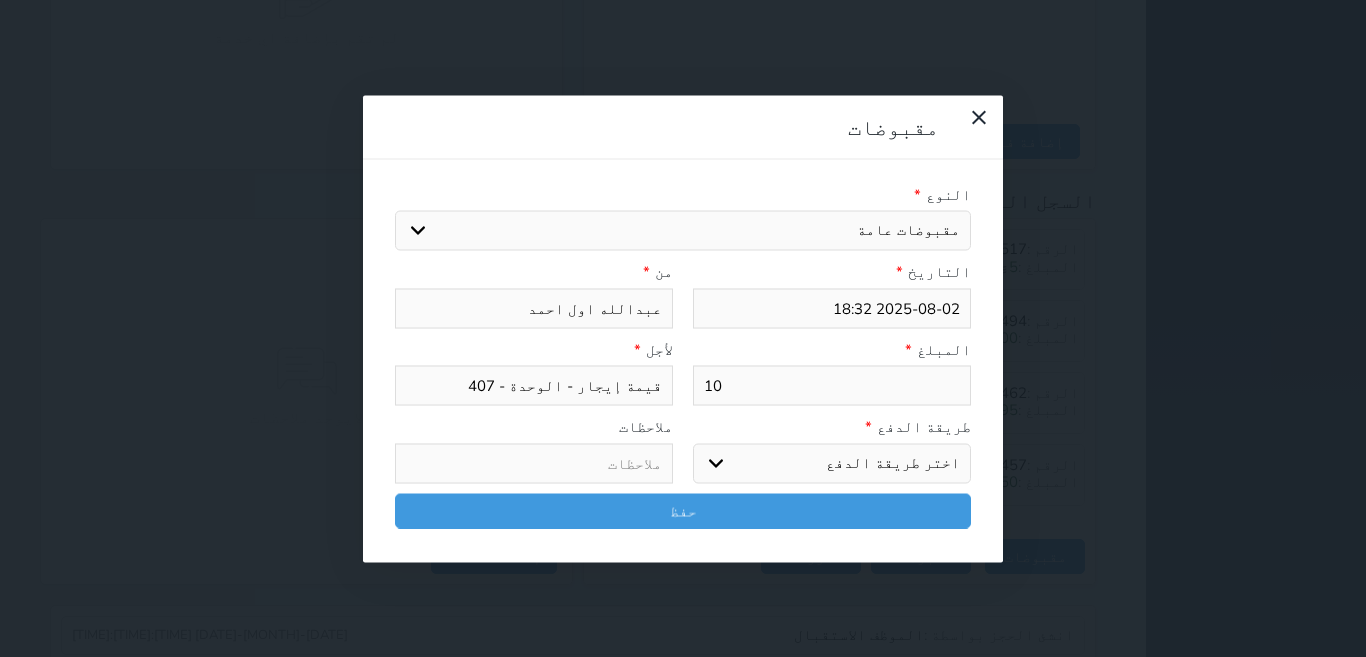 type on "100" 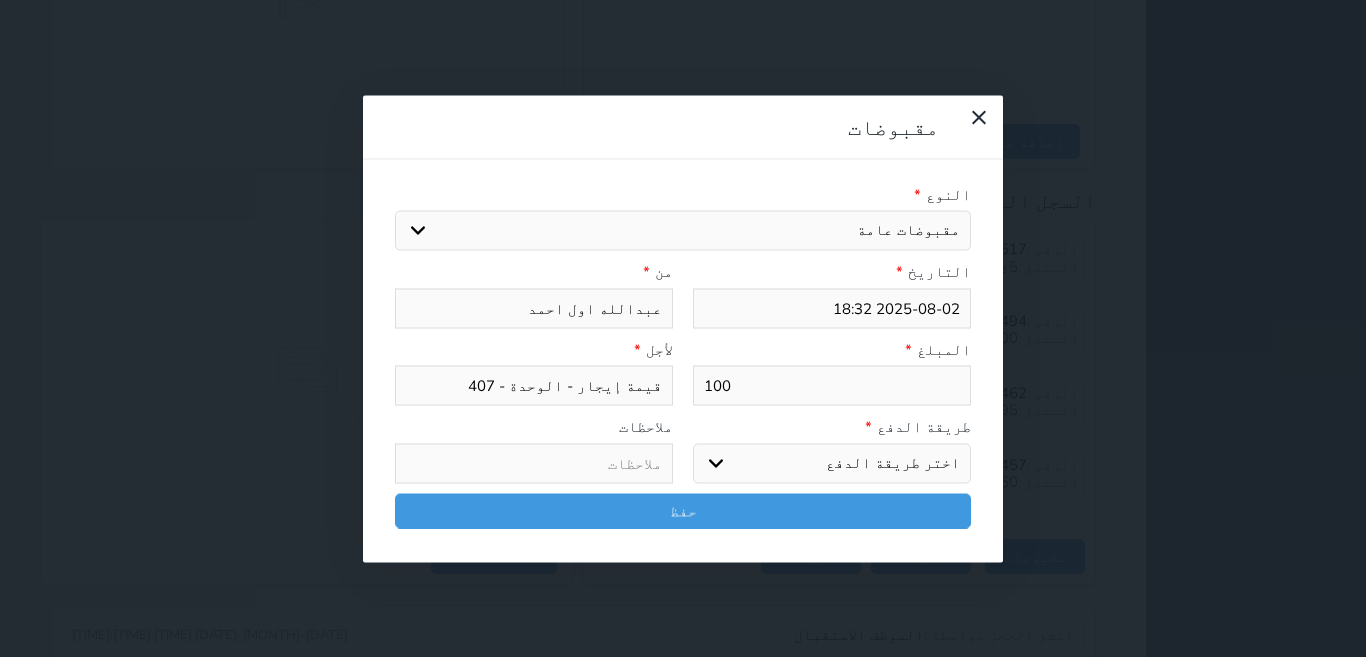 type on "100" 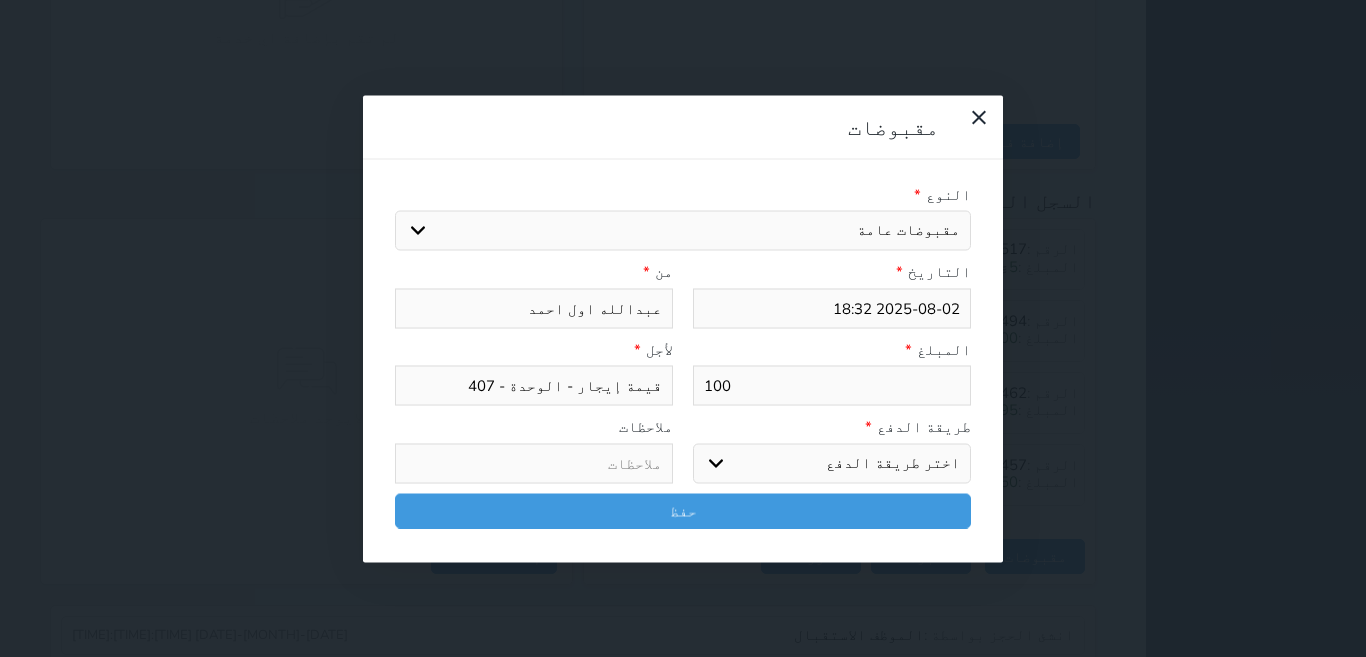 select on "cash" 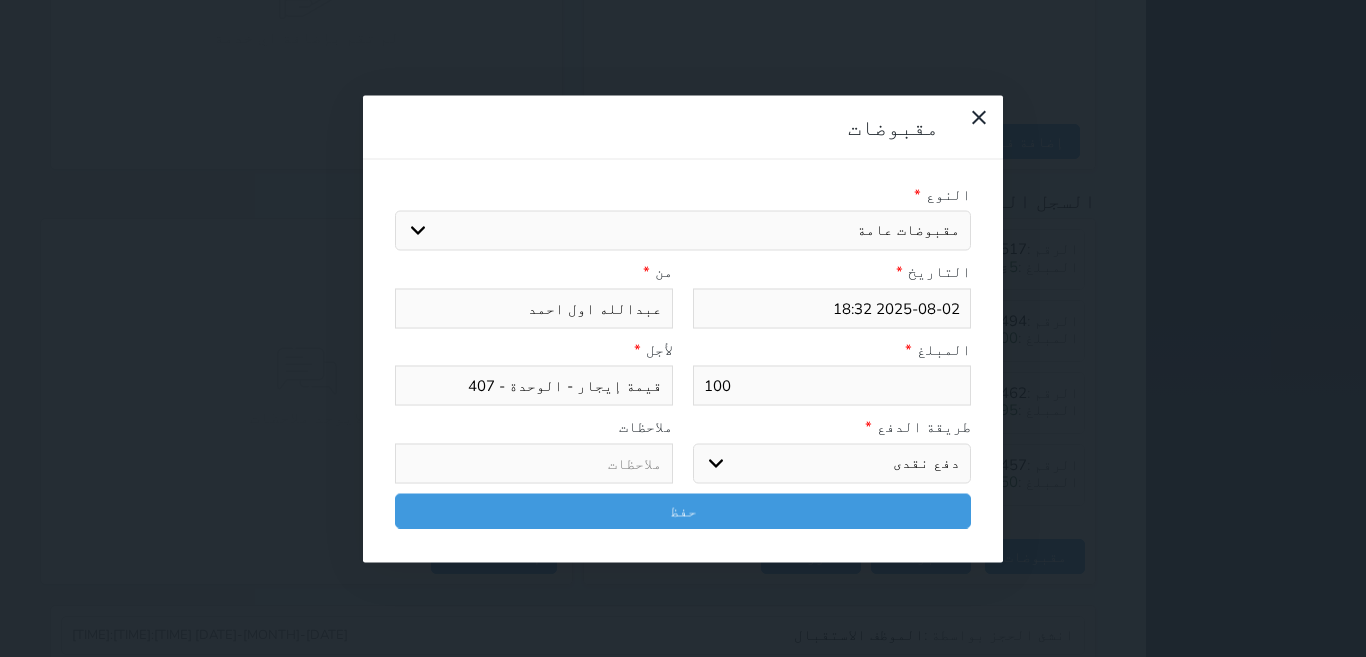click on "اختر طريقة الدفع   دفع نقدى   تحويل بنكى   مدى   بطاقة ائتمان   آجل" at bounding box center [832, 463] 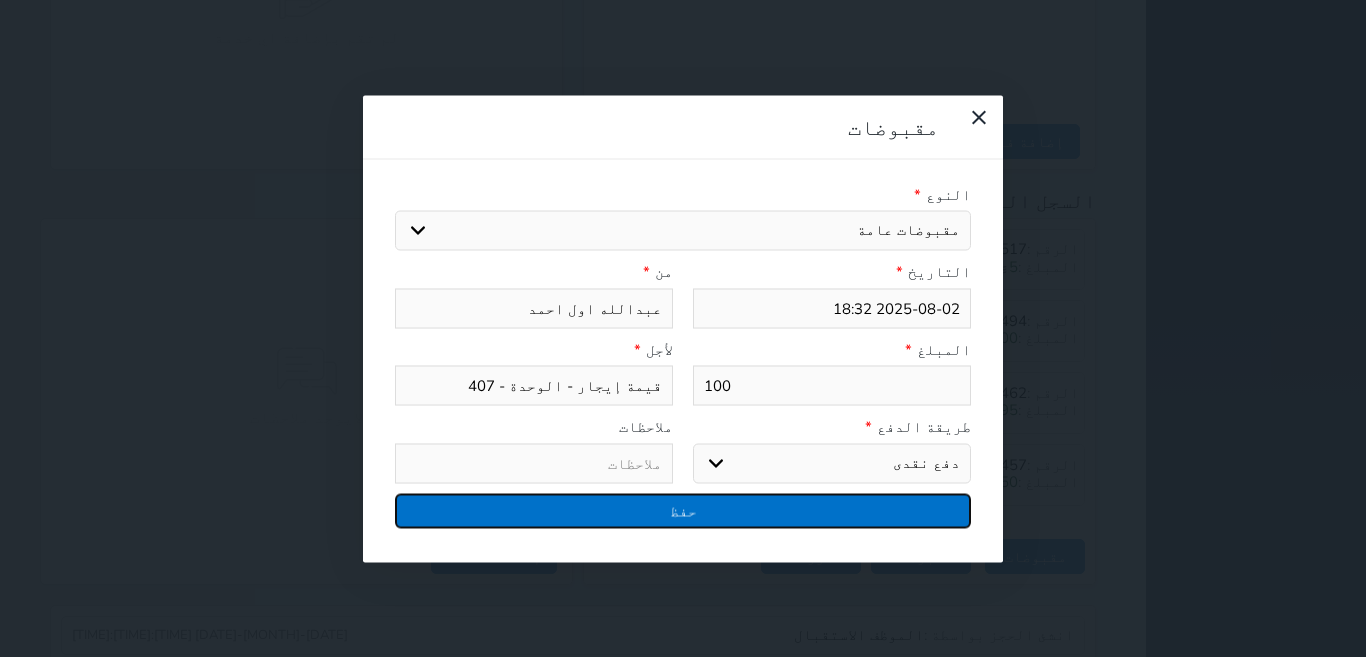 click on "حفظ" at bounding box center (683, 510) 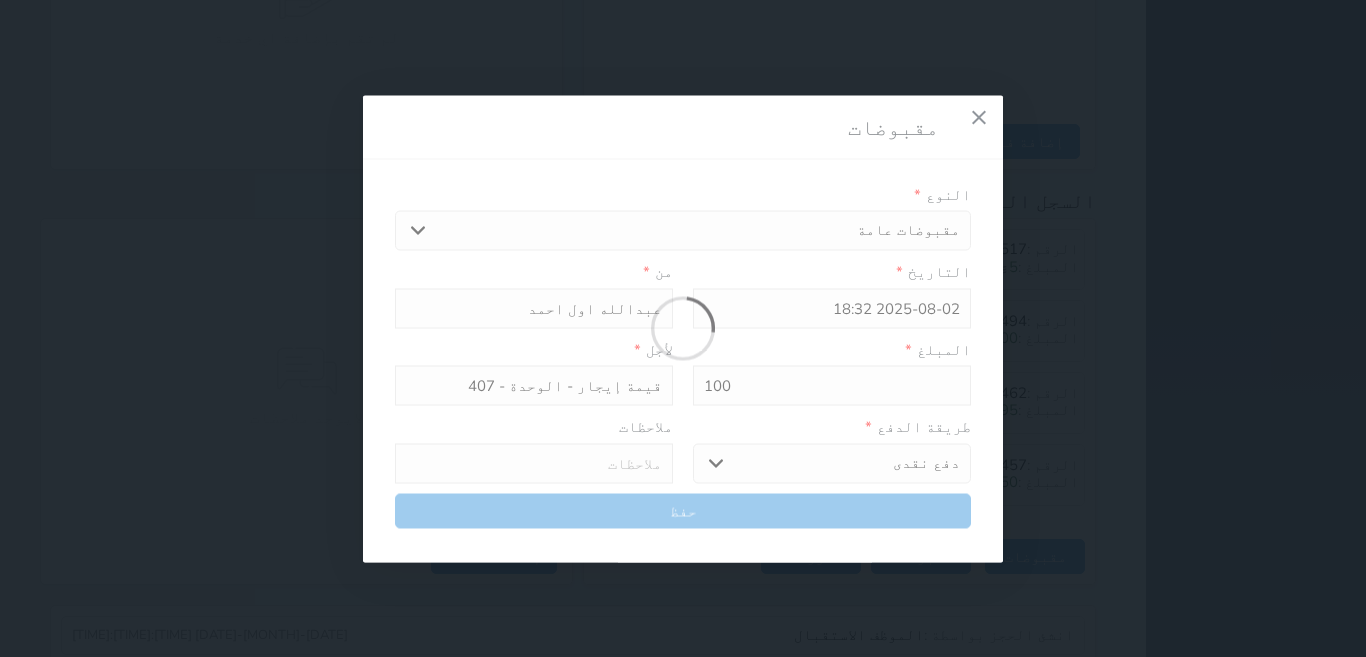select 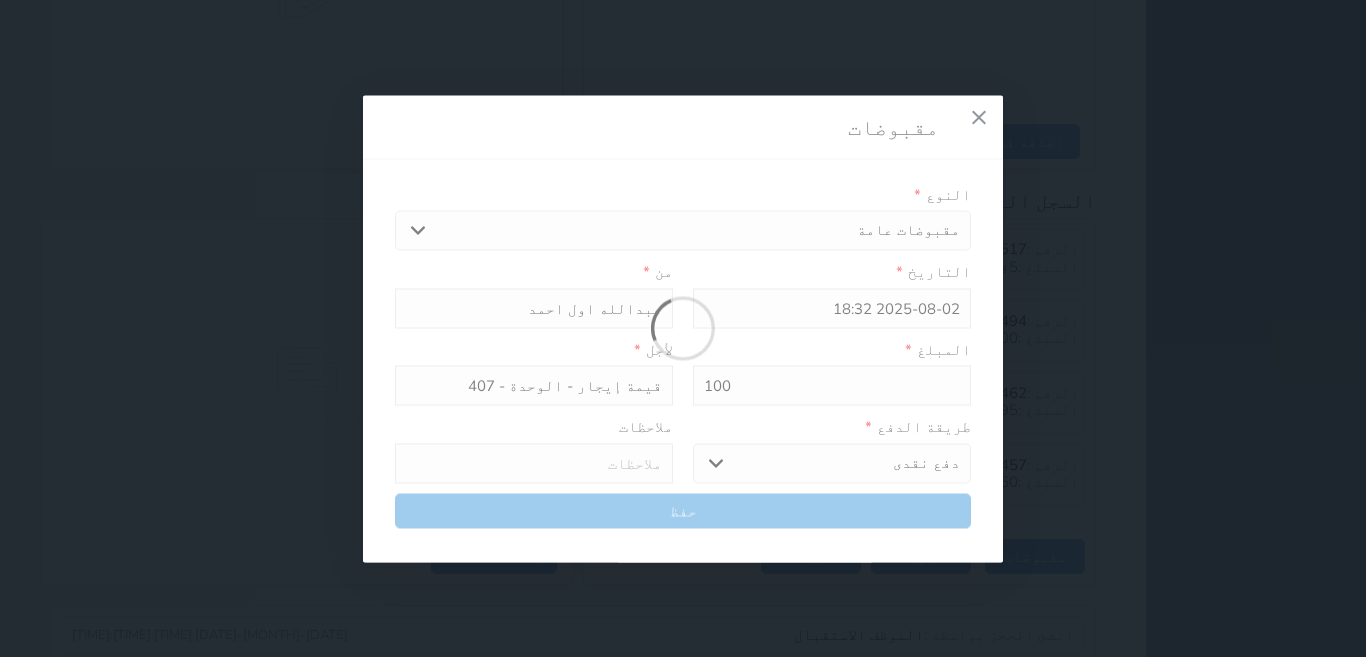 type 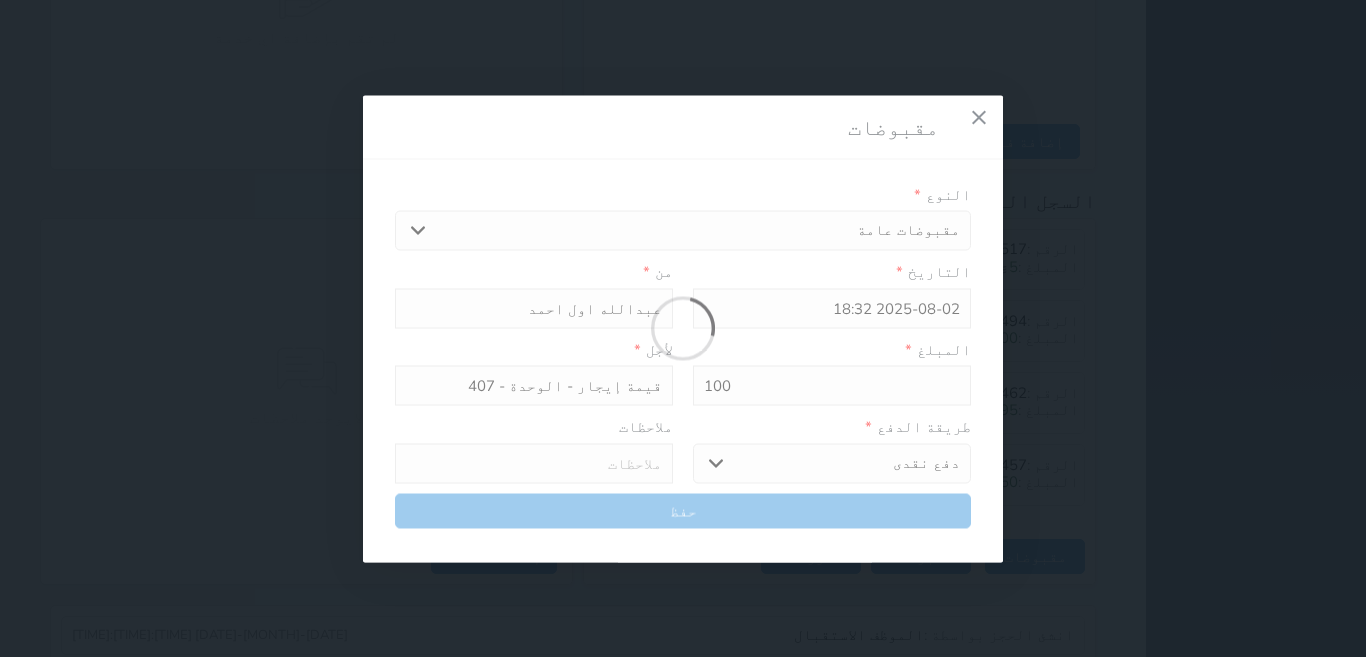 type on "0" 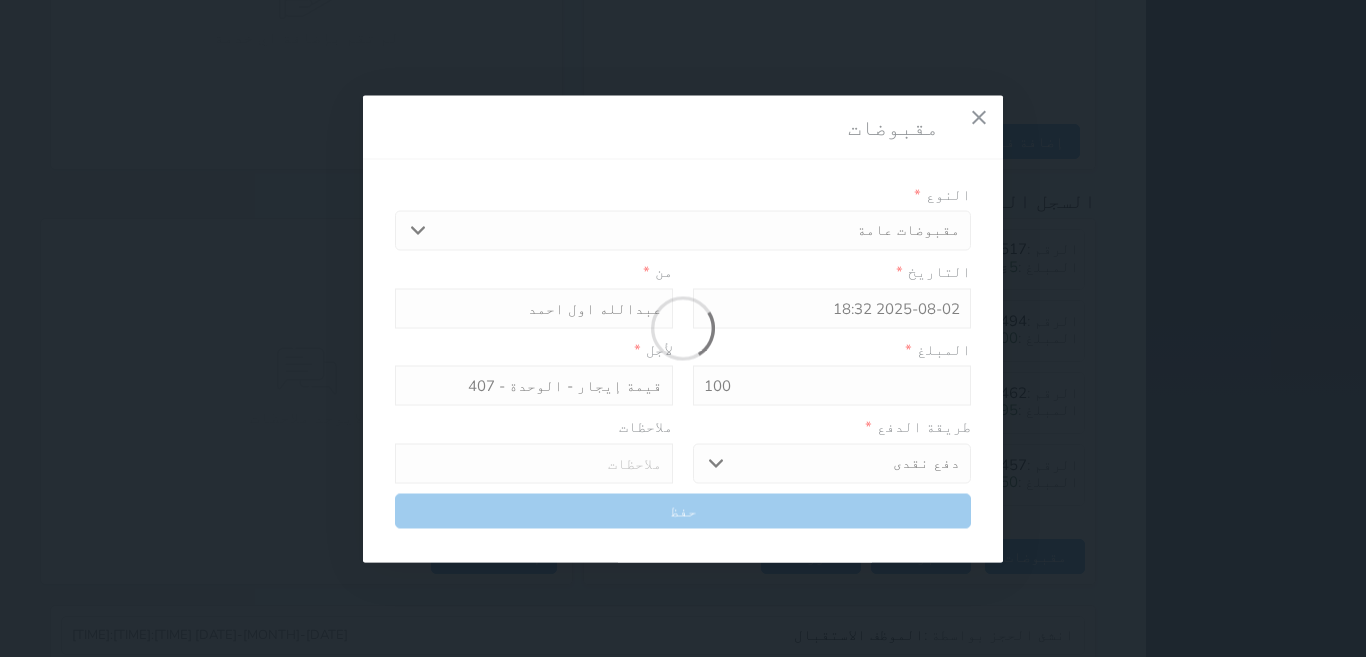 select 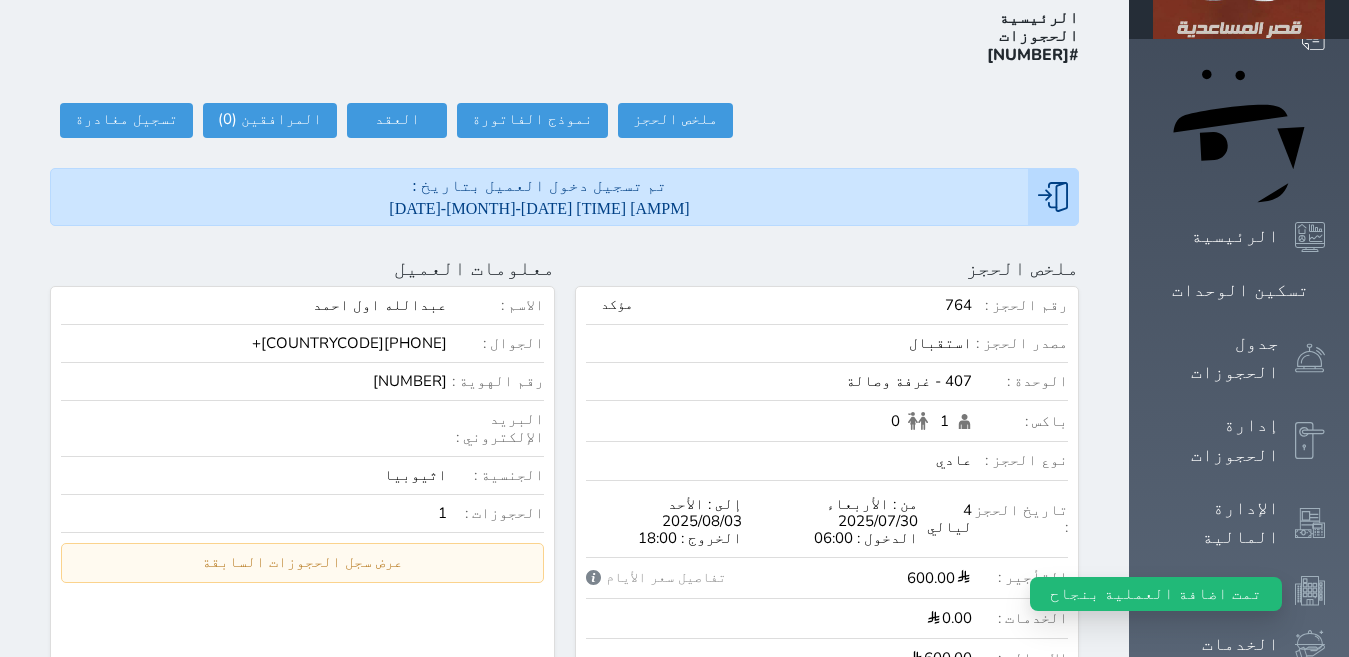 scroll, scrollTop: 124, scrollLeft: 0, axis: vertical 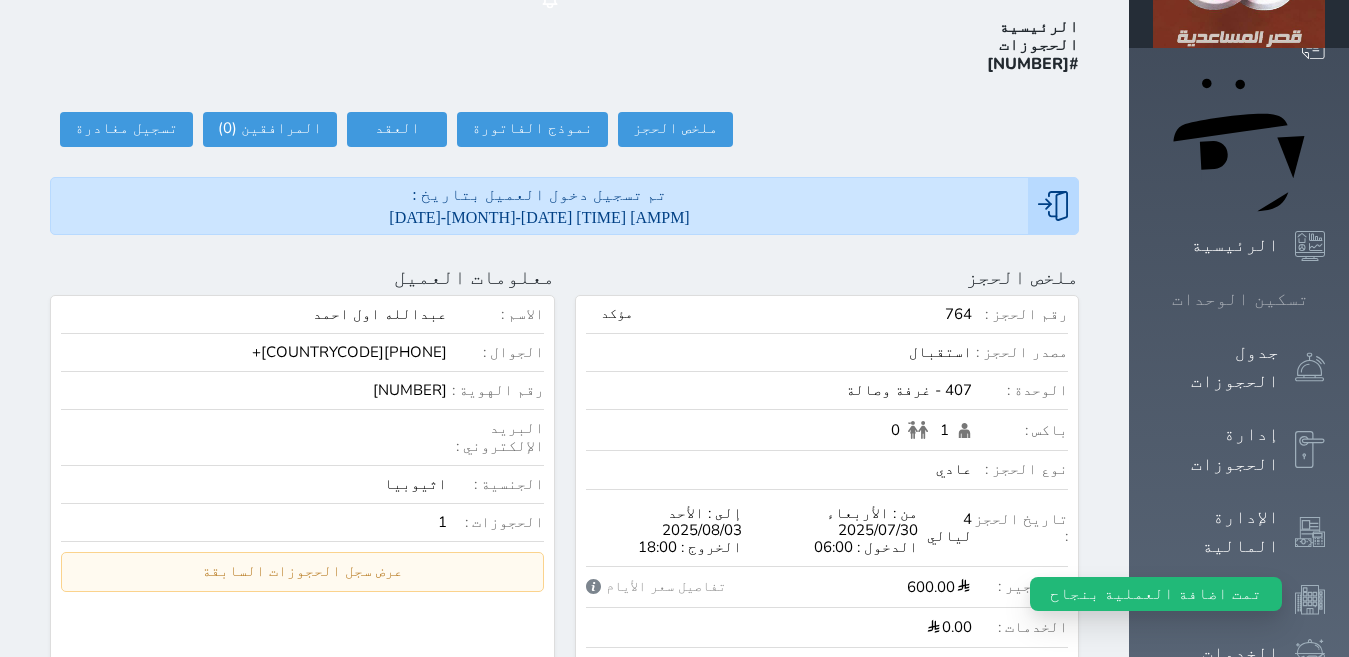 click on "تسكين الوحدات" at bounding box center [1240, 299] 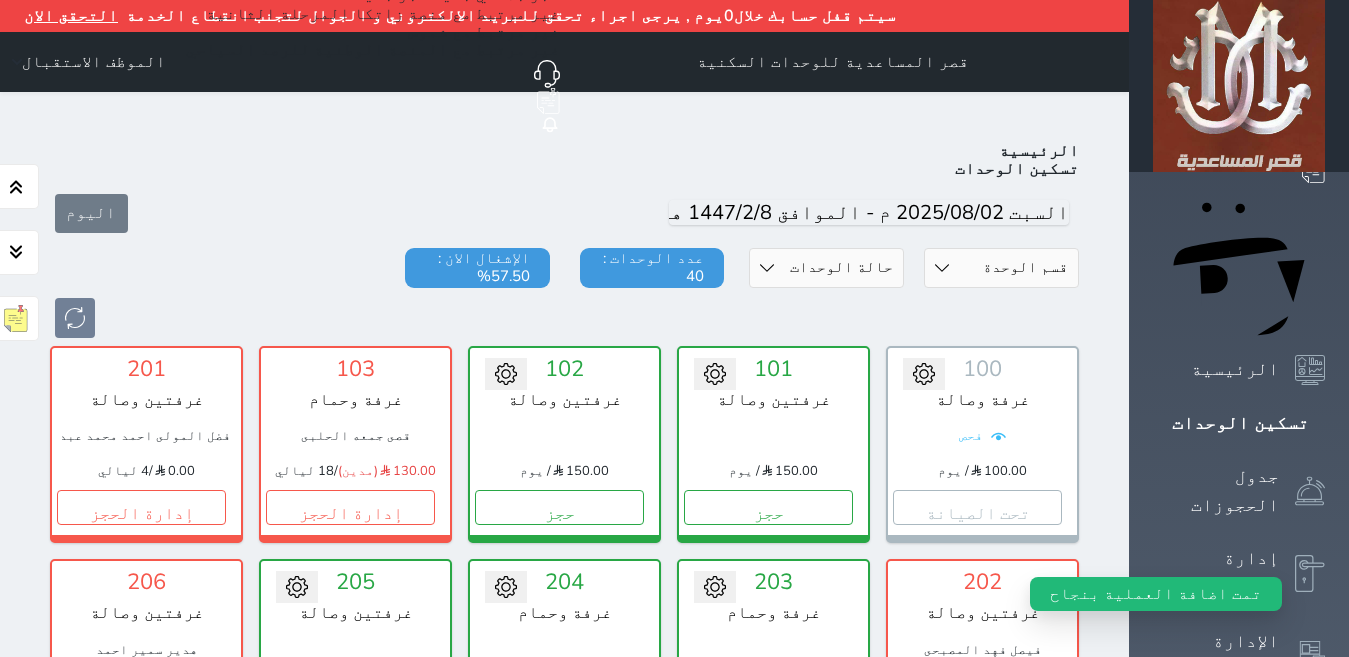 scroll, scrollTop: 110, scrollLeft: 0, axis: vertical 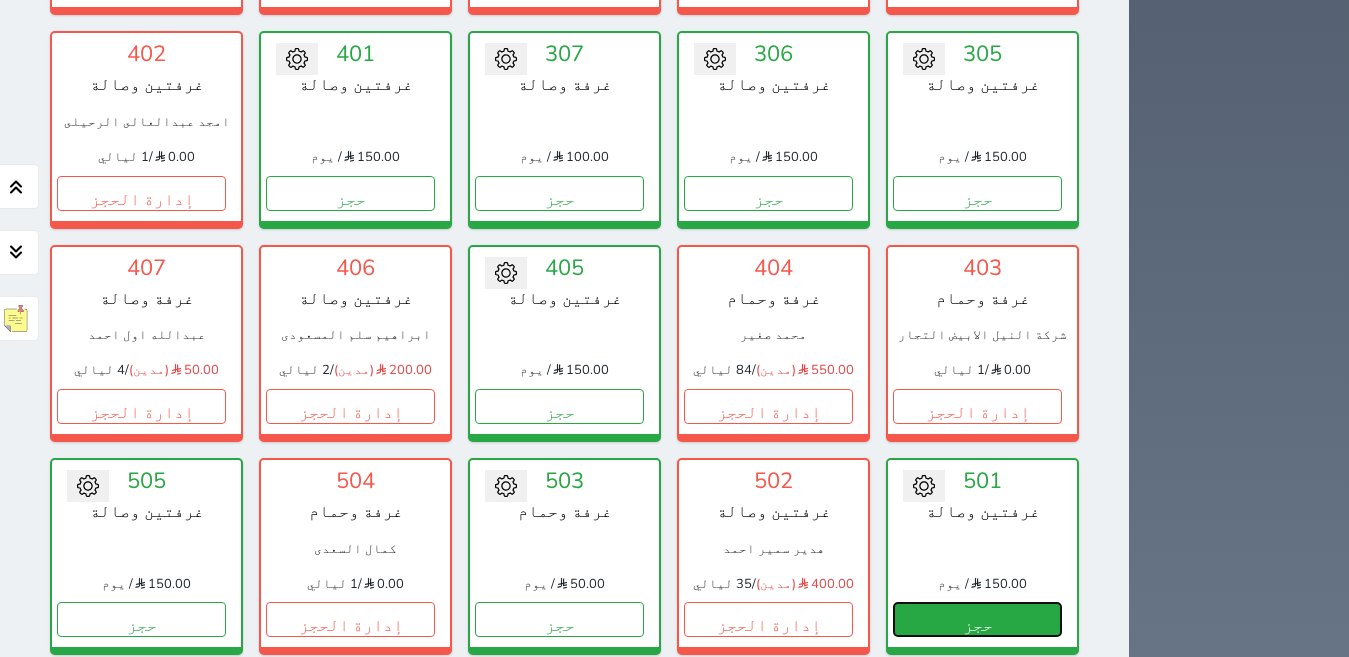 click on "حجز" at bounding box center (977, 619) 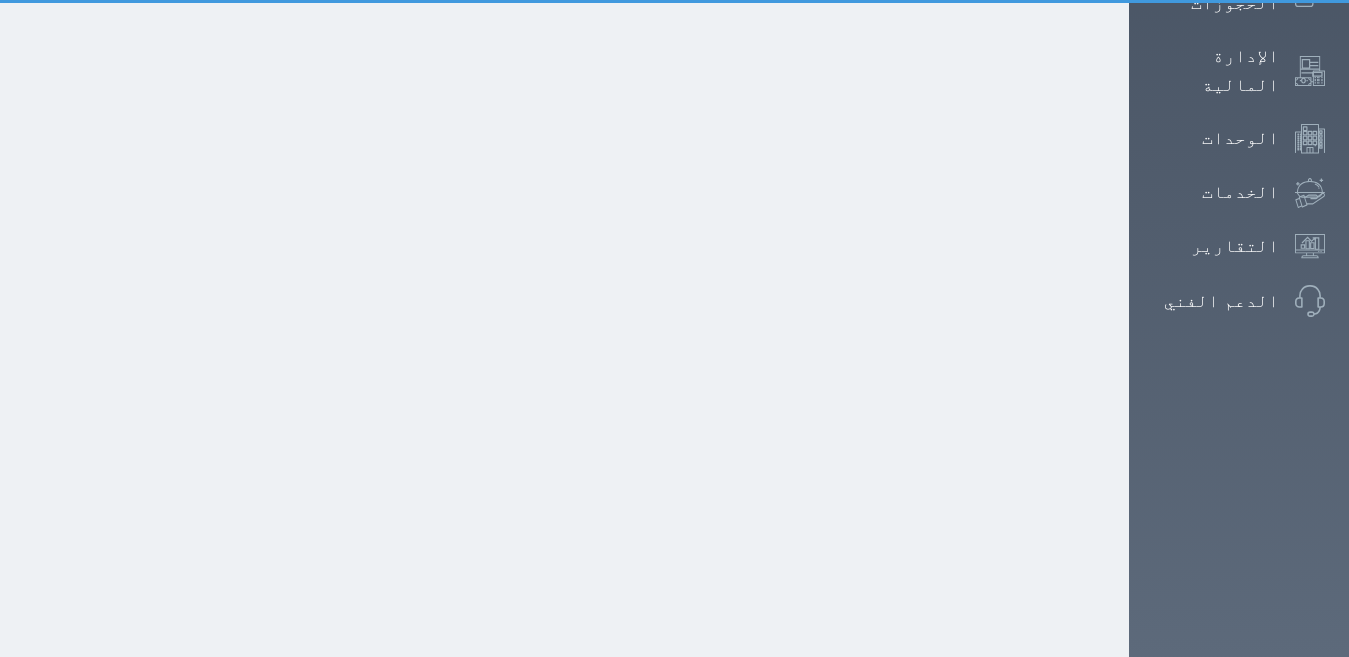 scroll, scrollTop: 208, scrollLeft: 0, axis: vertical 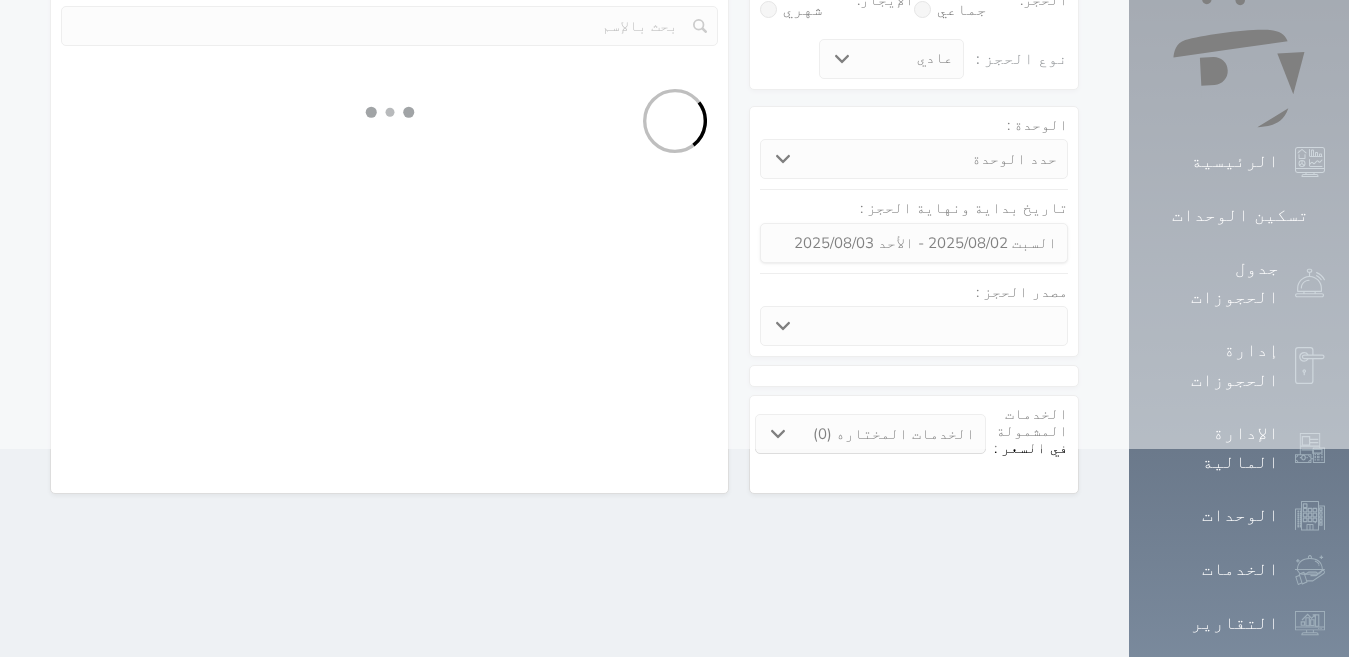 select 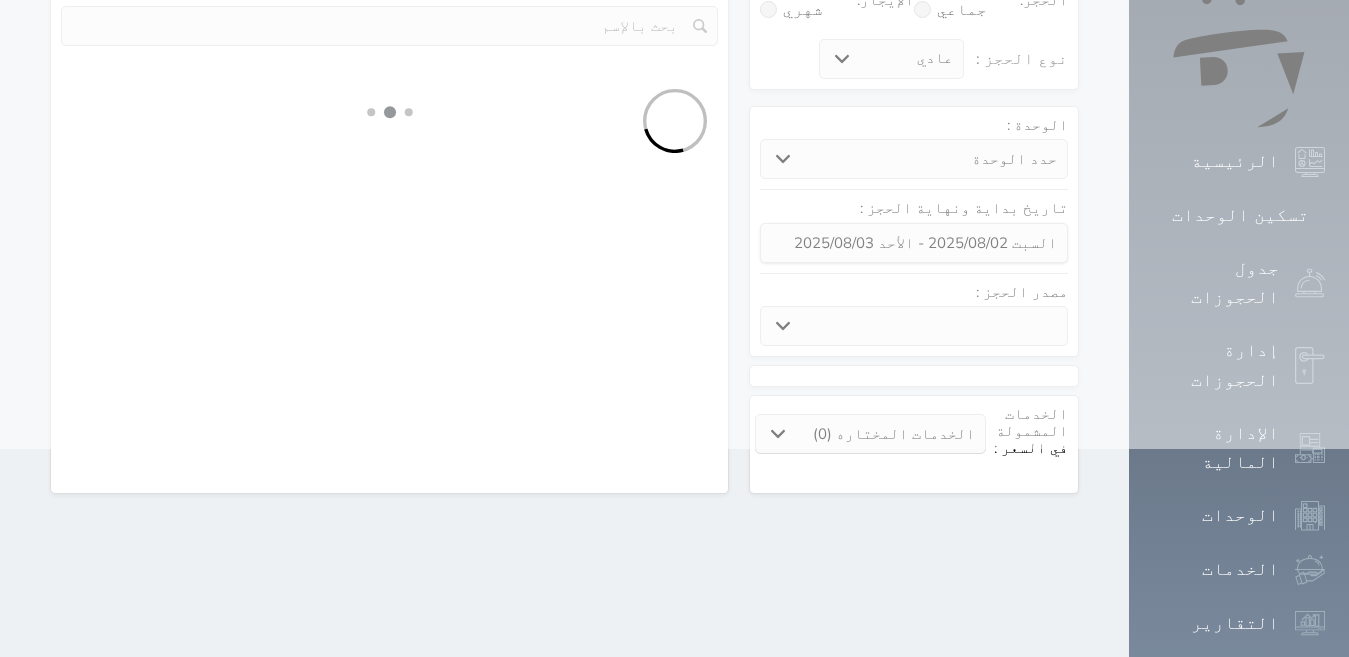 scroll, scrollTop: 0, scrollLeft: 0, axis: both 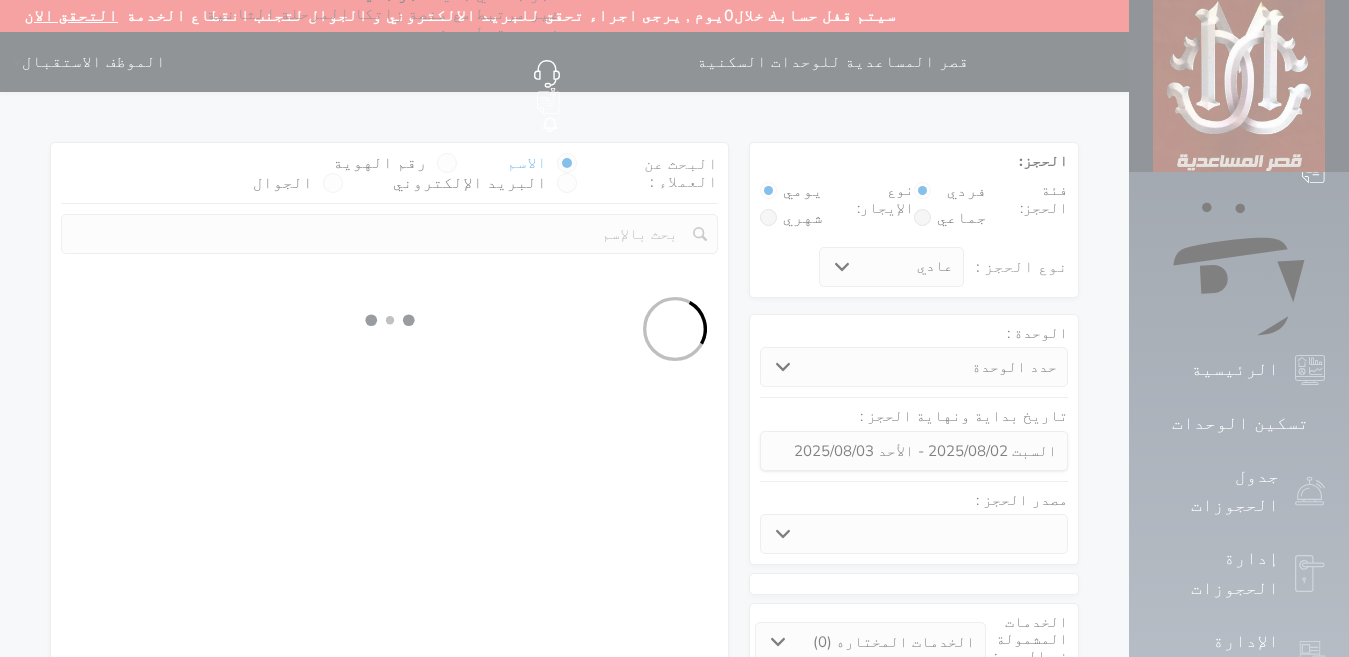 select on "33166" 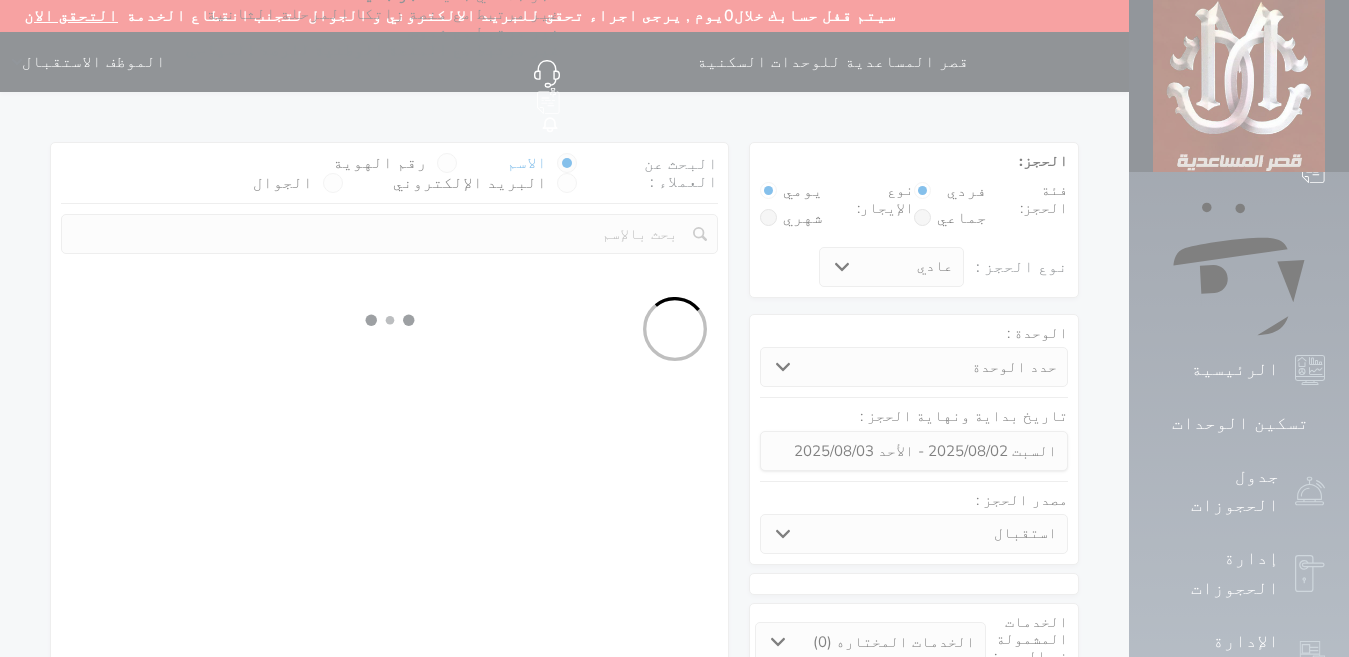 select 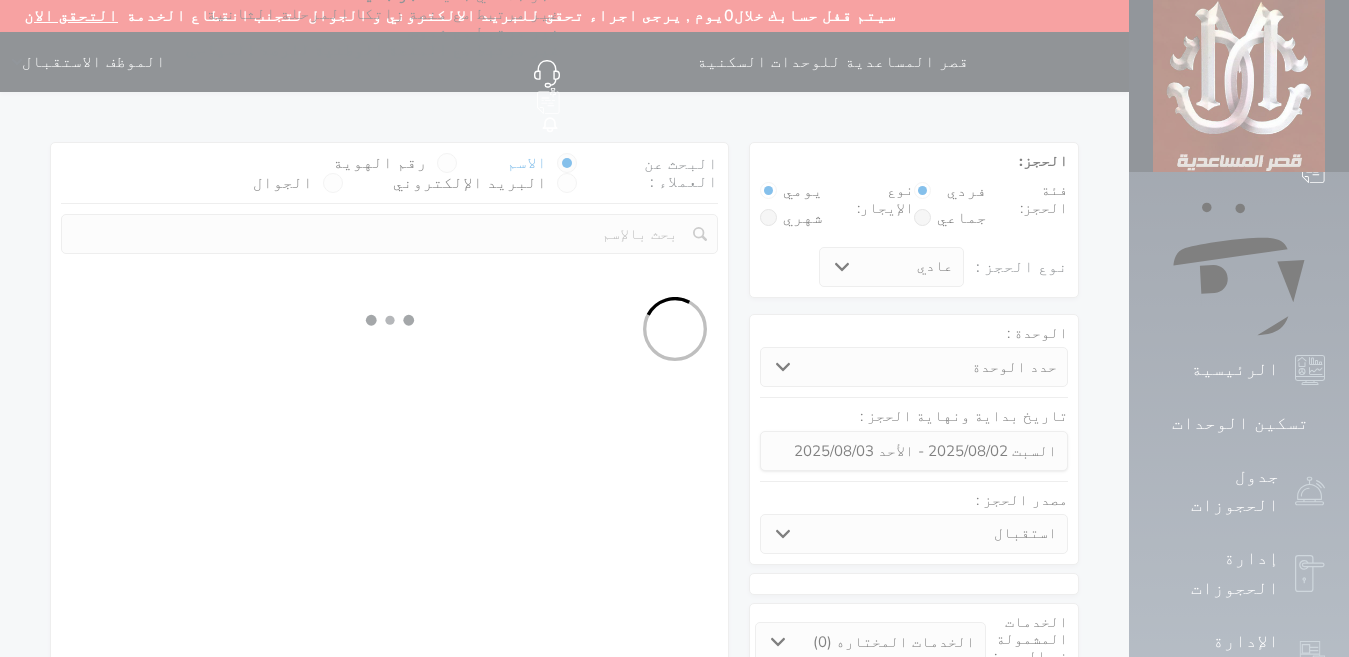 select on "1" 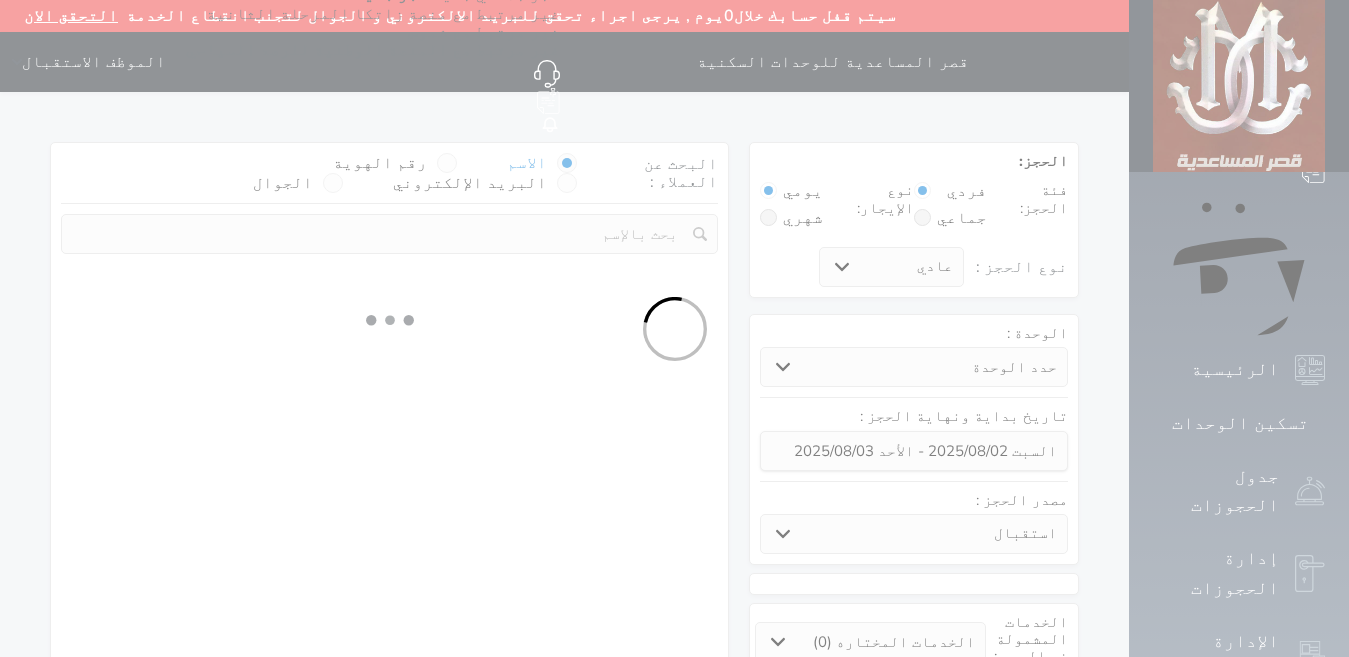 select on "1" 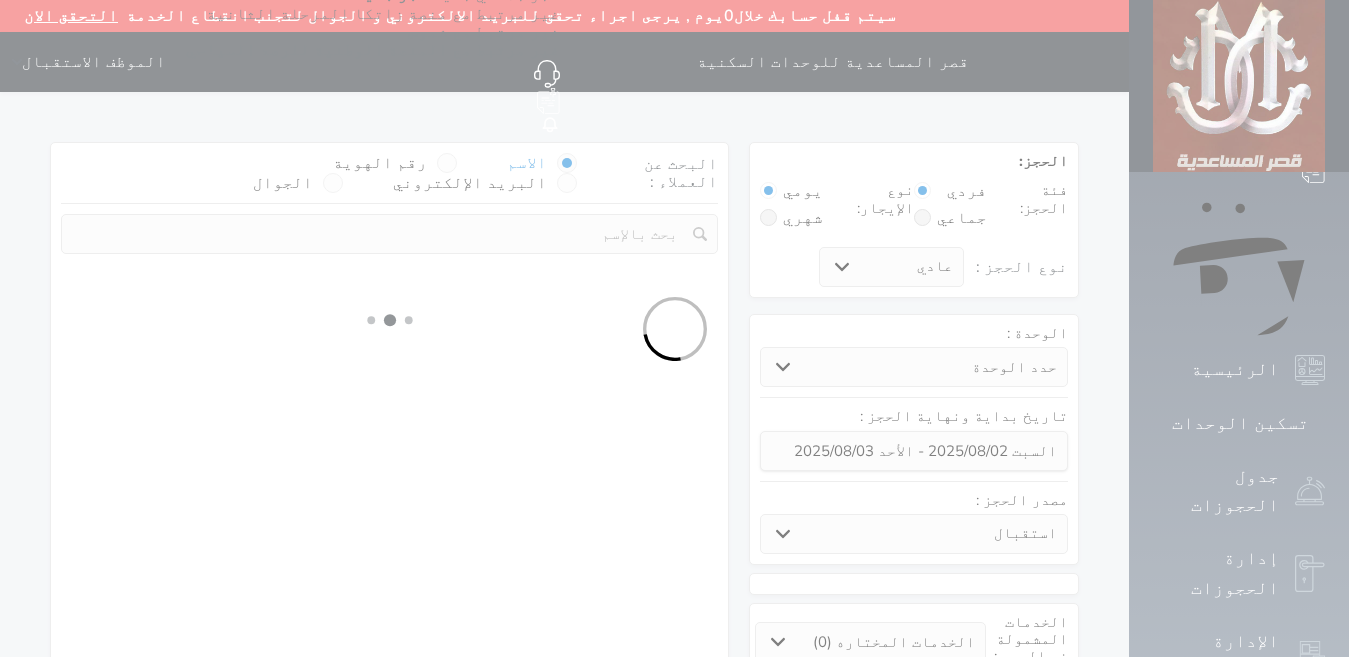select 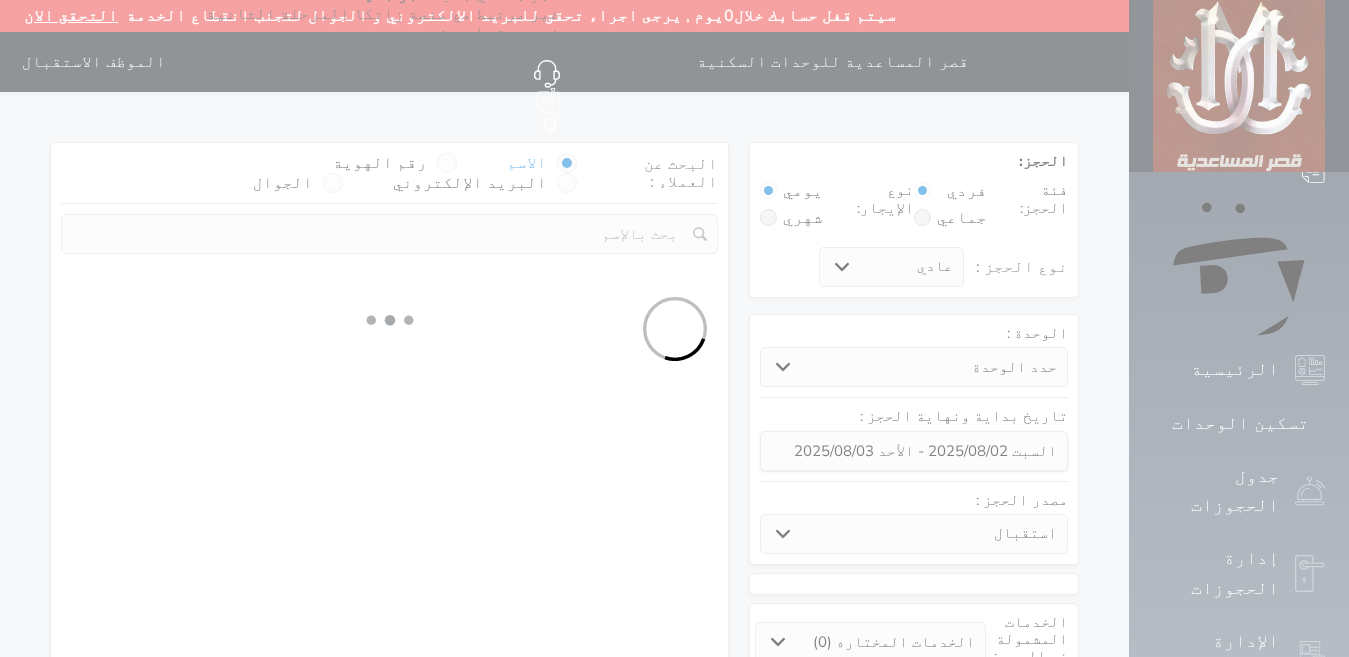 select on "7" 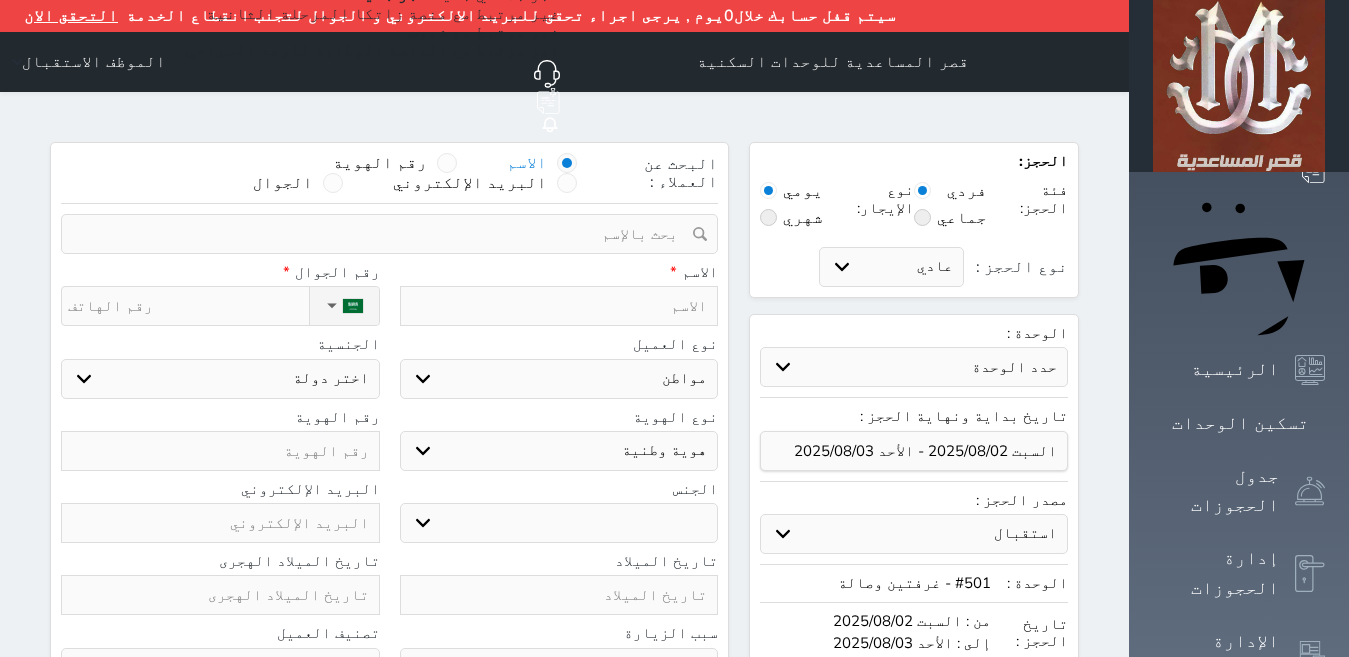 select 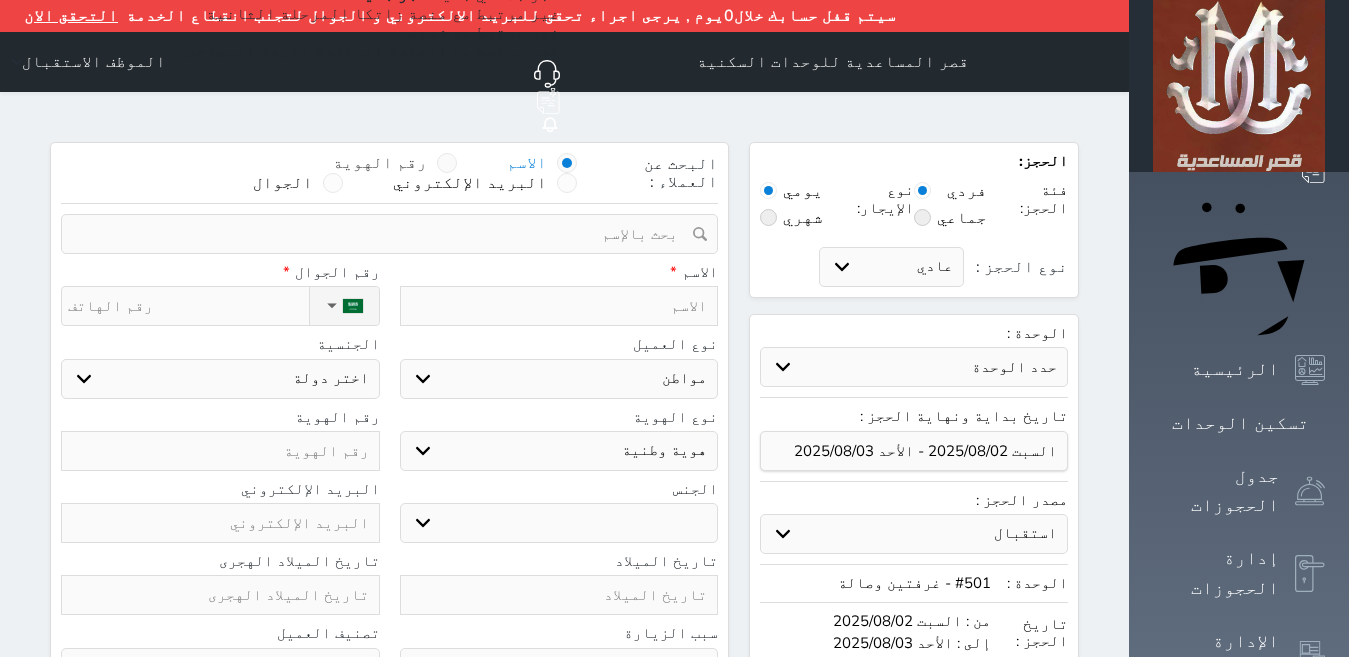 select 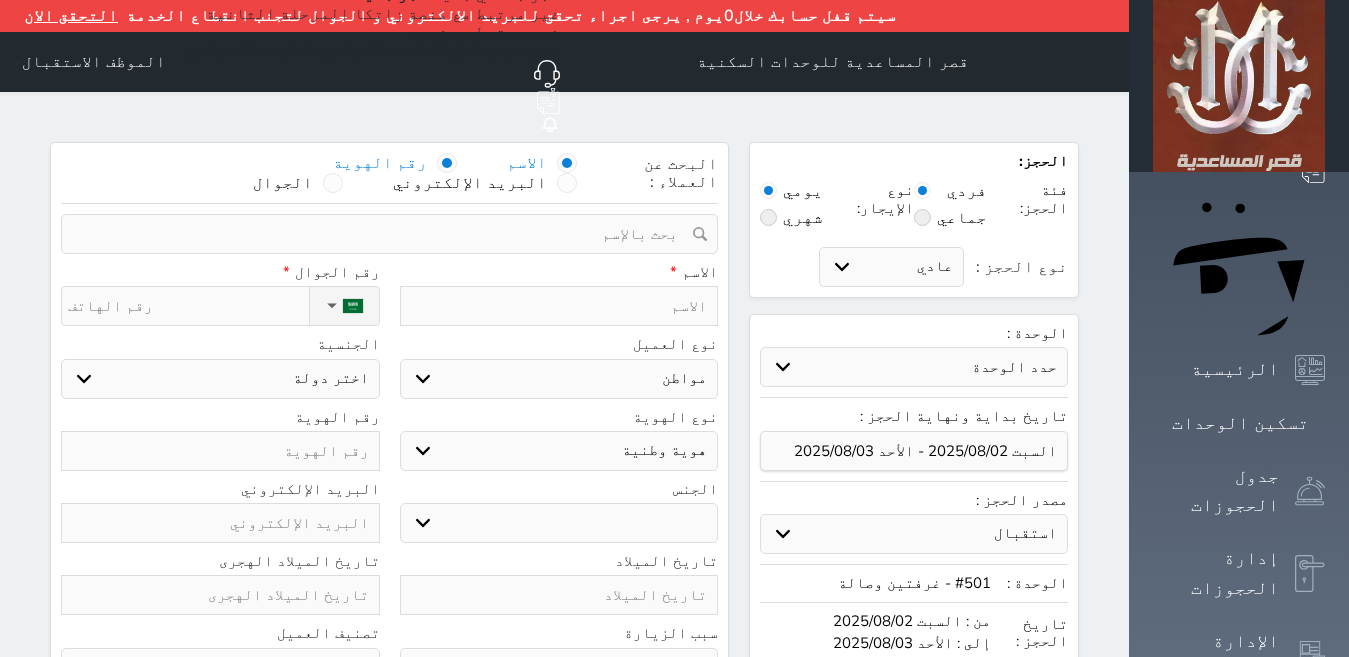 select 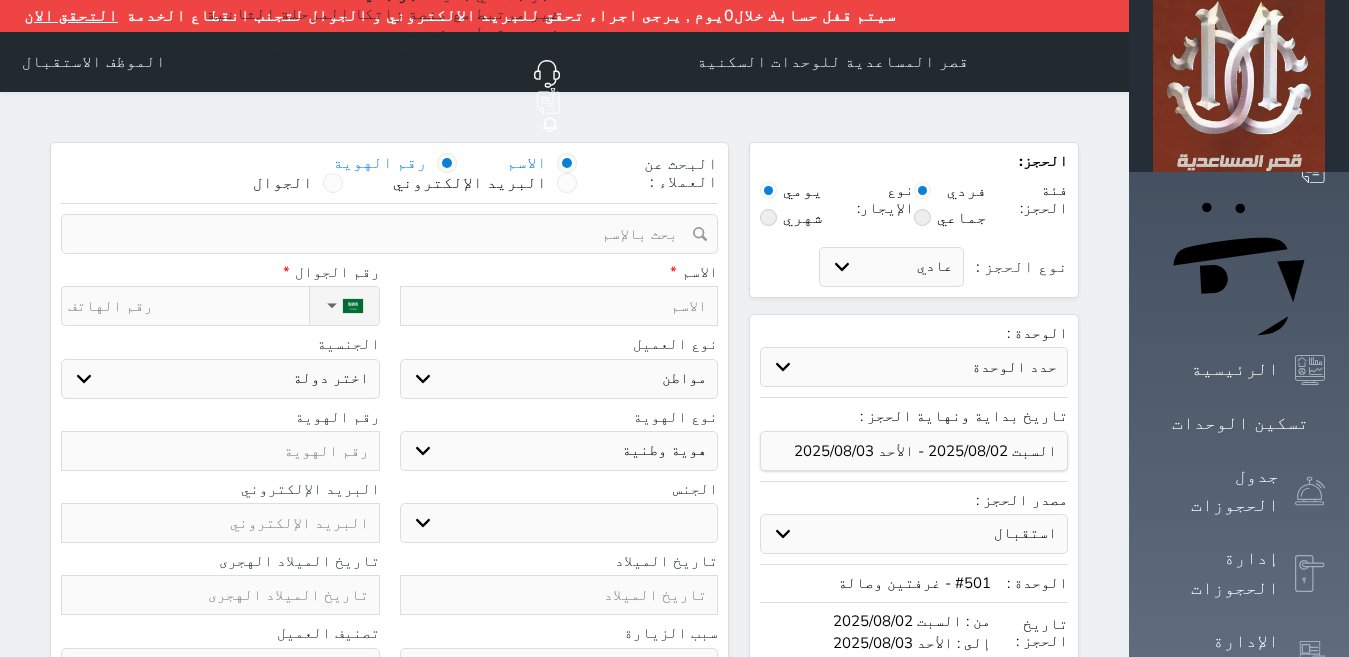 select 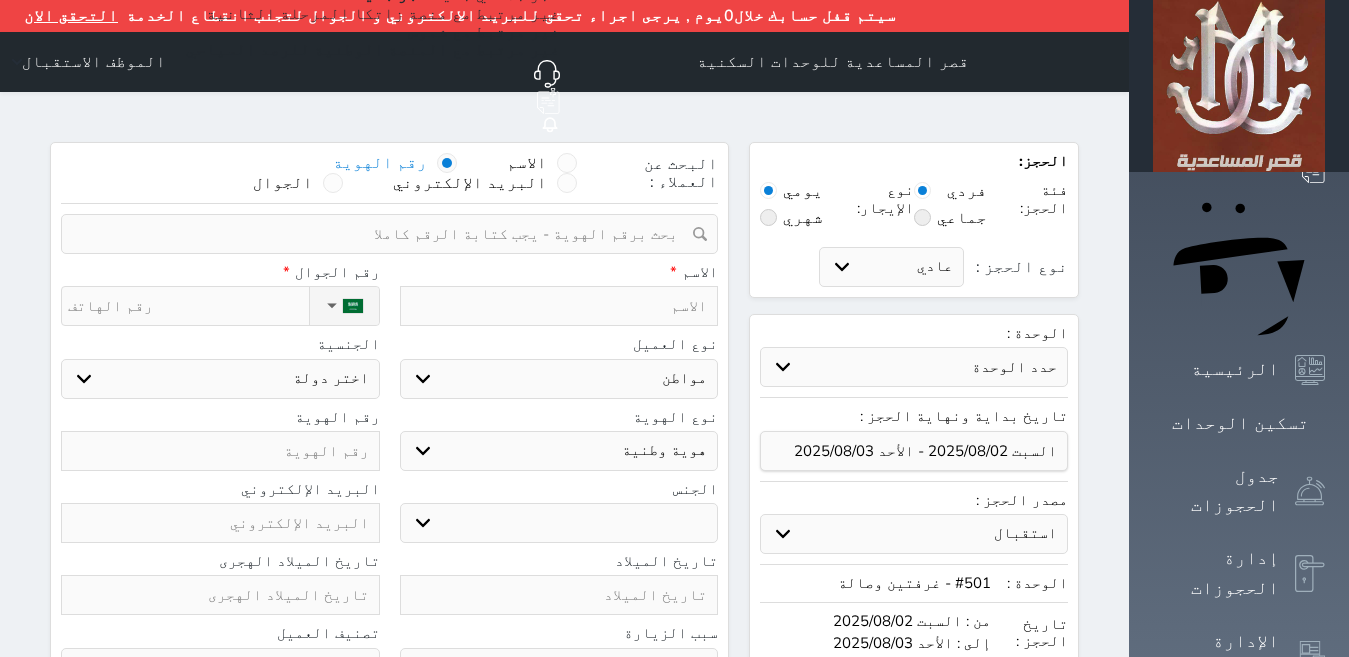 click at bounding box center (559, 306) 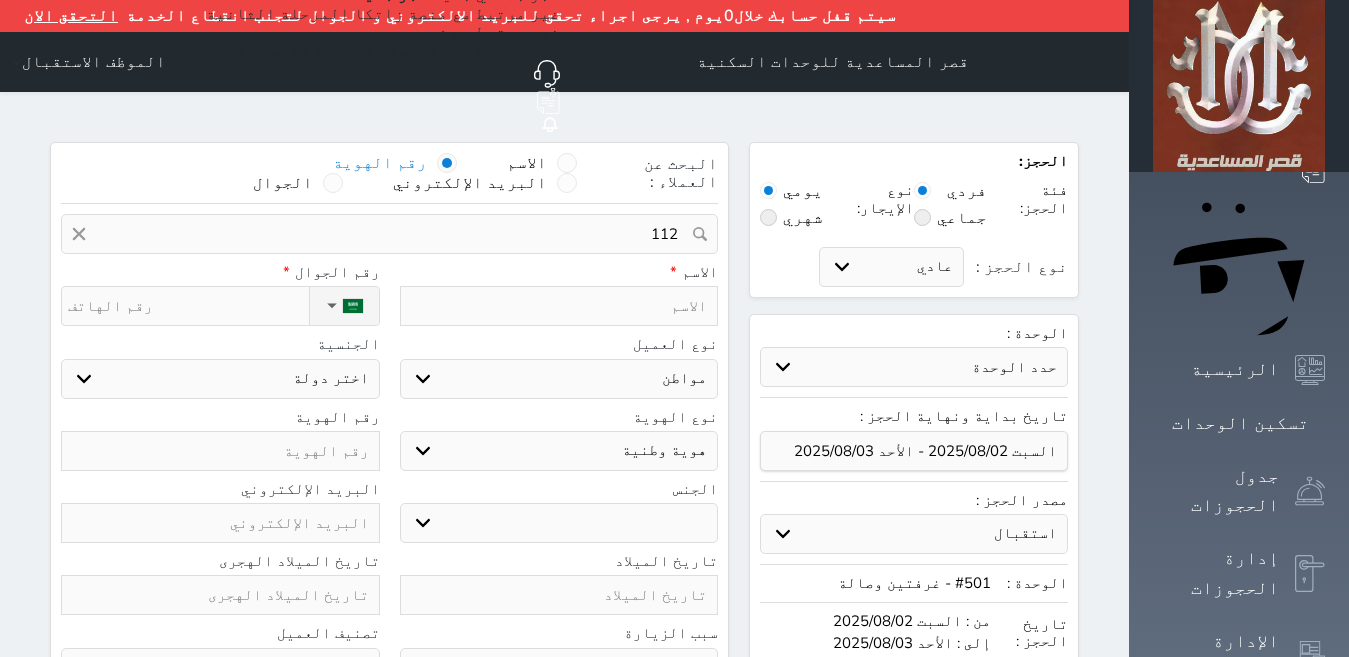 type on "1127" 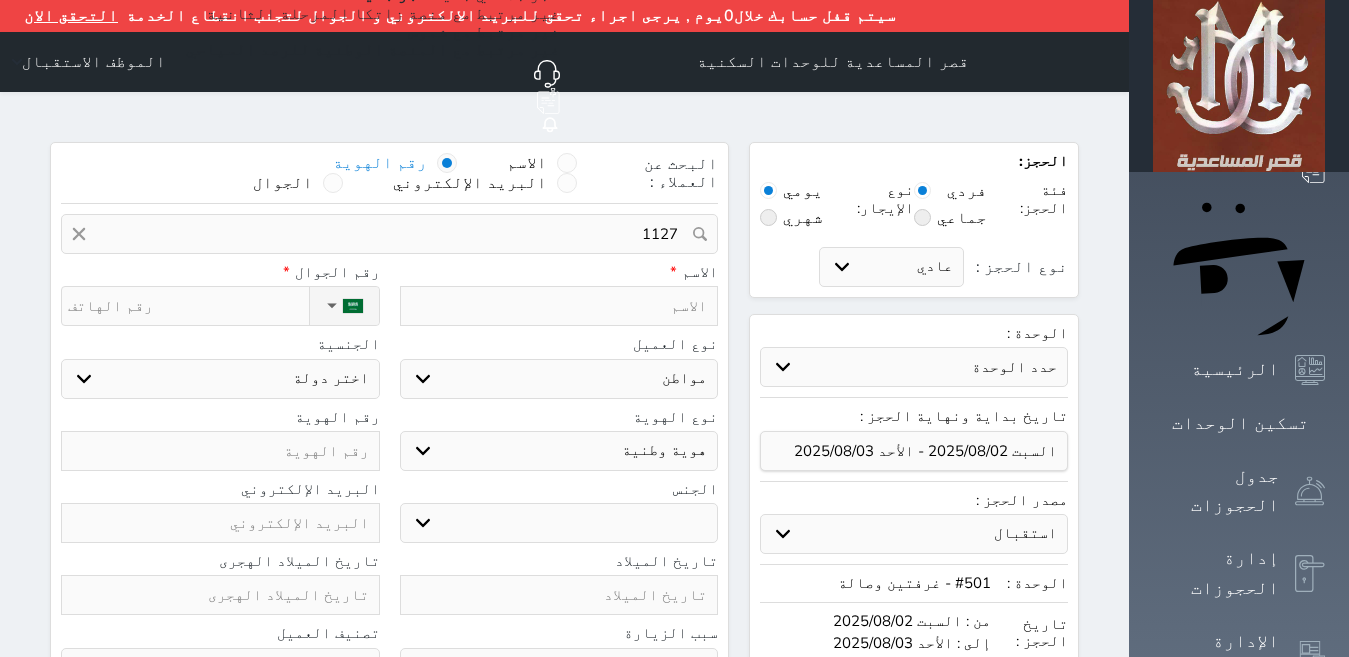 select on "113" 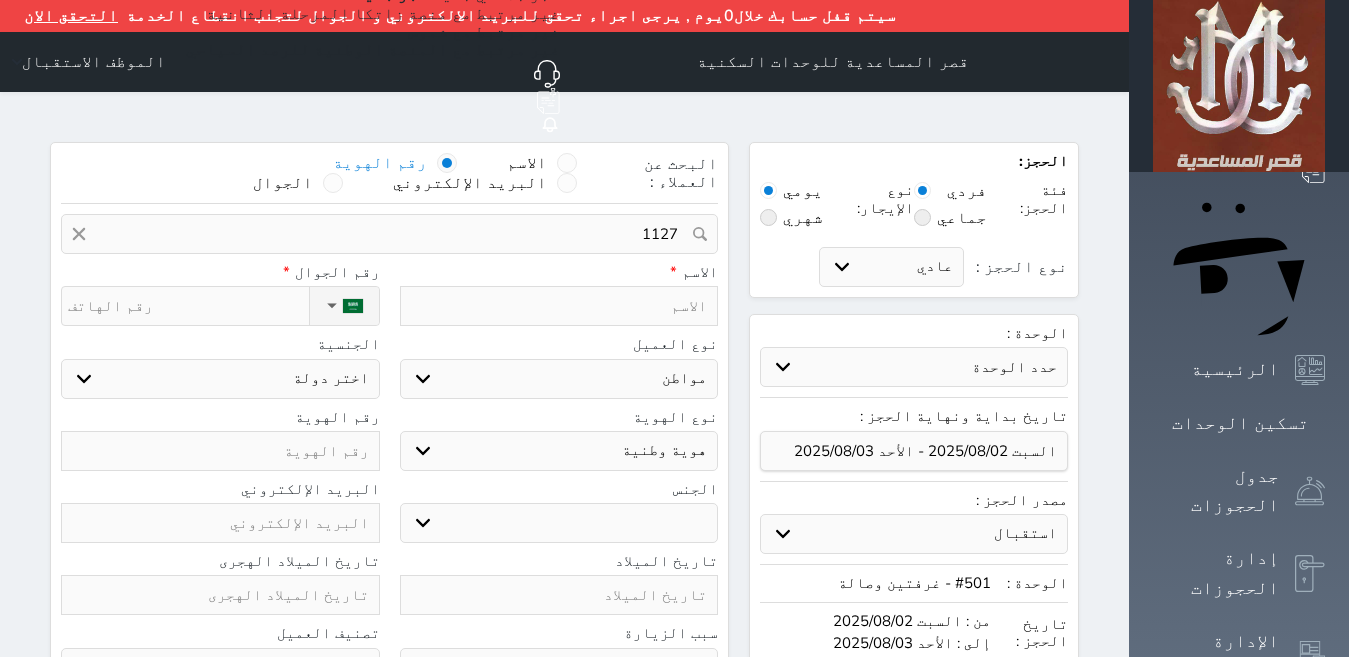 select 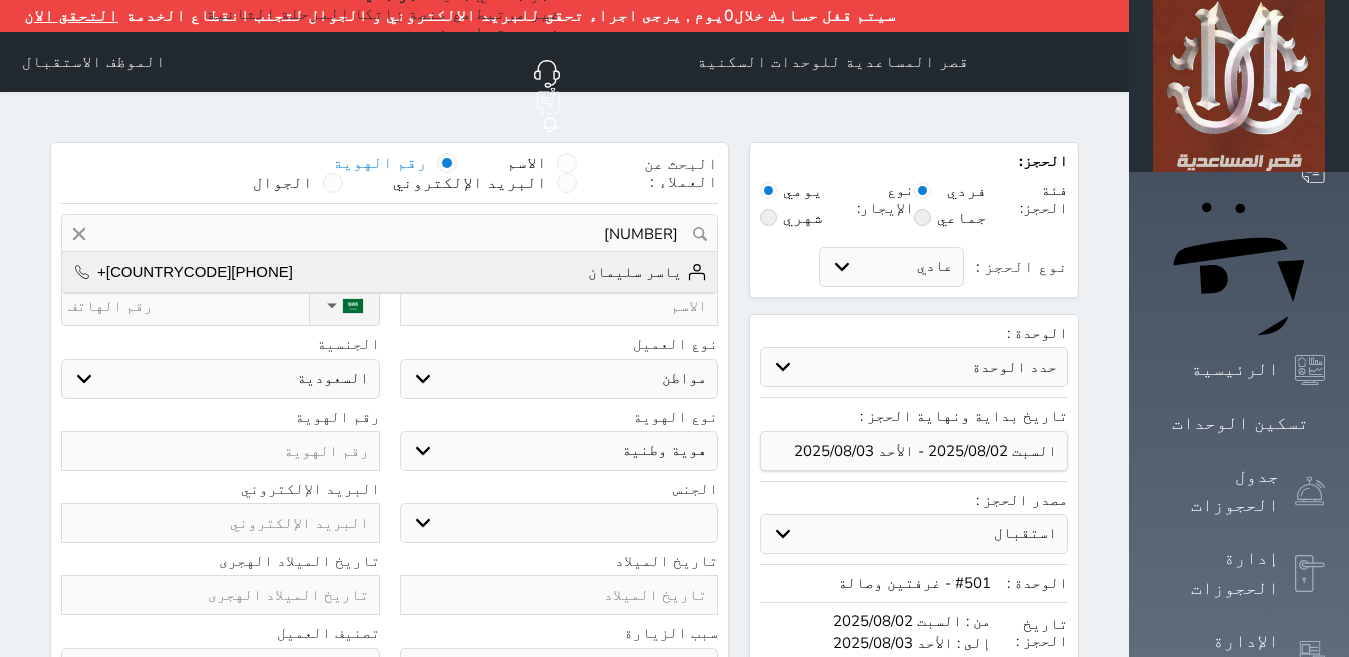 click on "ياسر سليمان +[COUNTRYCODE][PHONE]" at bounding box center [389, 272] 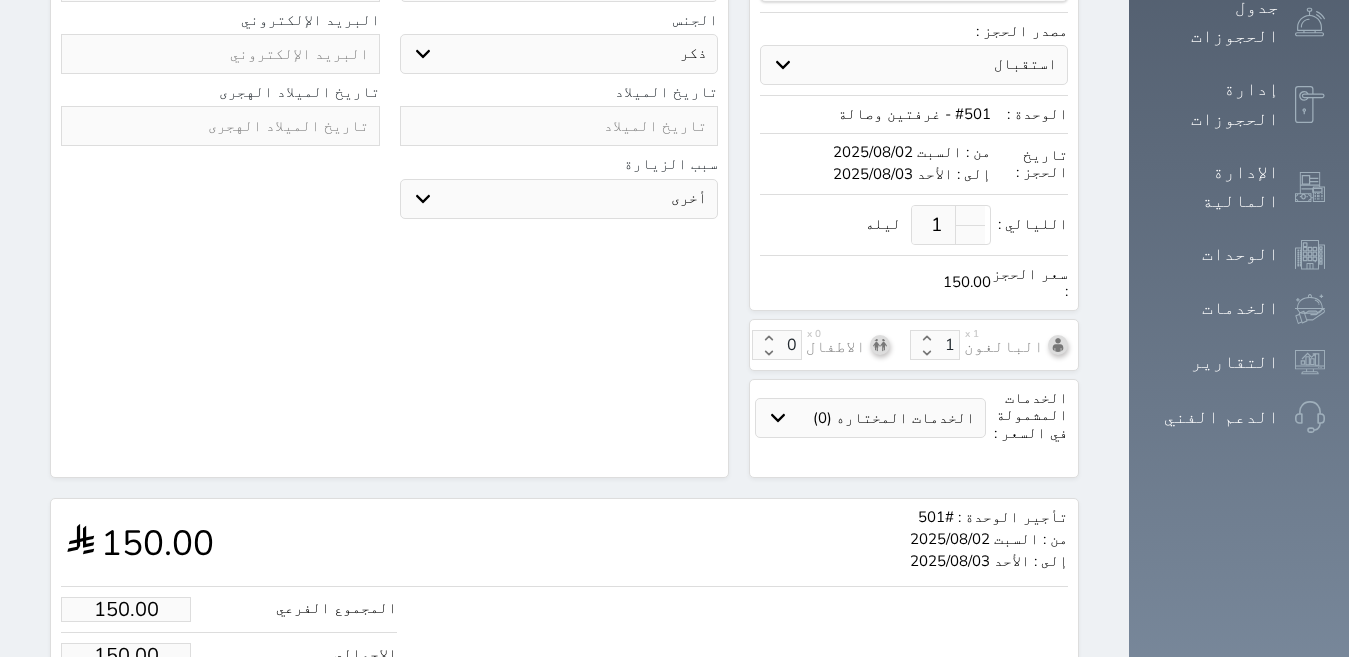 scroll, scrollTop: 490, scrollLeft: 0, axis: vertical 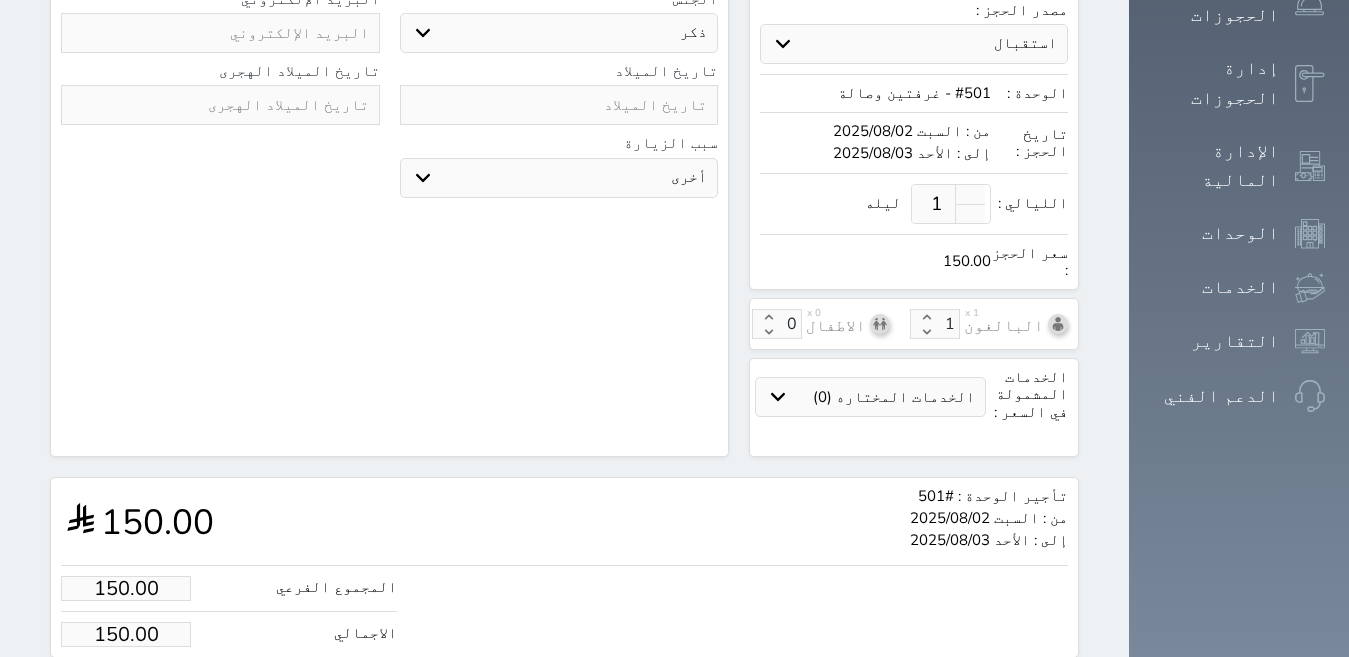 click on "المجموع الفرعي   [NUMBER]" at bounding box center (229, 594) 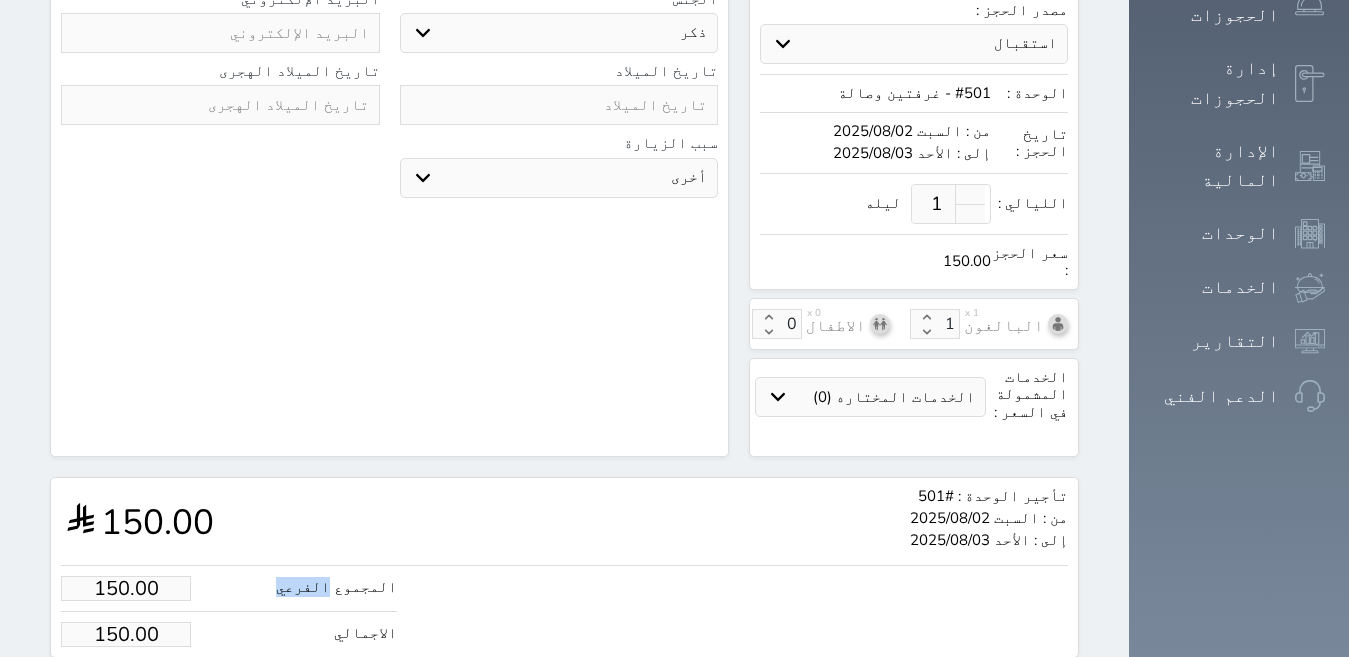click on "150.00" at bounding box center [126, 588] 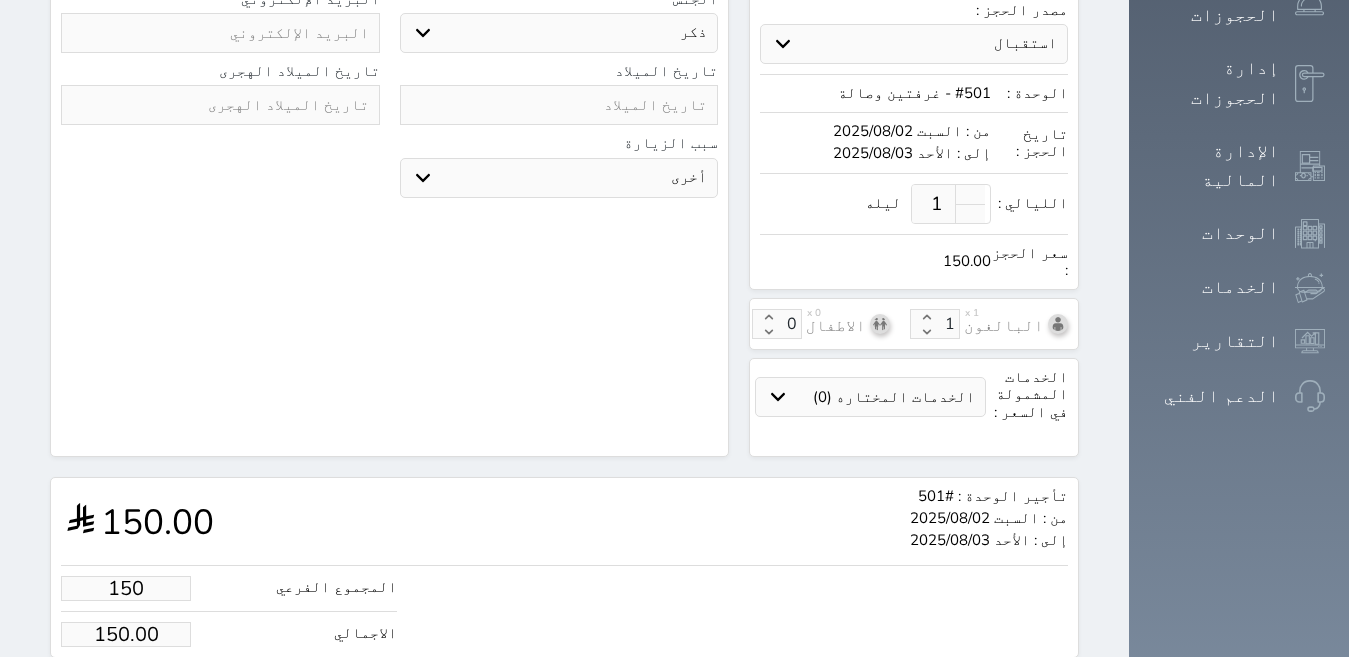click on "150" at bounding box center [126, 588] 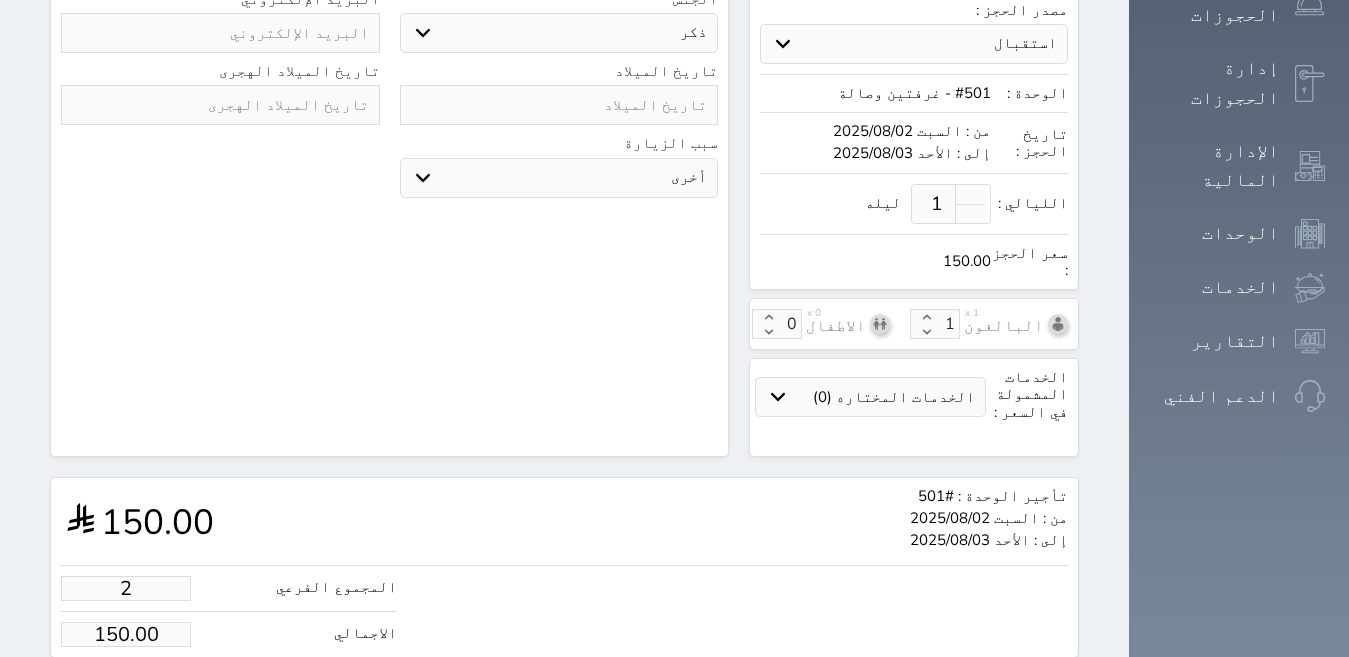 type on "2.00" 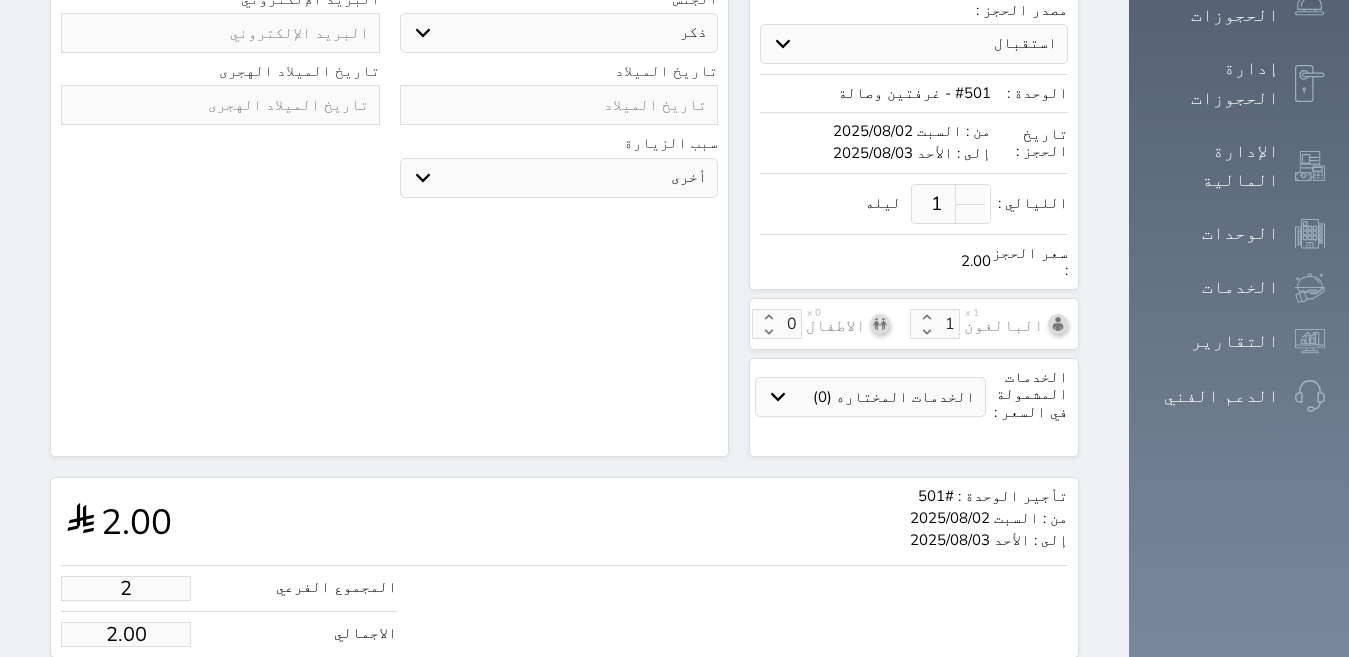 type on "20" 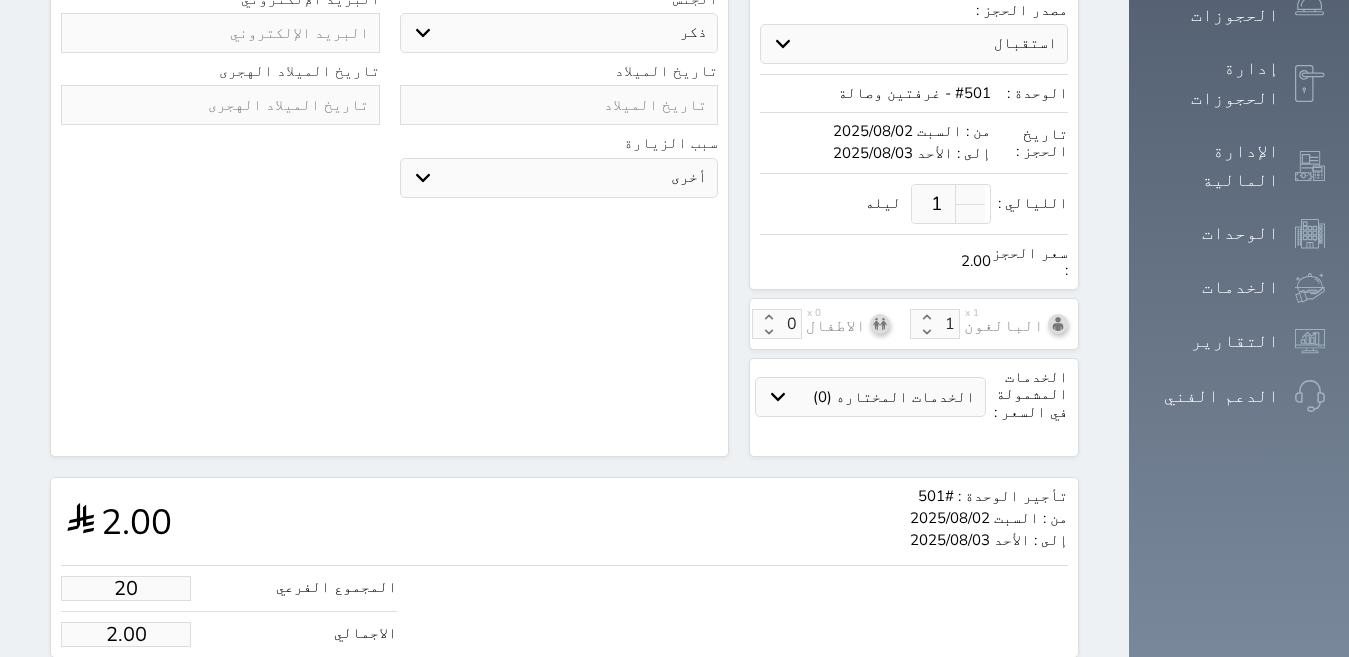 type on "20.00" 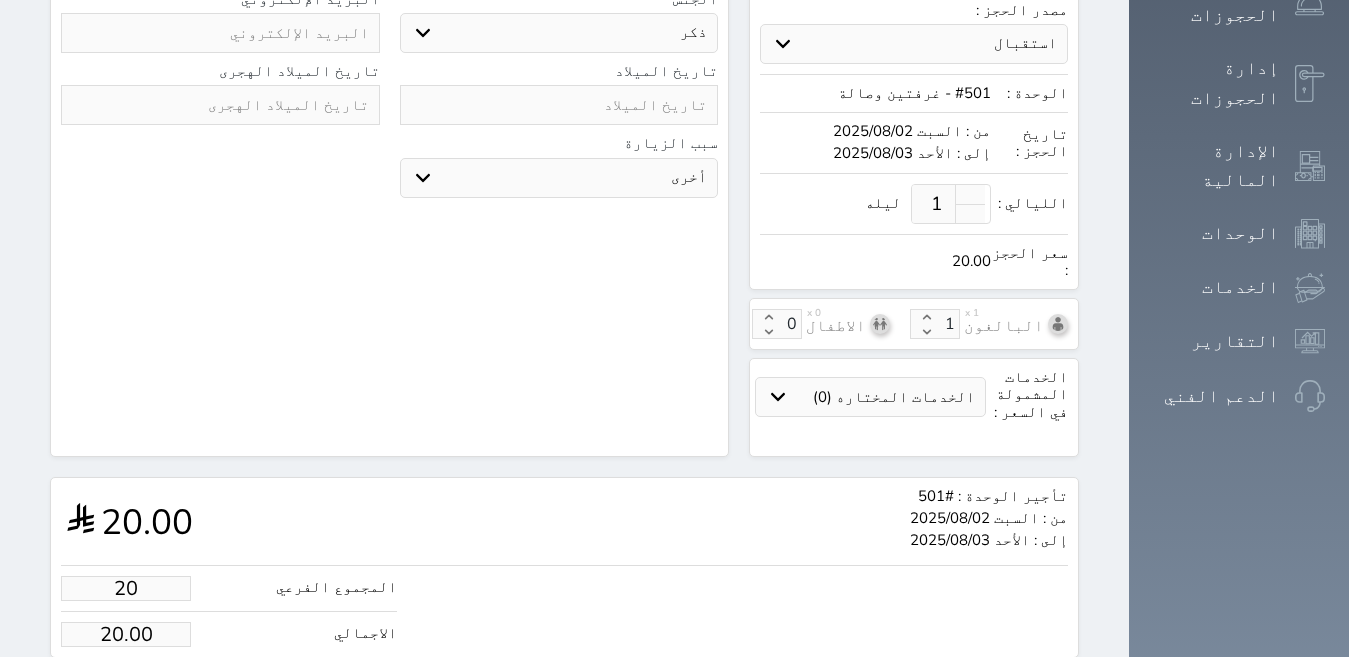 type on "200" 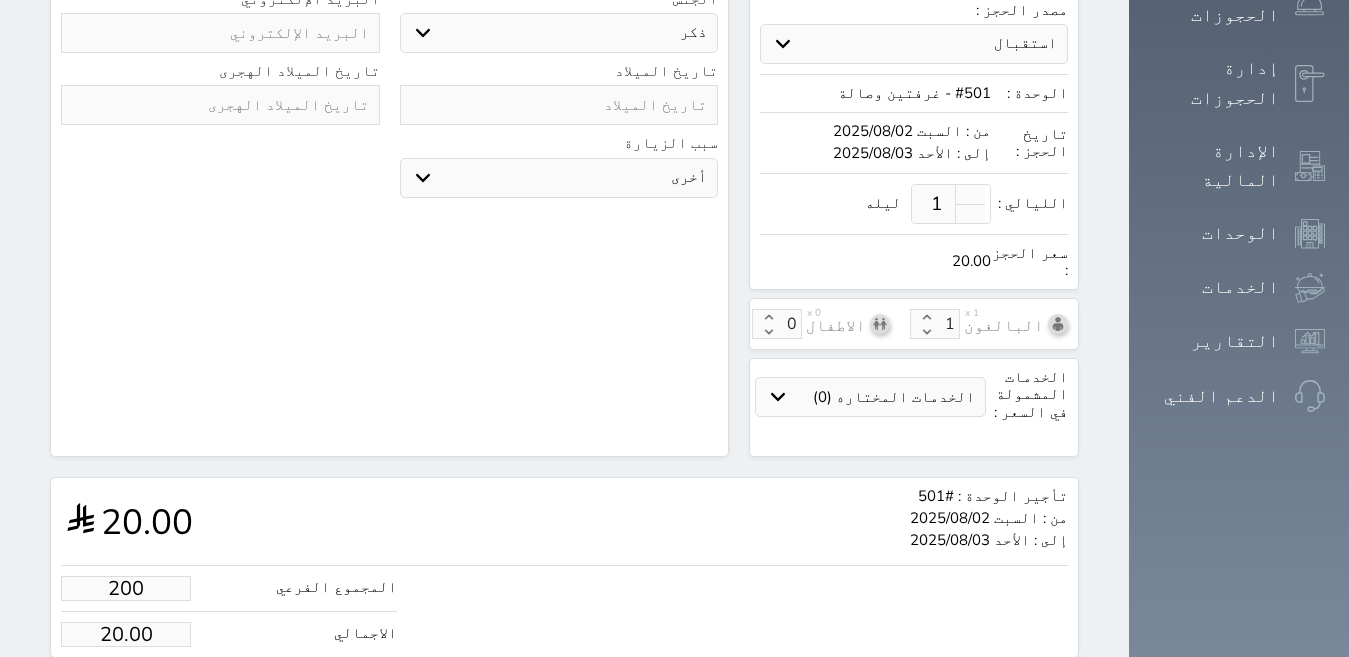 type on "200.00" 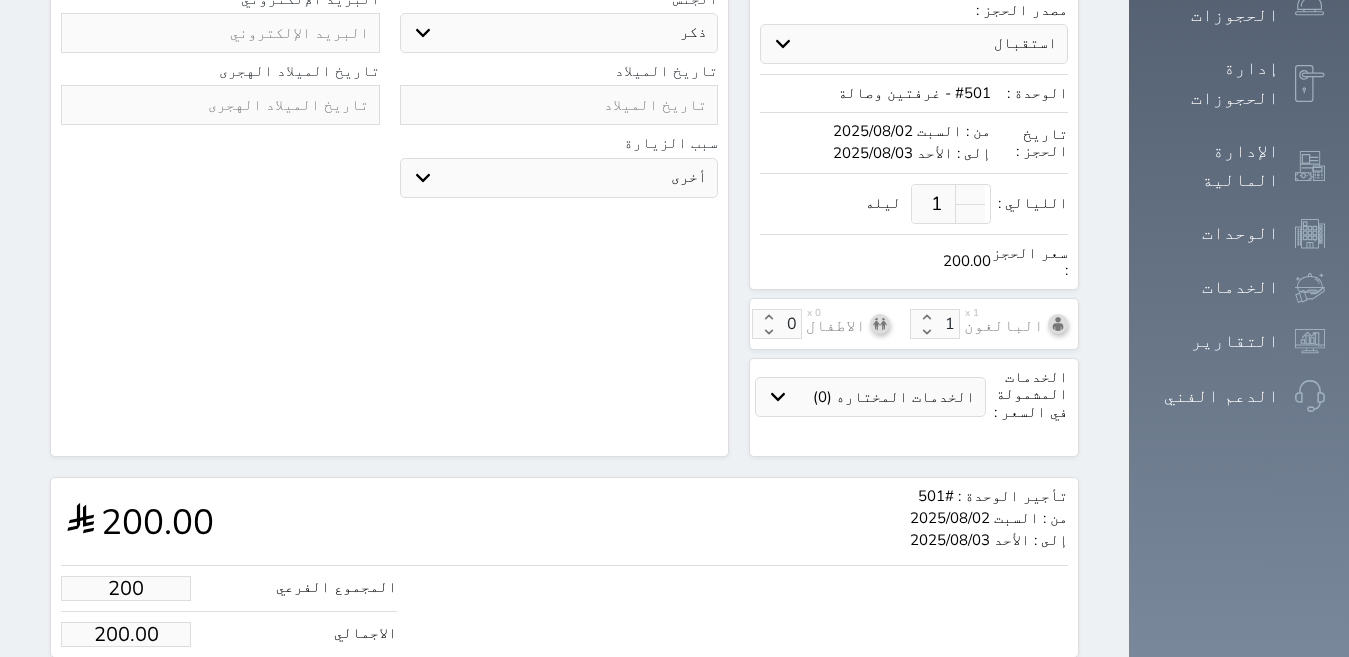 type on "200.00" 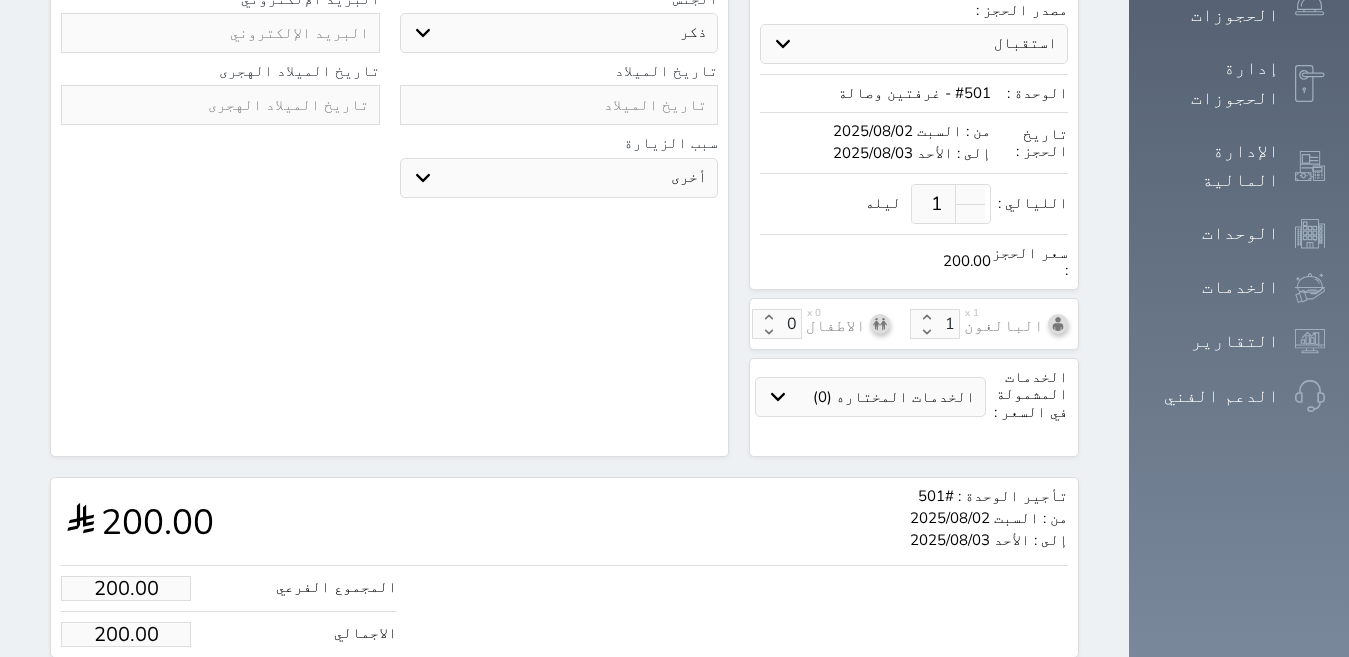 click on "تأجير الوحدة : #[NUMBER]   من : [DAY] [DATE]/[MONTH]/[DATE]   إلى : [DAY] [DATE]/[MONTH]/[DATE]    [NUMBER]" at bounding box center [564, 521] 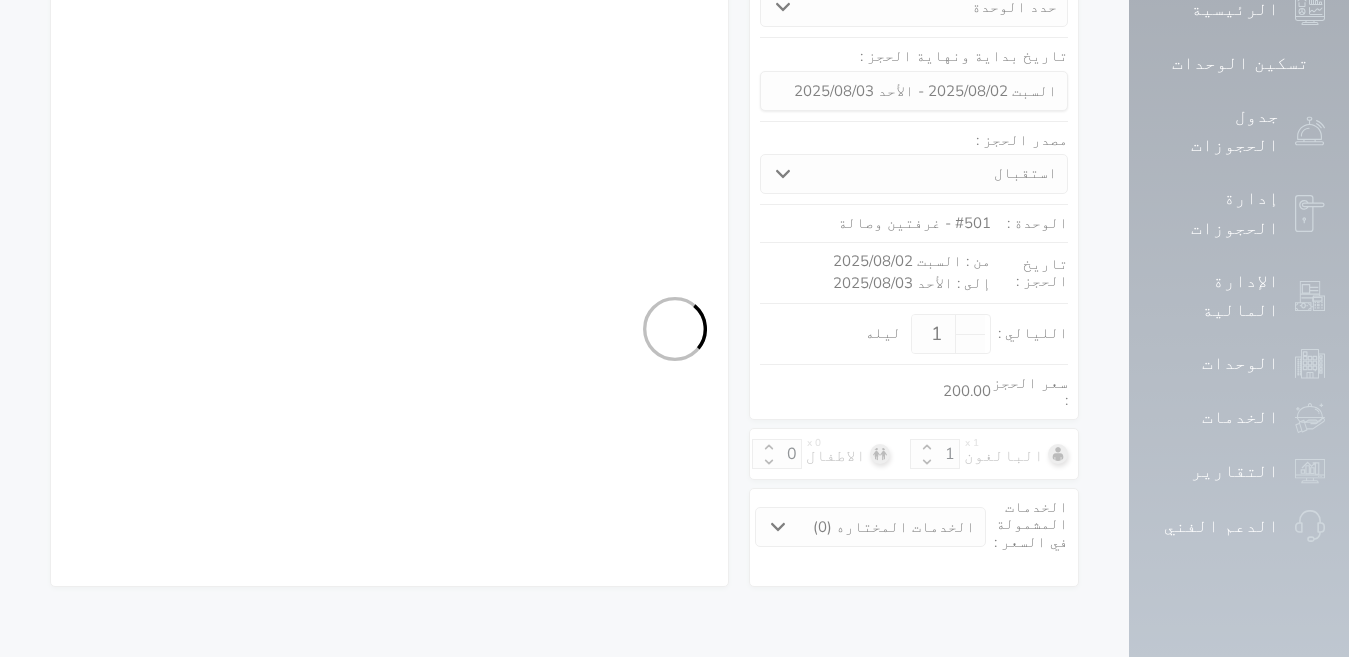 scroll, scrollTop: 279, scrollLeft: 0, axis: vertical 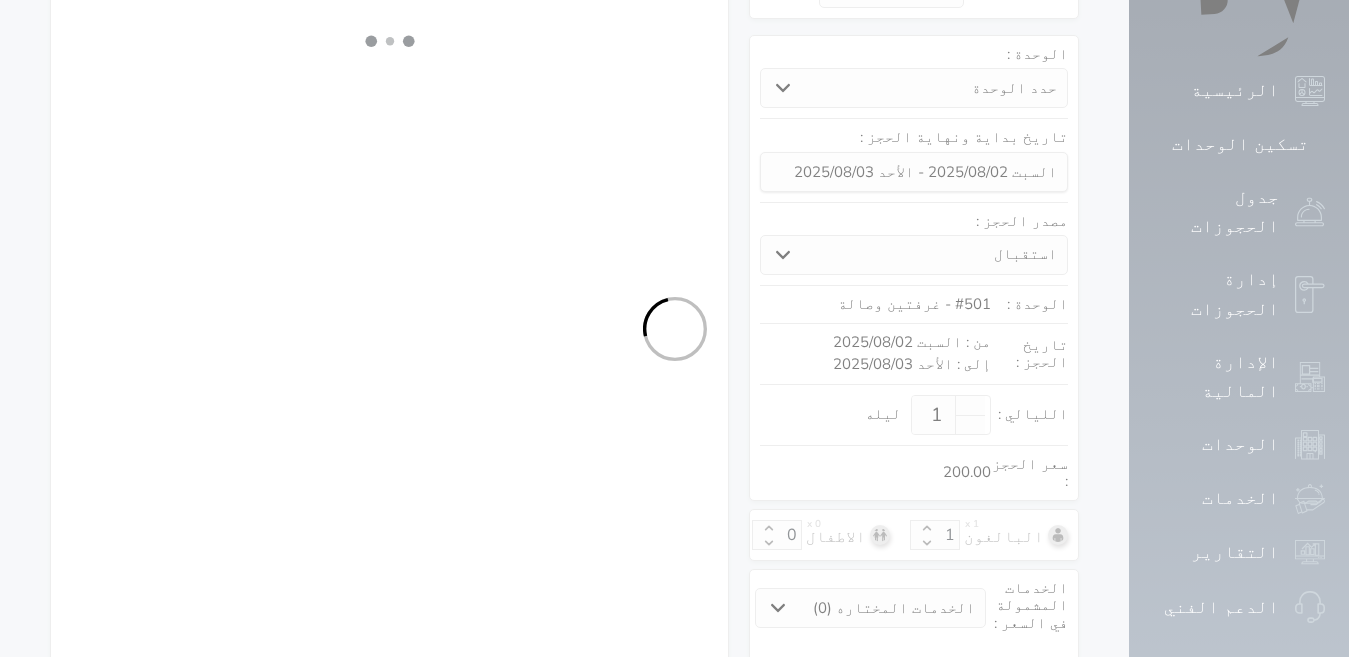 select on "1" 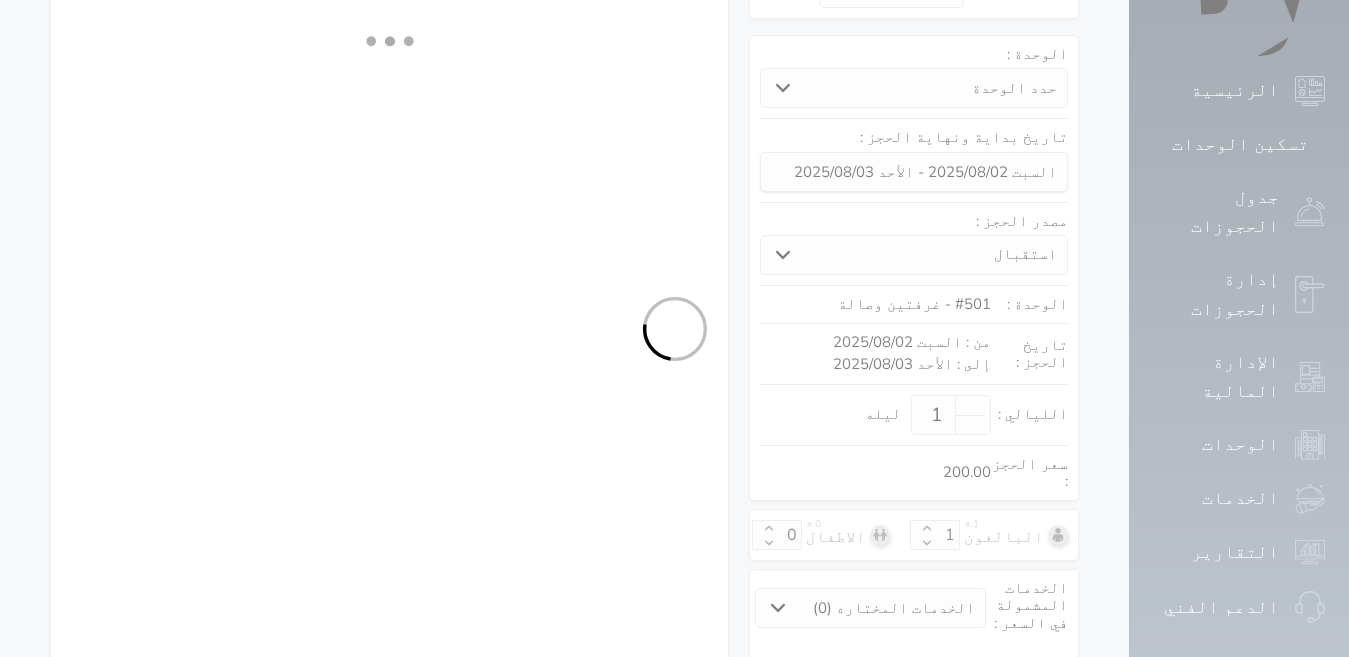 select on "113" 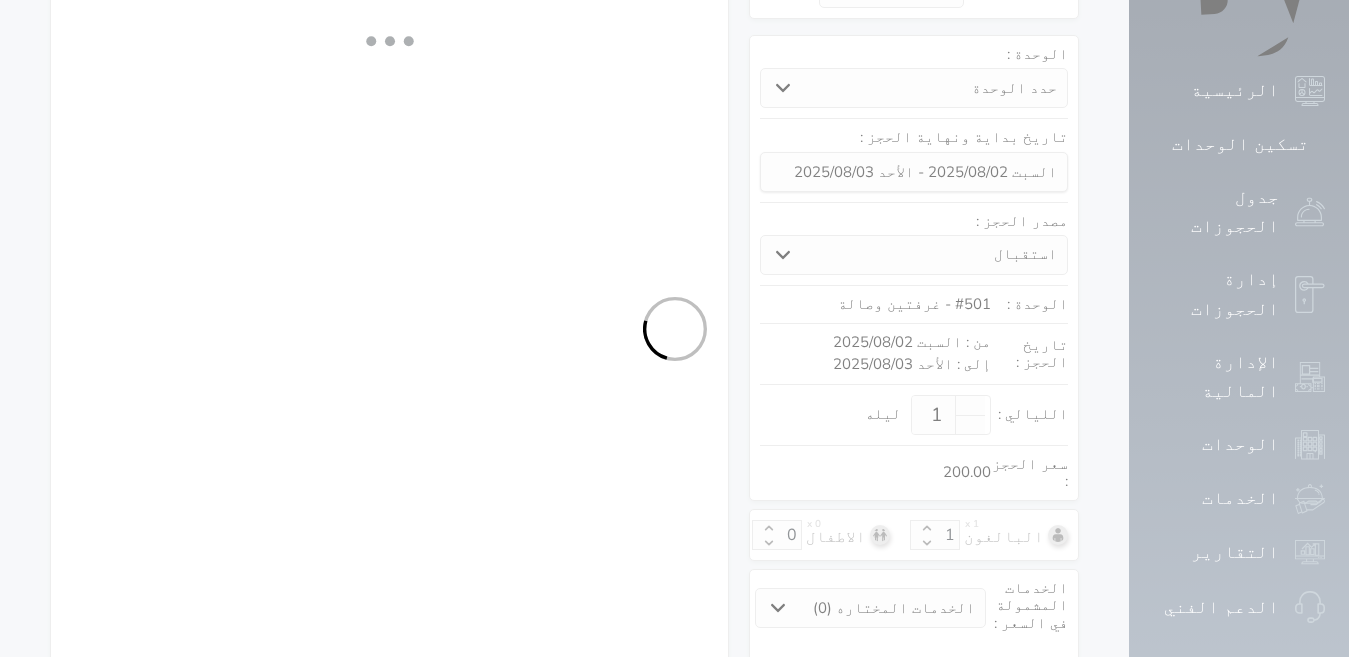 select on "1" 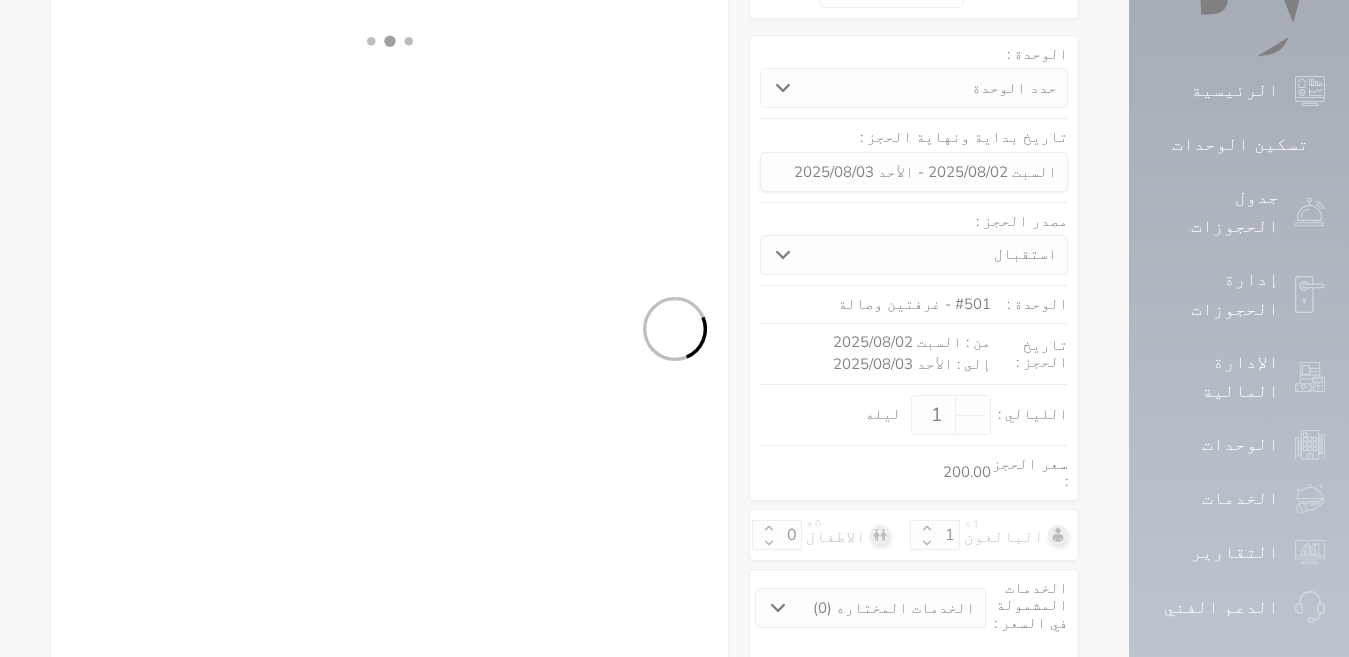 select on "7" 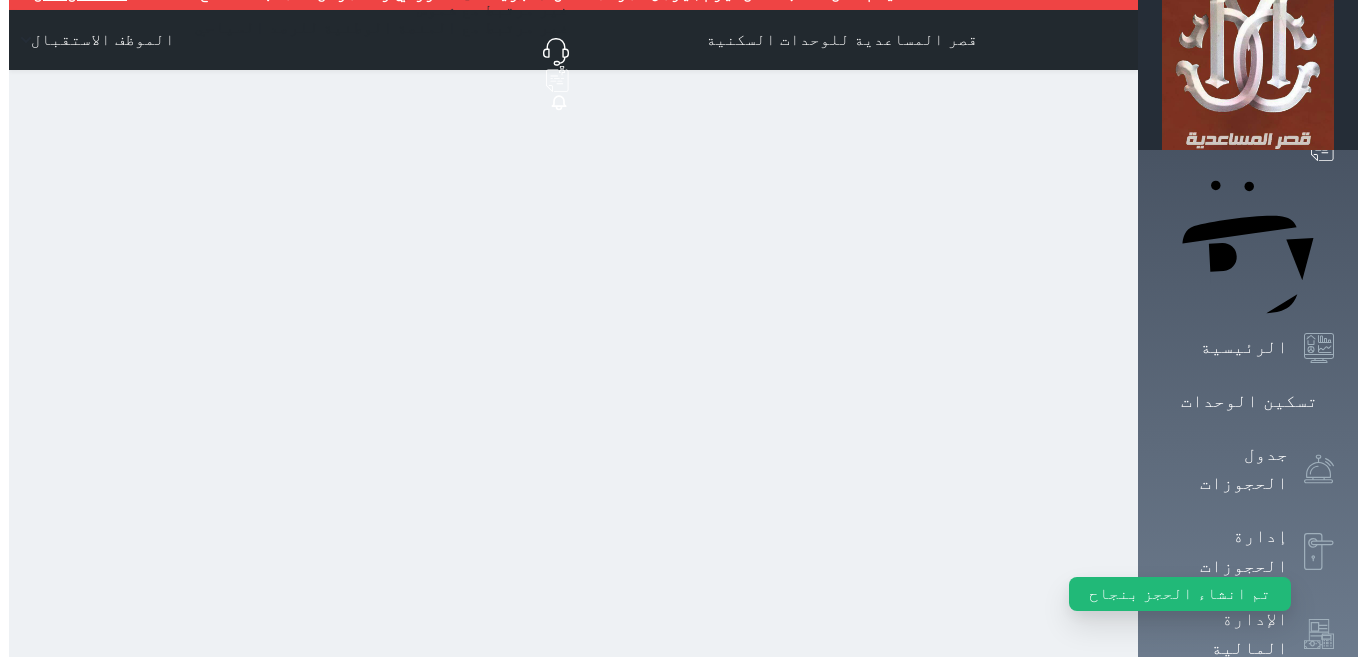 scroll, scrollTop: 0, scrollLeft: 0, axis: both 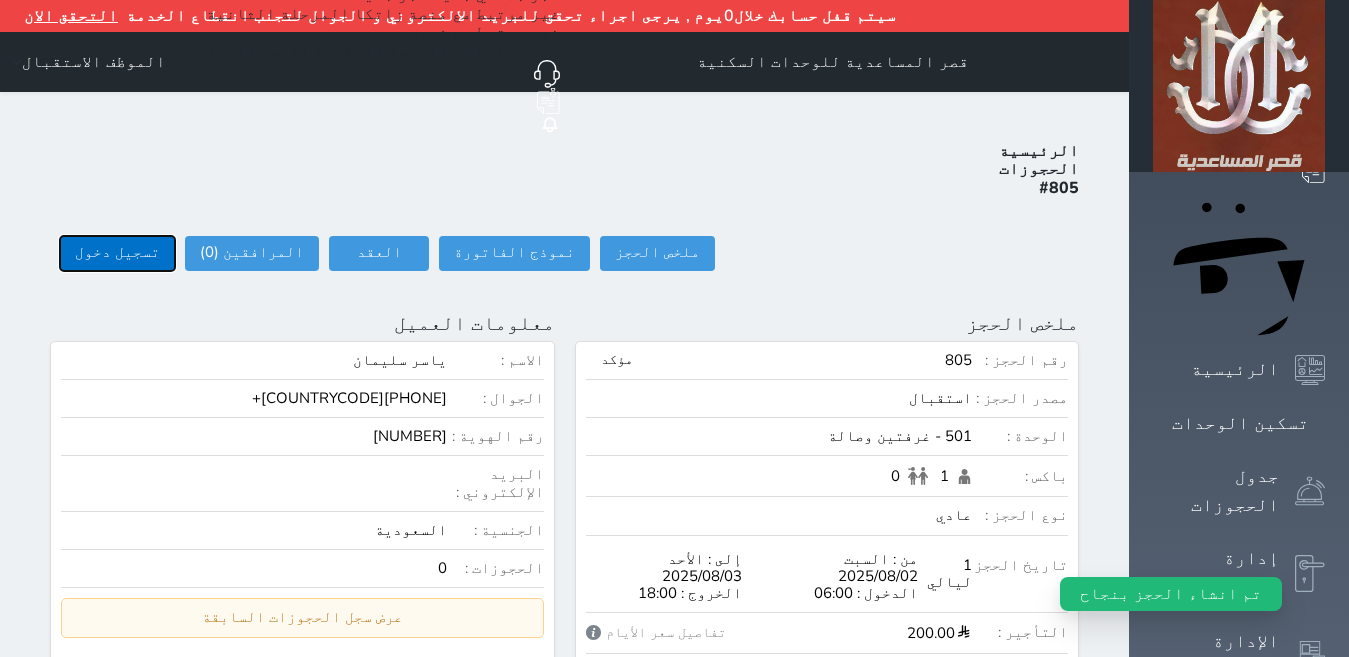 click on "تسجيل دخول" at bounding box center (117, 253) 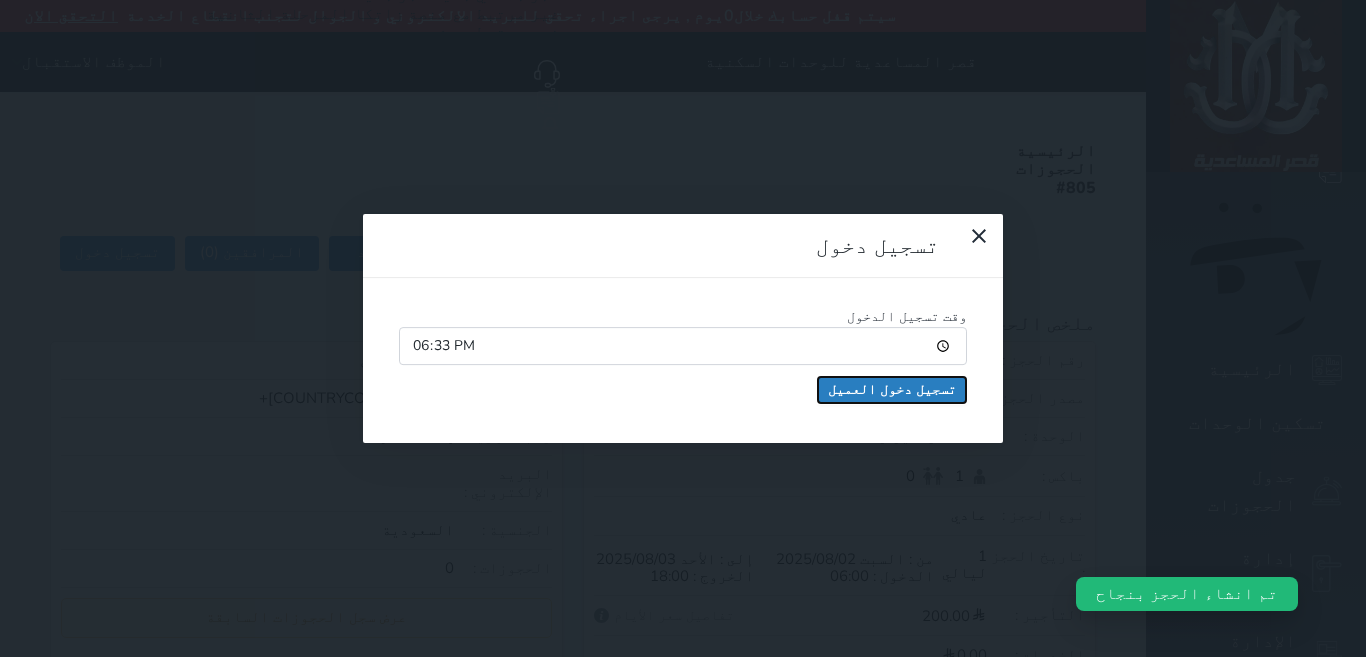 click on "تسجيل دخول العميل" at bounding box center (892, 390) 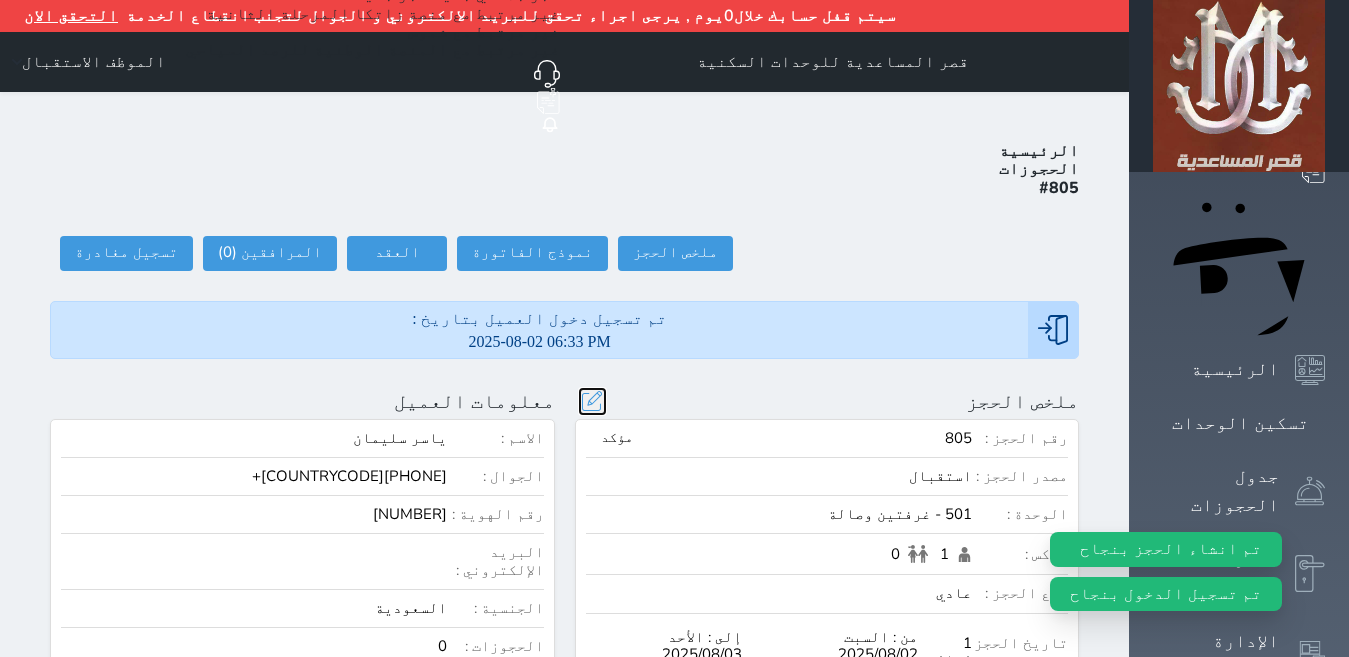 click at bounding box center [592, 401] 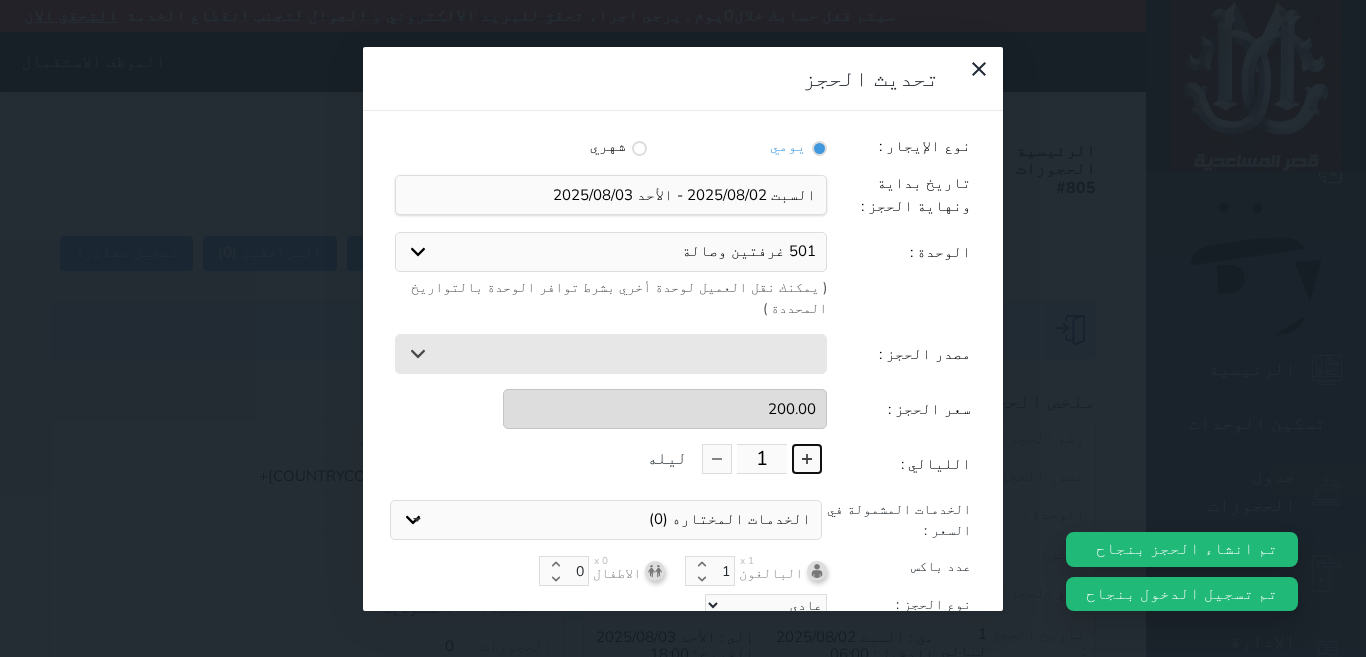 click at bounding box center [807, 459] 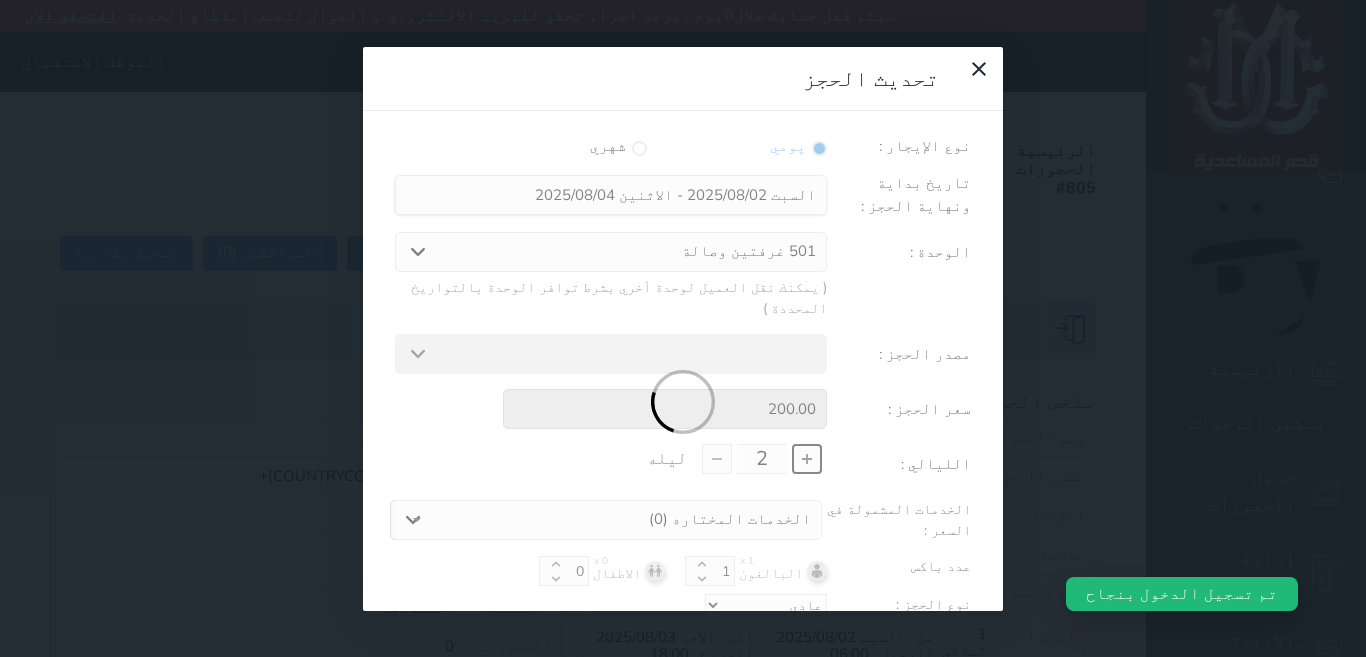 type on "400.00" 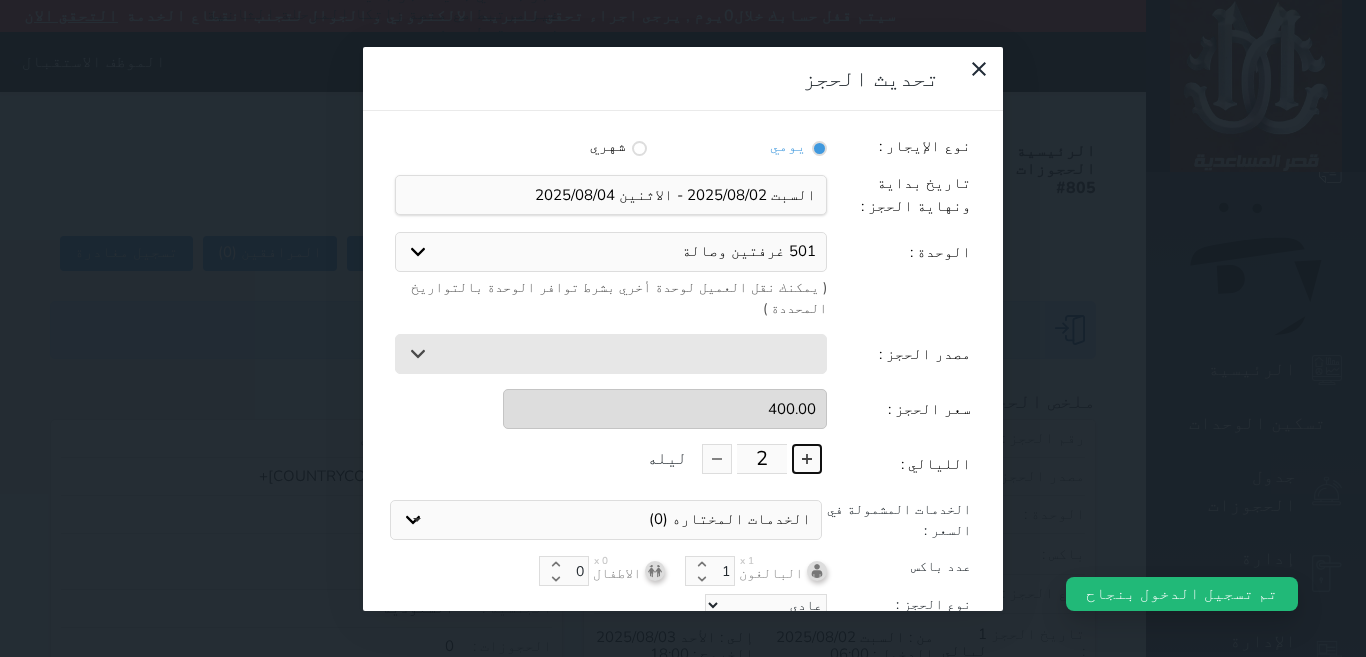 click at bounding box center [807, 459] 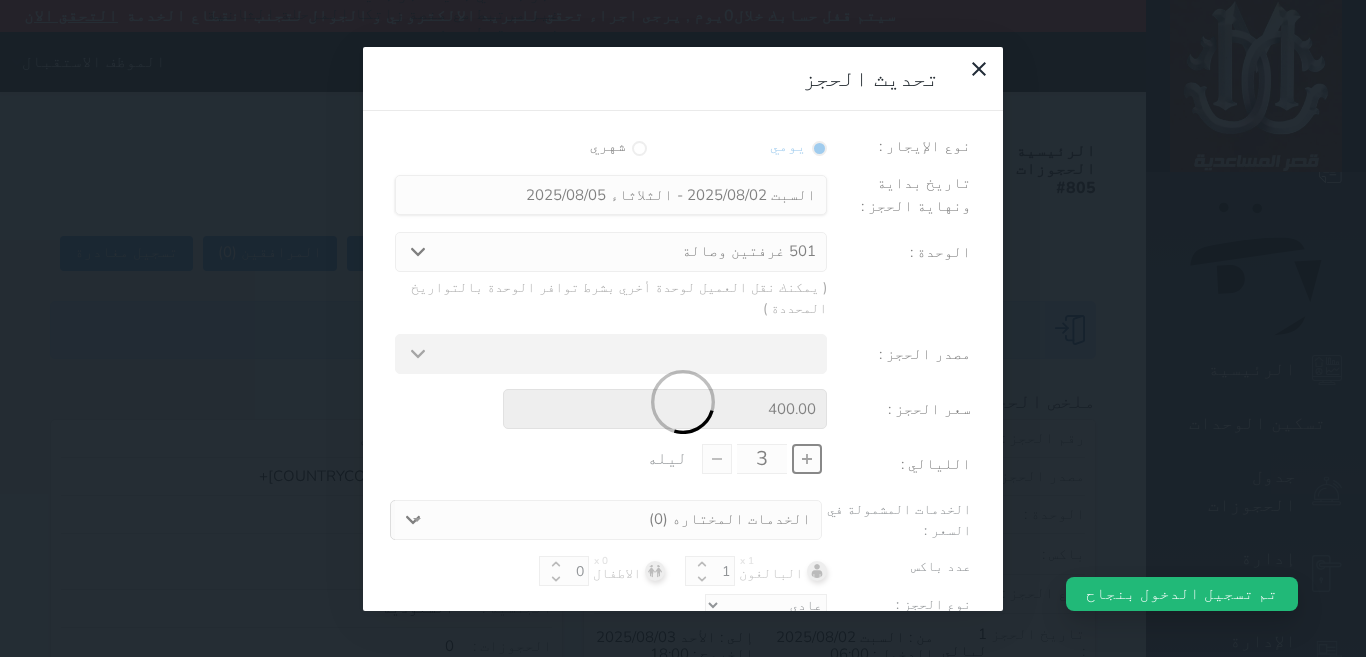 type on "600.00" 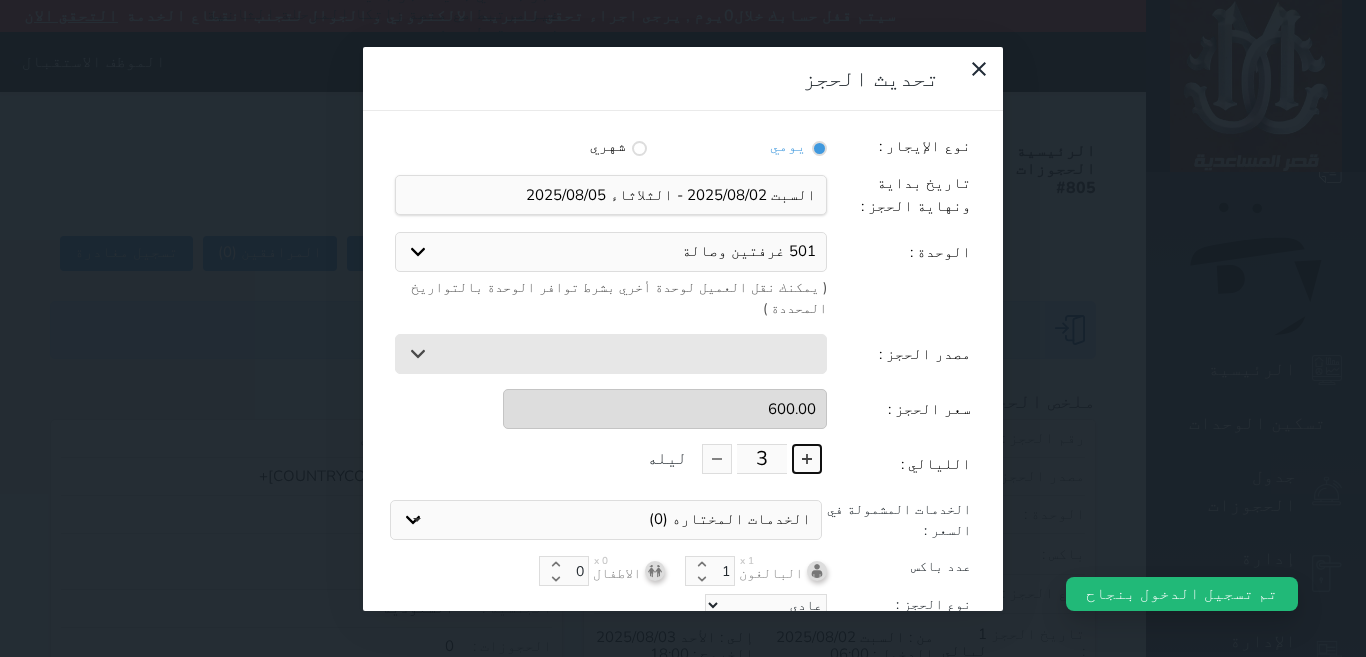 click at bounding box center [807, 459] 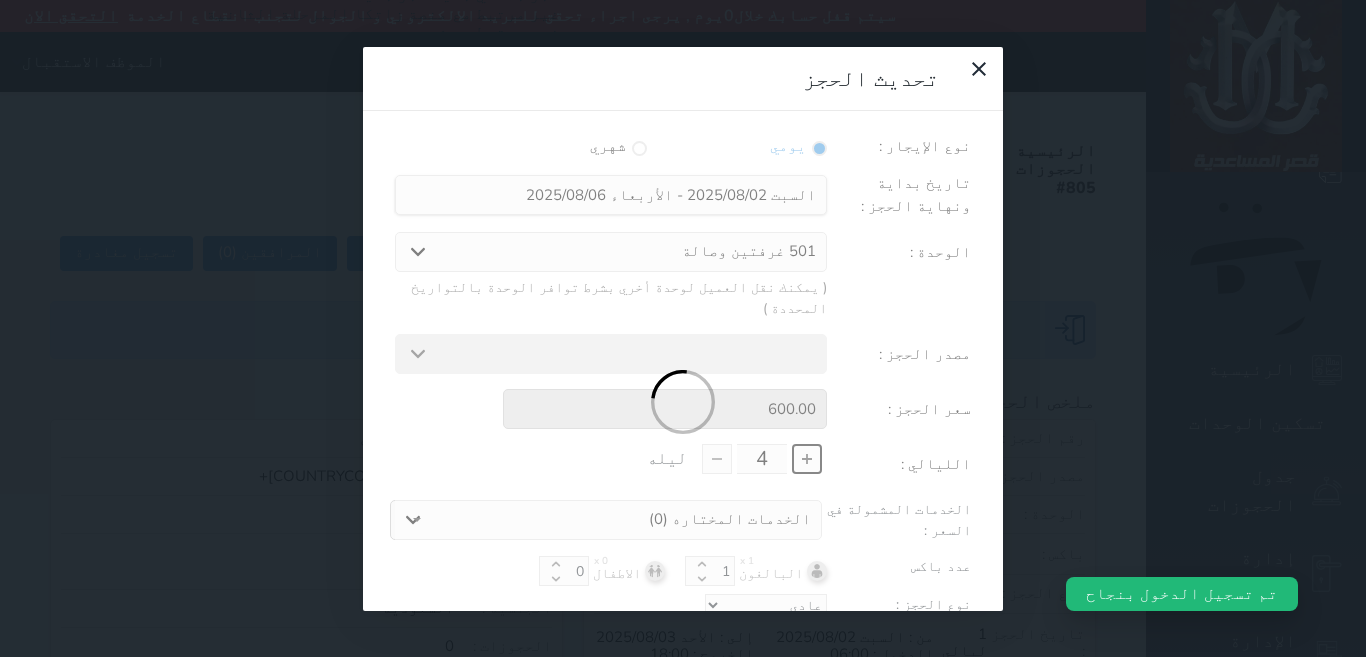 type on "800.00" 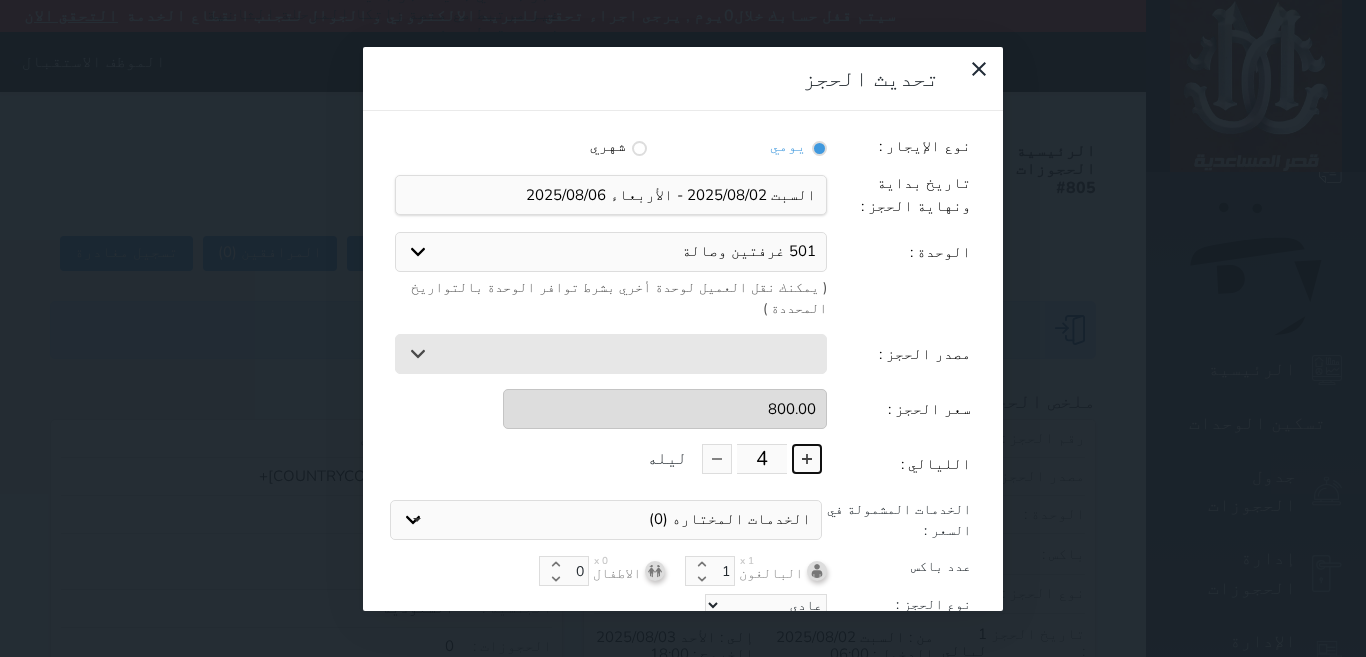 click at bounding box center (807, 459) 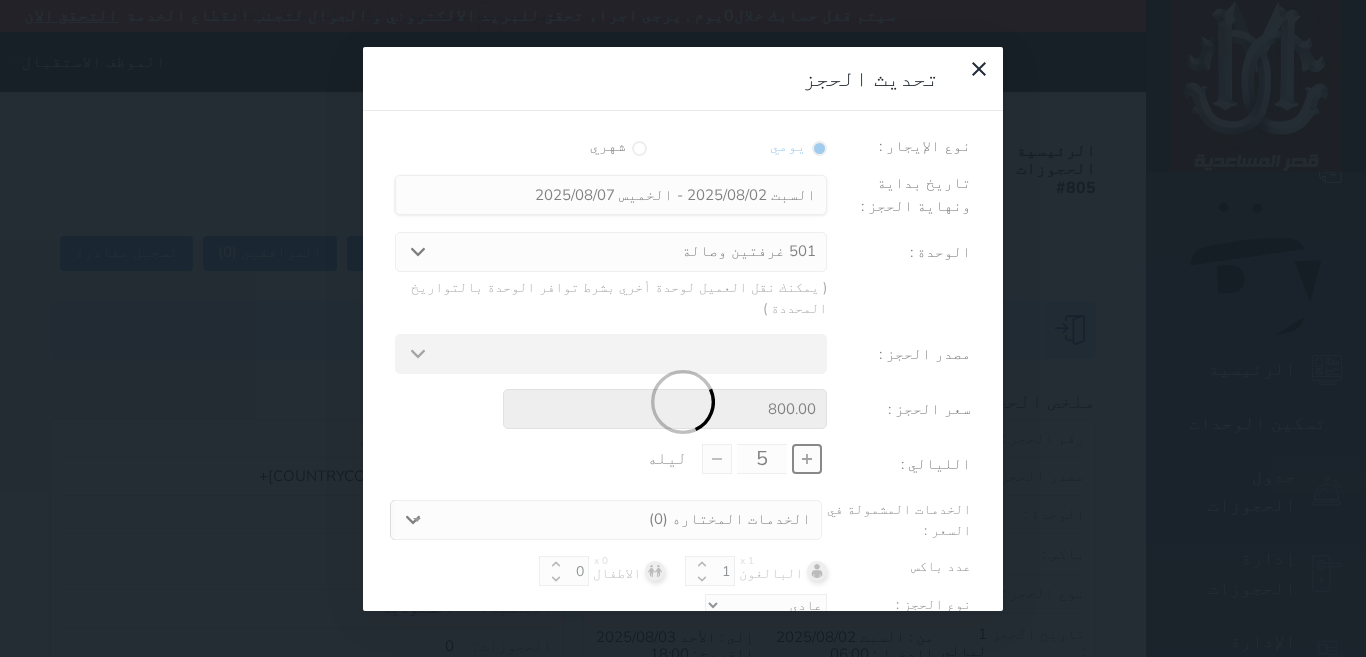 type on "1000.00" 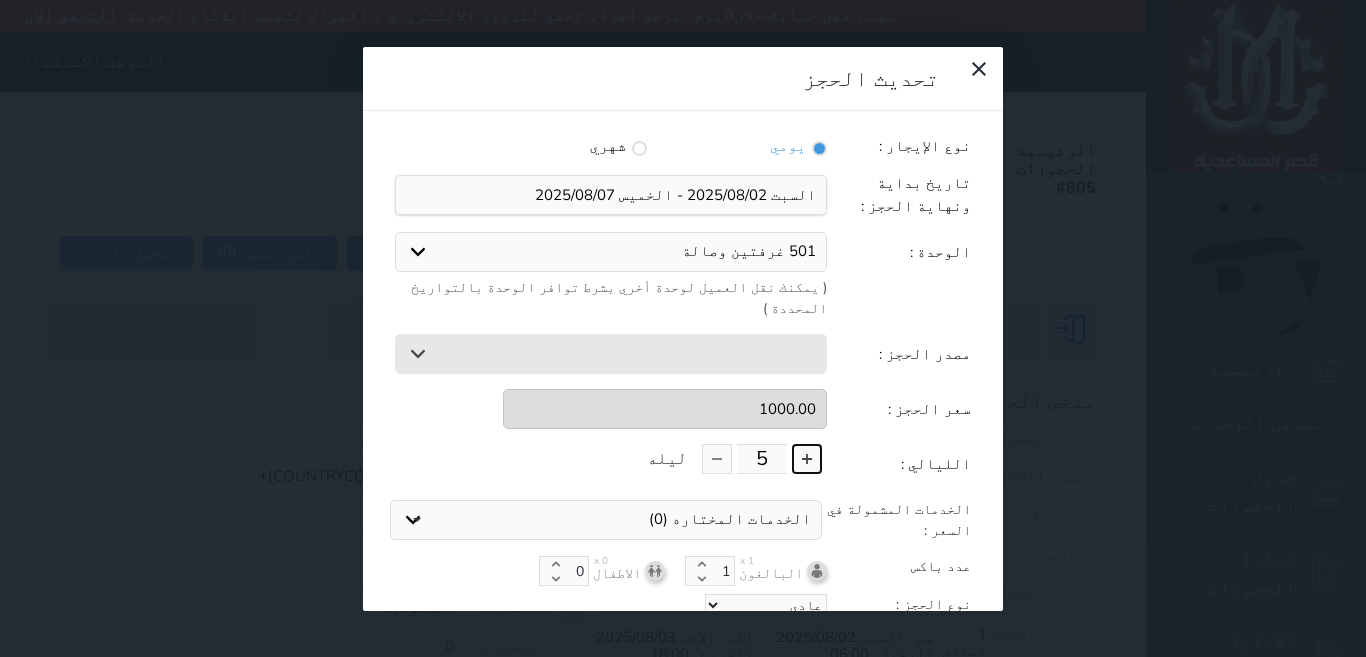 click at bounding box center (807, 459) 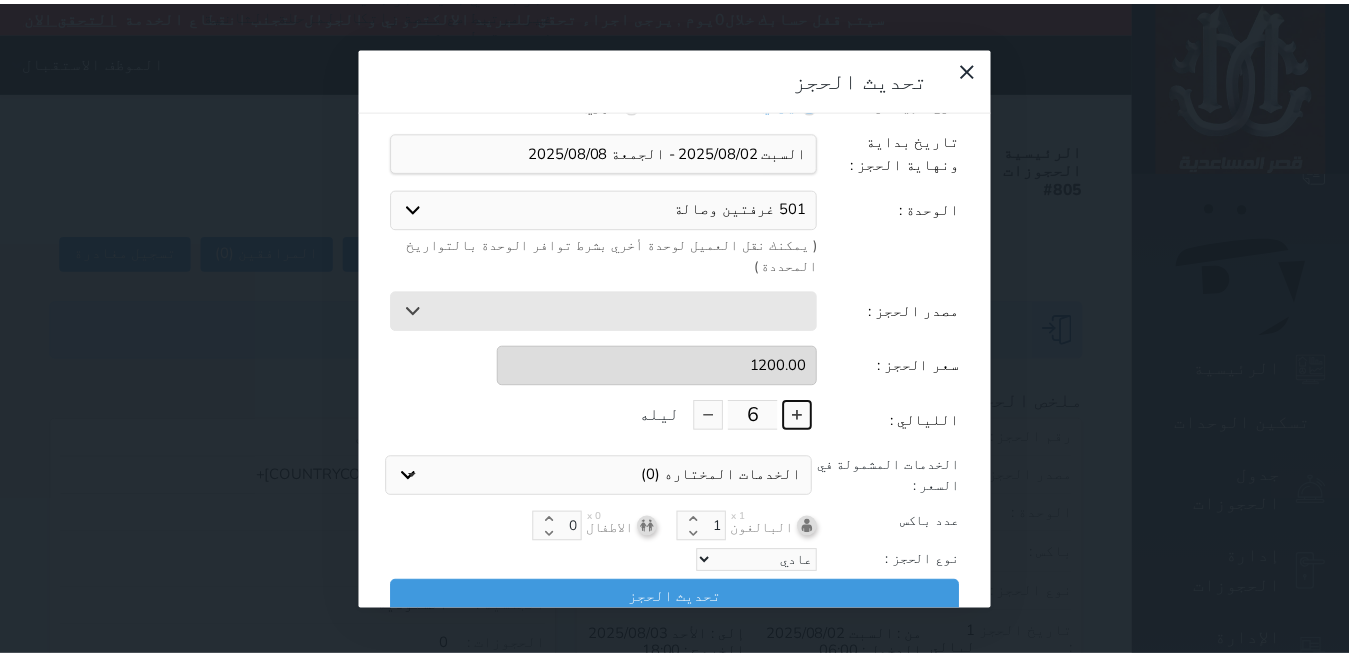 scroll, scrollTop: 45, scrollLeft: 0, axis: vertical 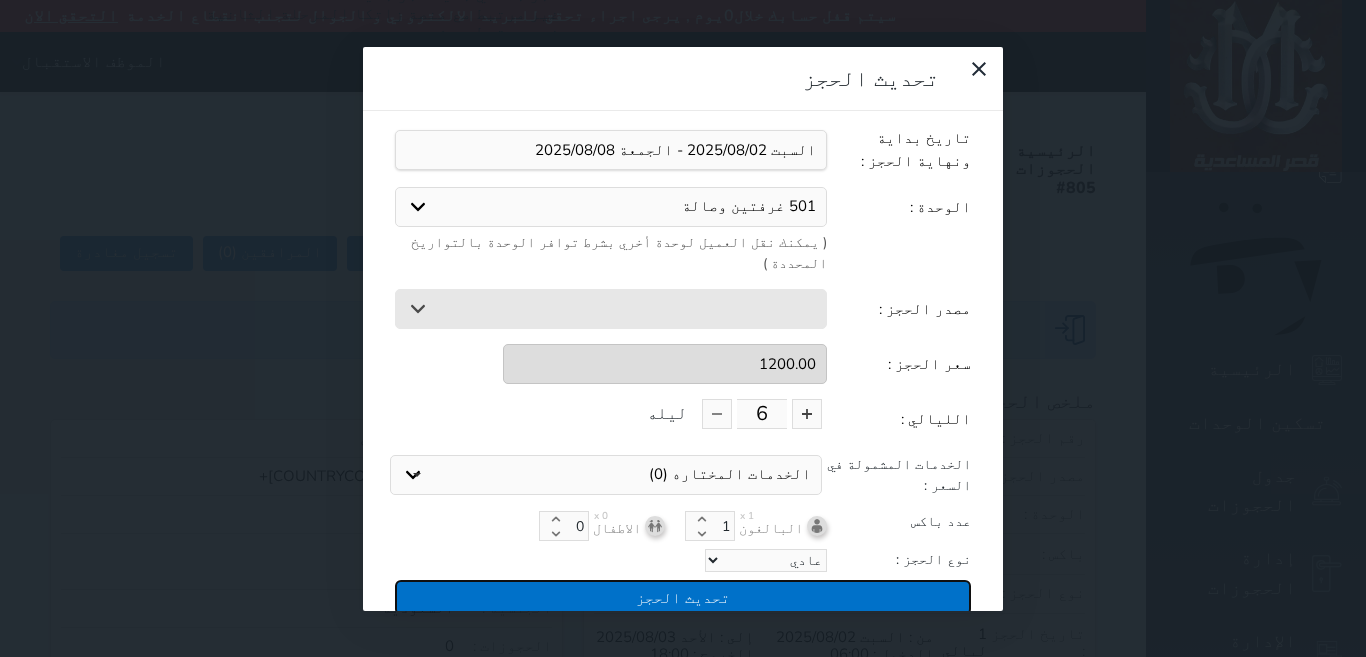 click on "تحديث الحجز" at bounding box center [683, 597] 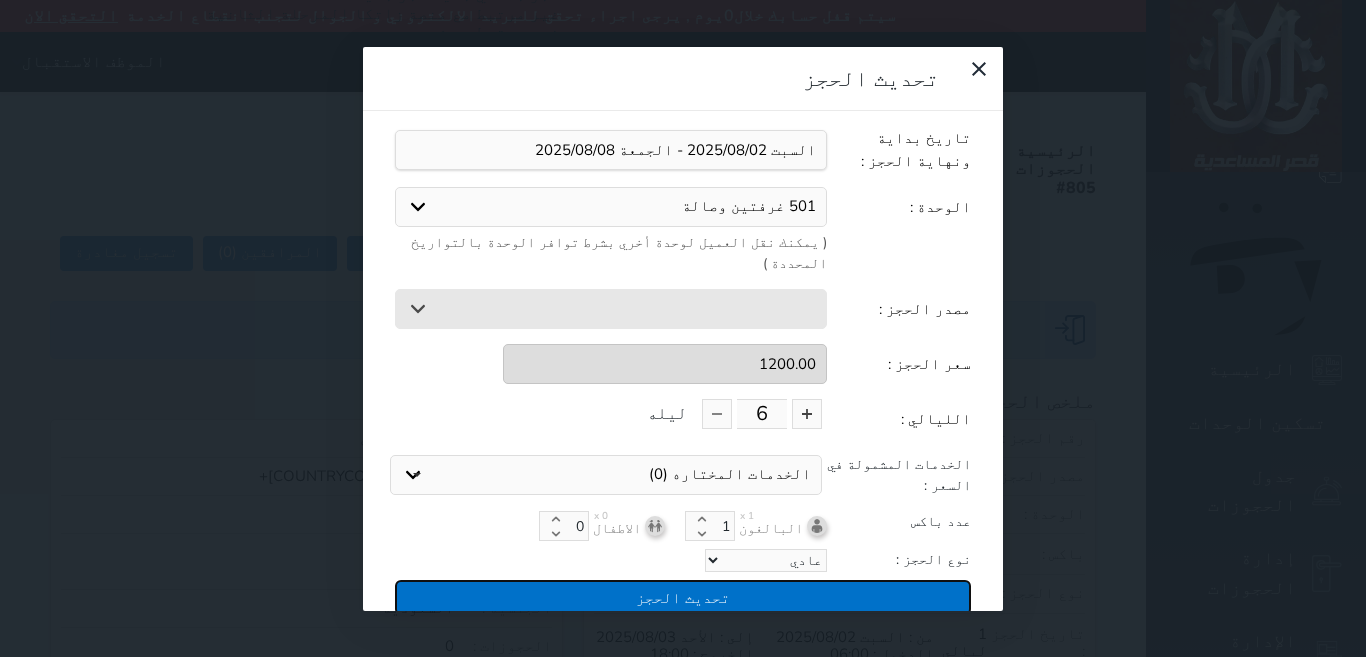 type on "1200" 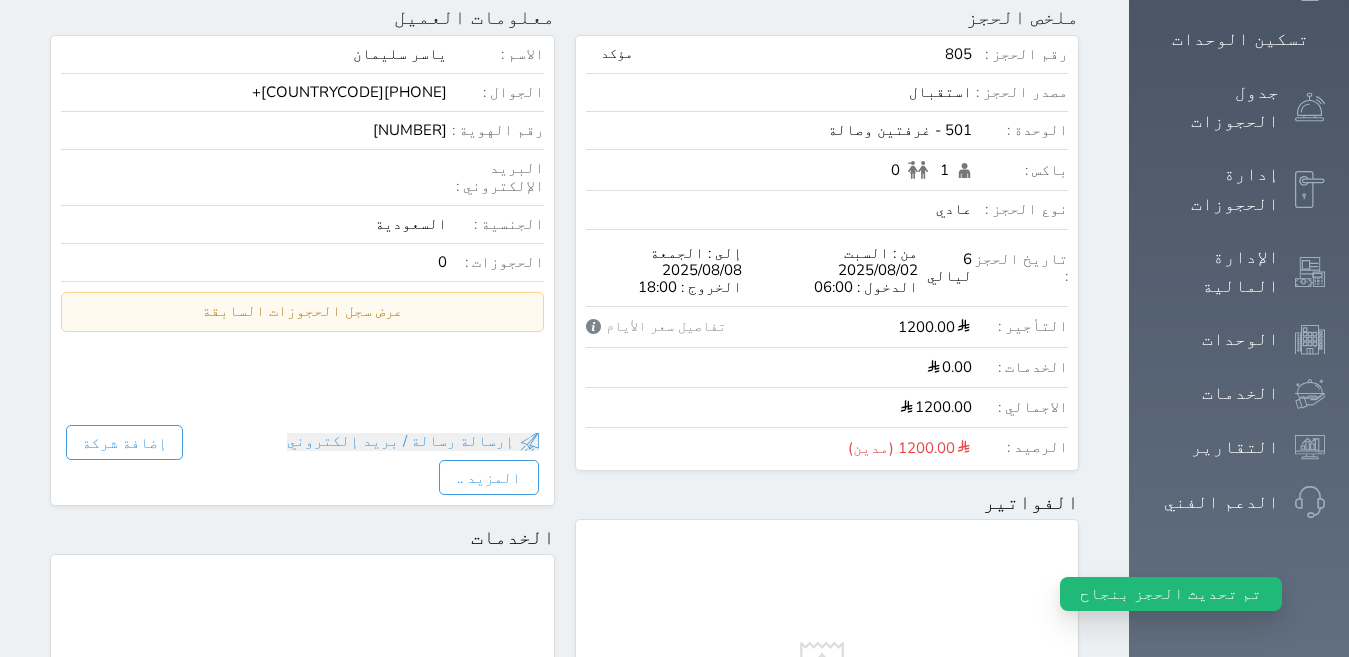scroll, scrollTop: 460, scrollLeft: 0, axis: vertical 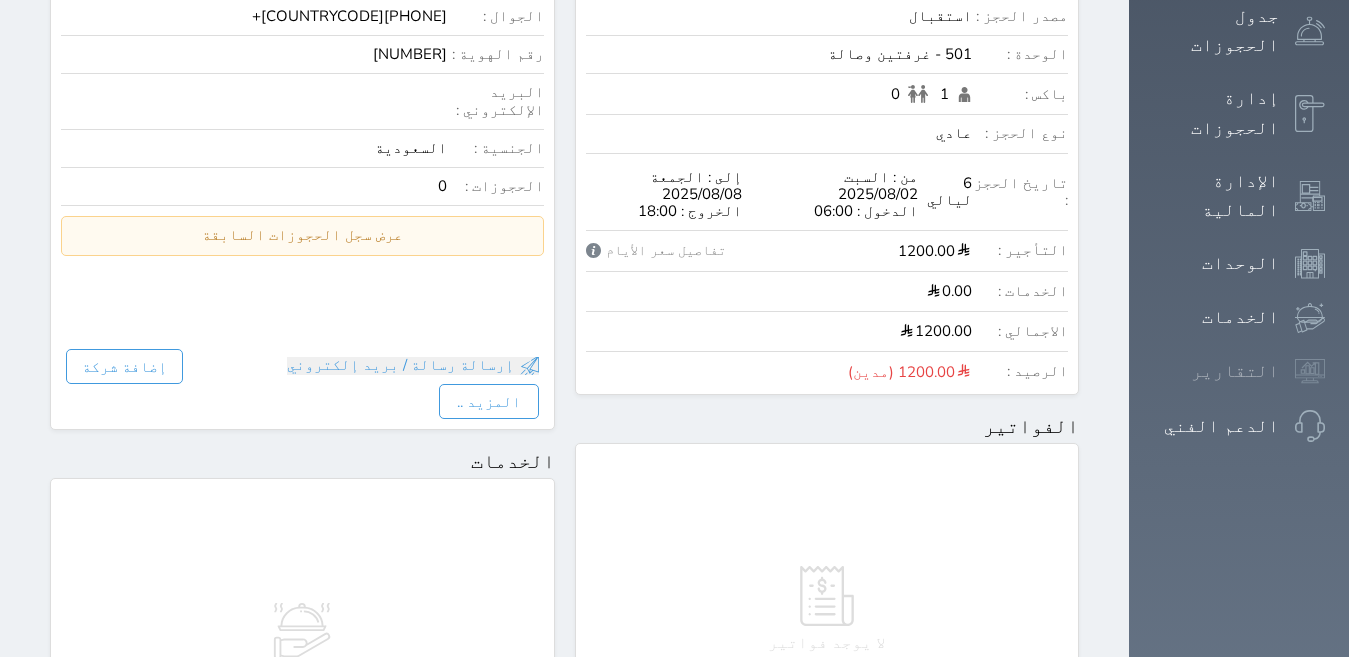 click 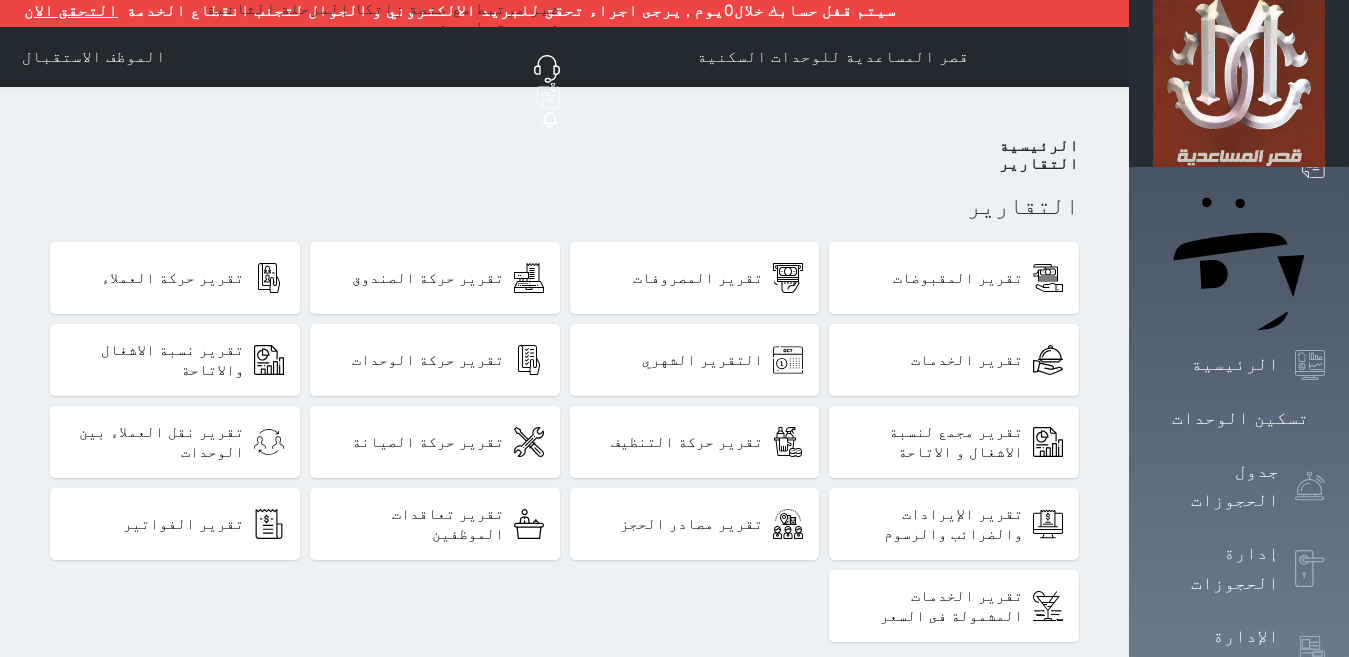scroll, scrollTop: 0, scrollLeft: 0, axis: both 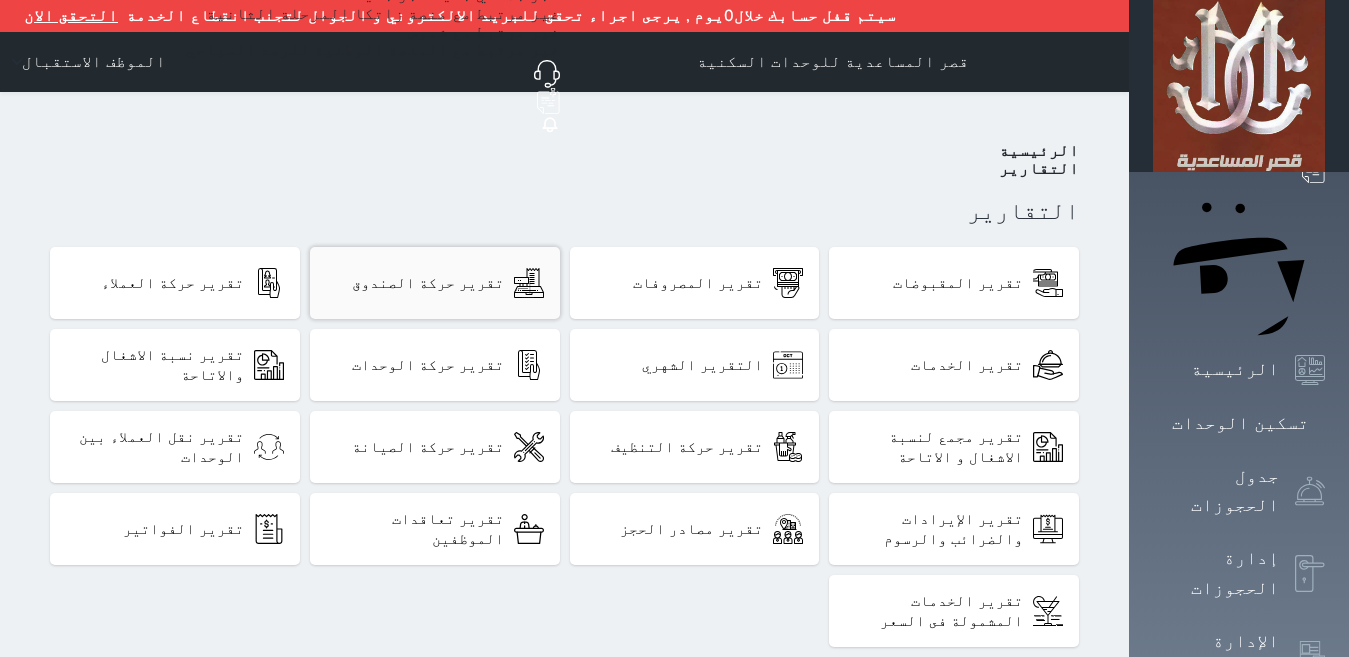 click on "تقرير حركة الصندوق" at bounding box center [428, 283] 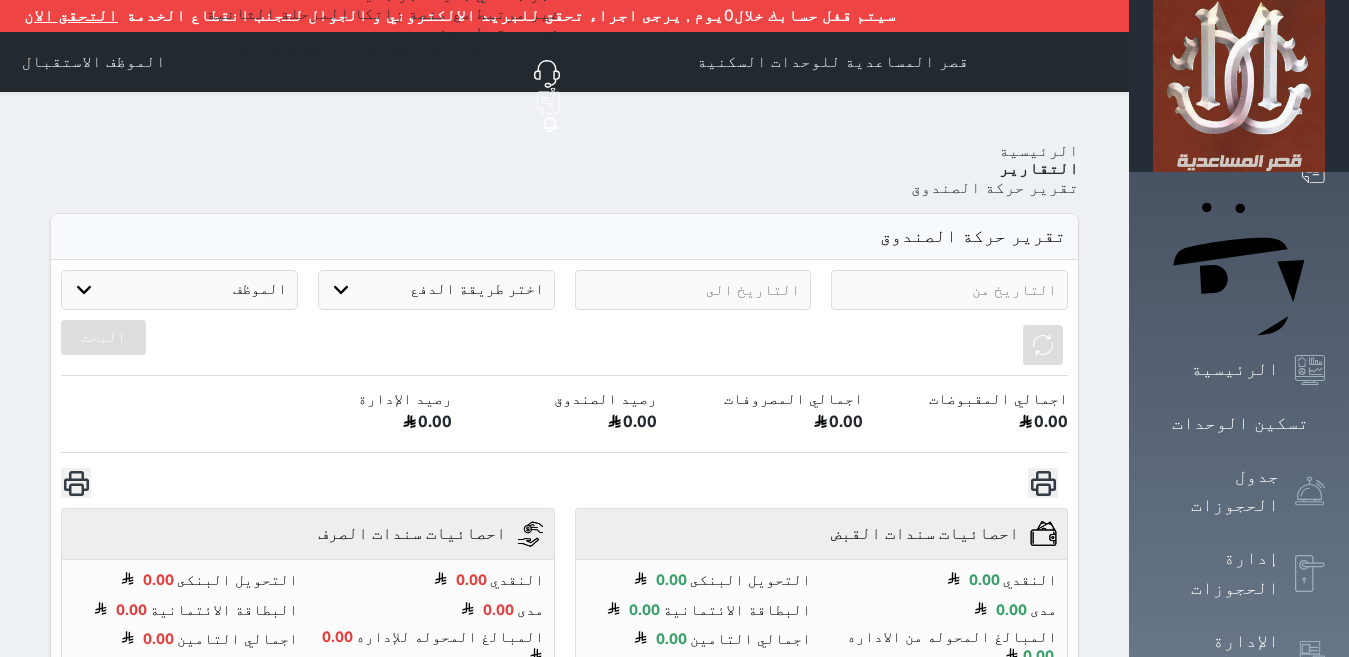 click at bounding box center (949, 290) 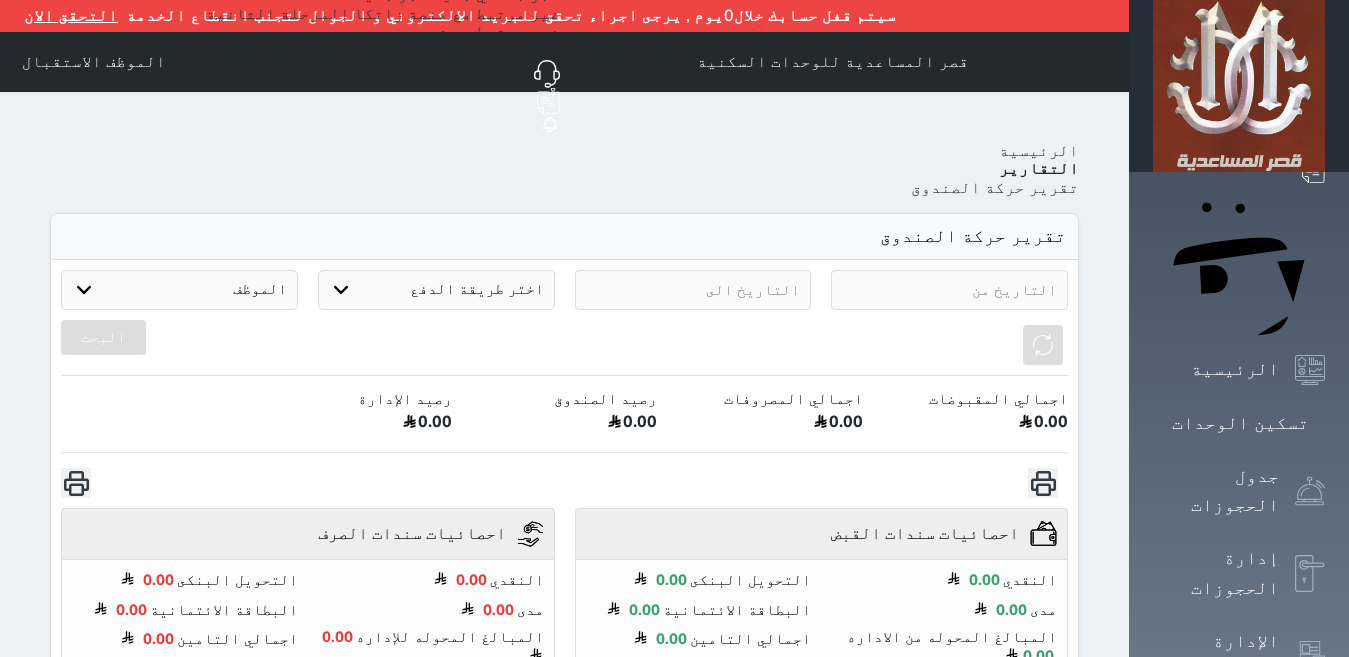 click on "اختر طريقة الدفع   دفع نقدى   تحويل بنكى   مدى   بطاقة ائتمان   آجل" at bounding box center (436, 290) 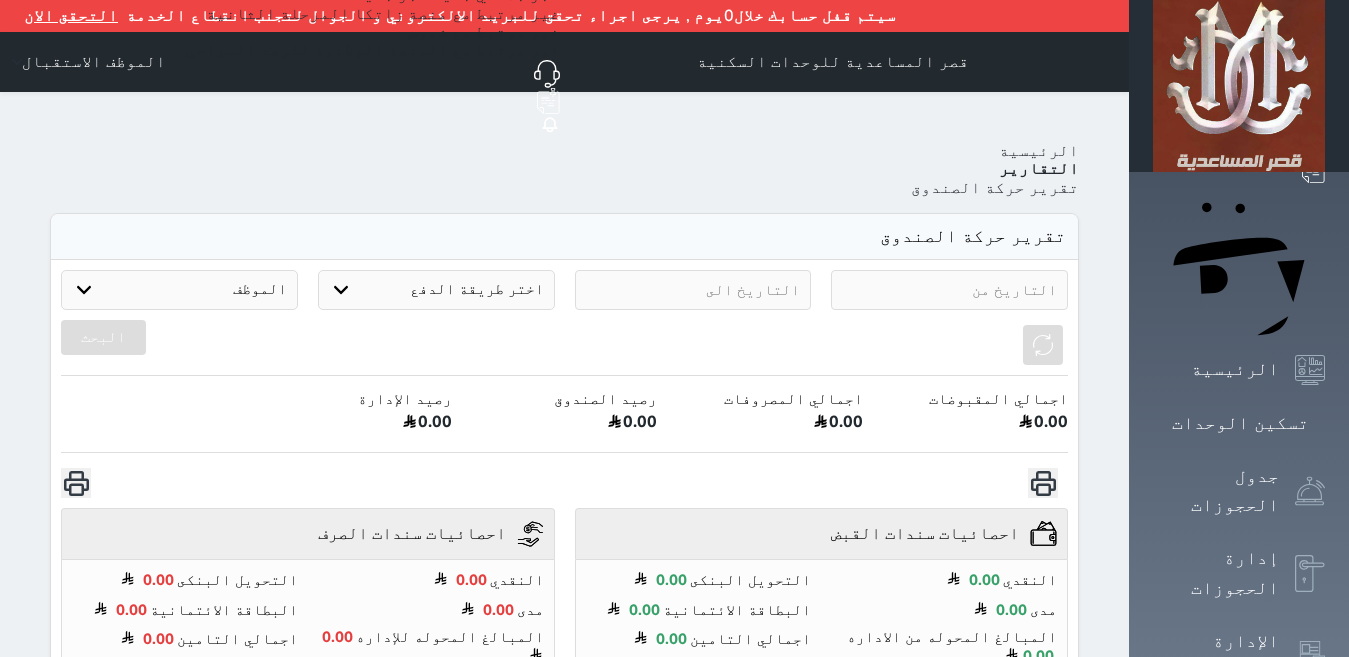 click on "اختر طريقة الدفع   دفع نقدى   تحويل بنكى   مدى   بطاقة ائتمان   آجل" at bounding box center (436, 290) 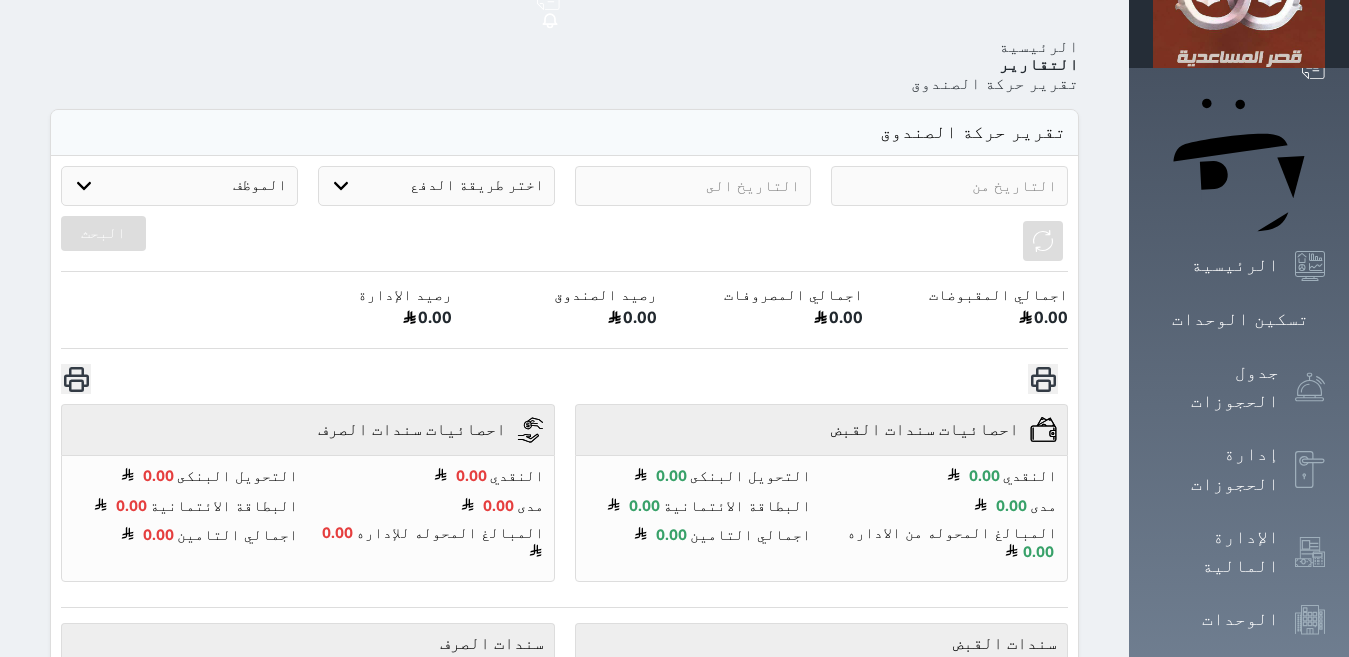 scroll, scrollTop: 171, scrollLeft: 0, axis: vertical 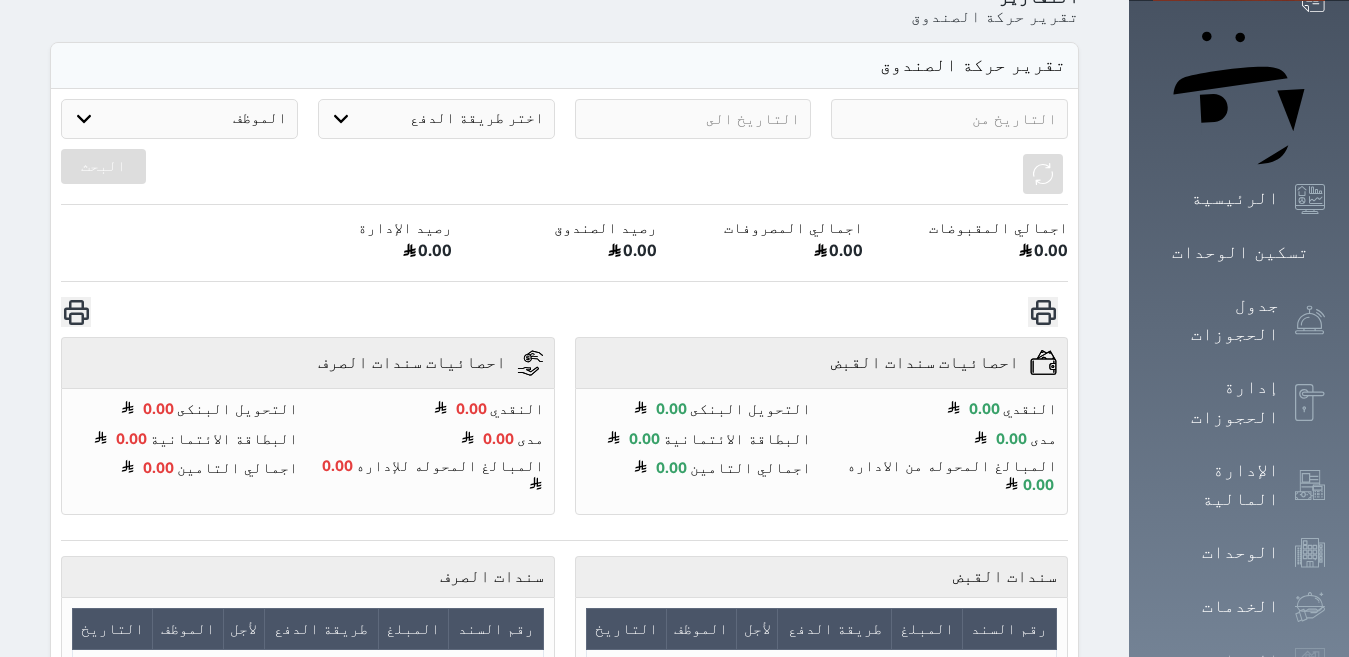 click 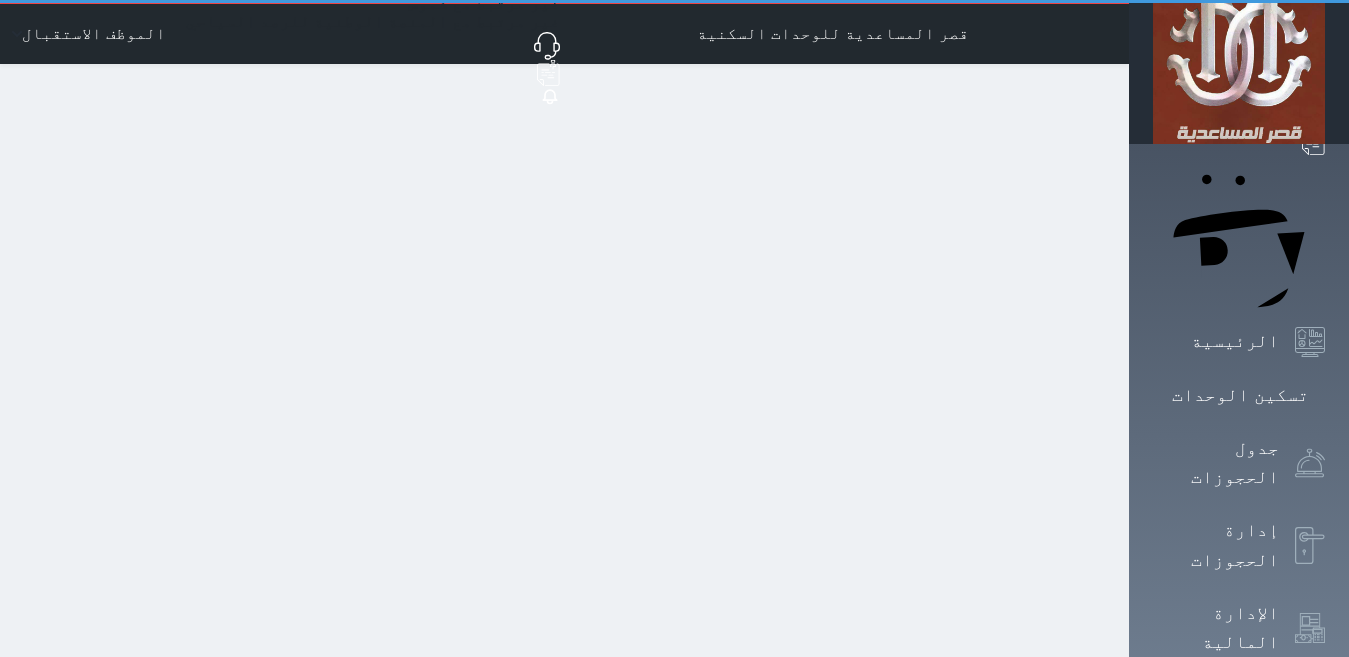 scroll, scrollTop: 0, scrollLeft: 0, axis: both 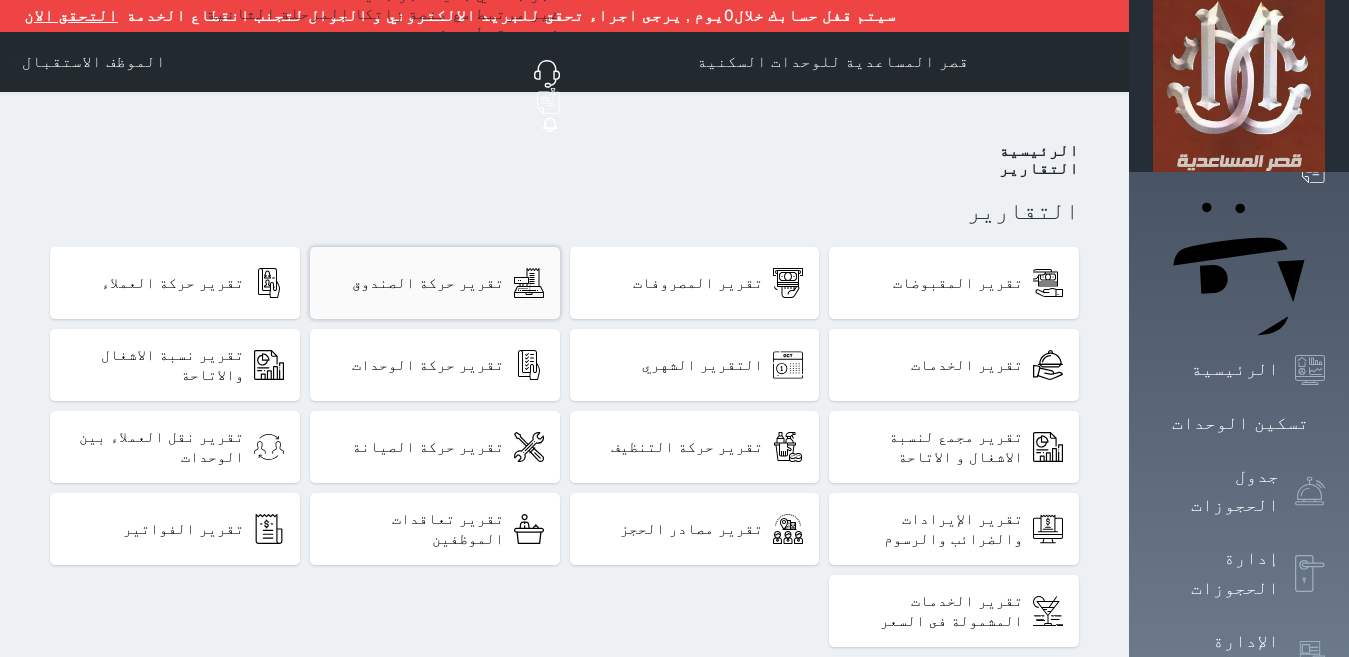 click on "تقرير حركة الصندوق" at bounding box center (428, 283) 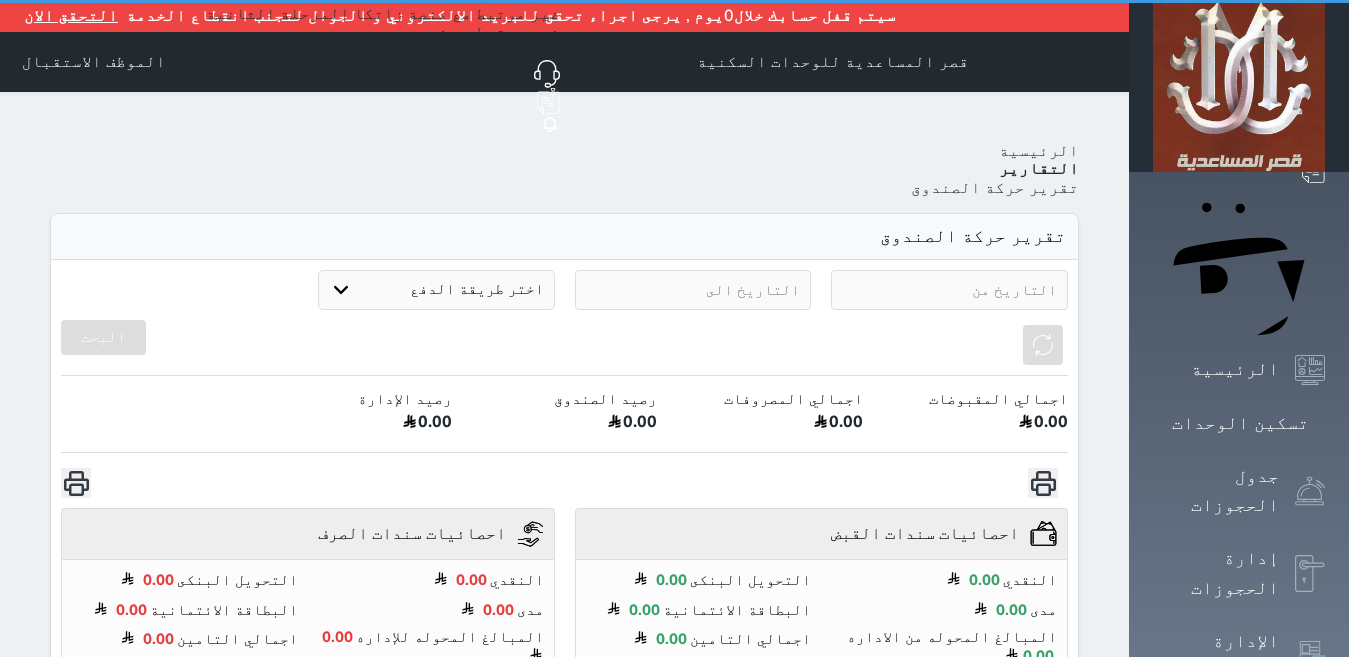 select on "7" 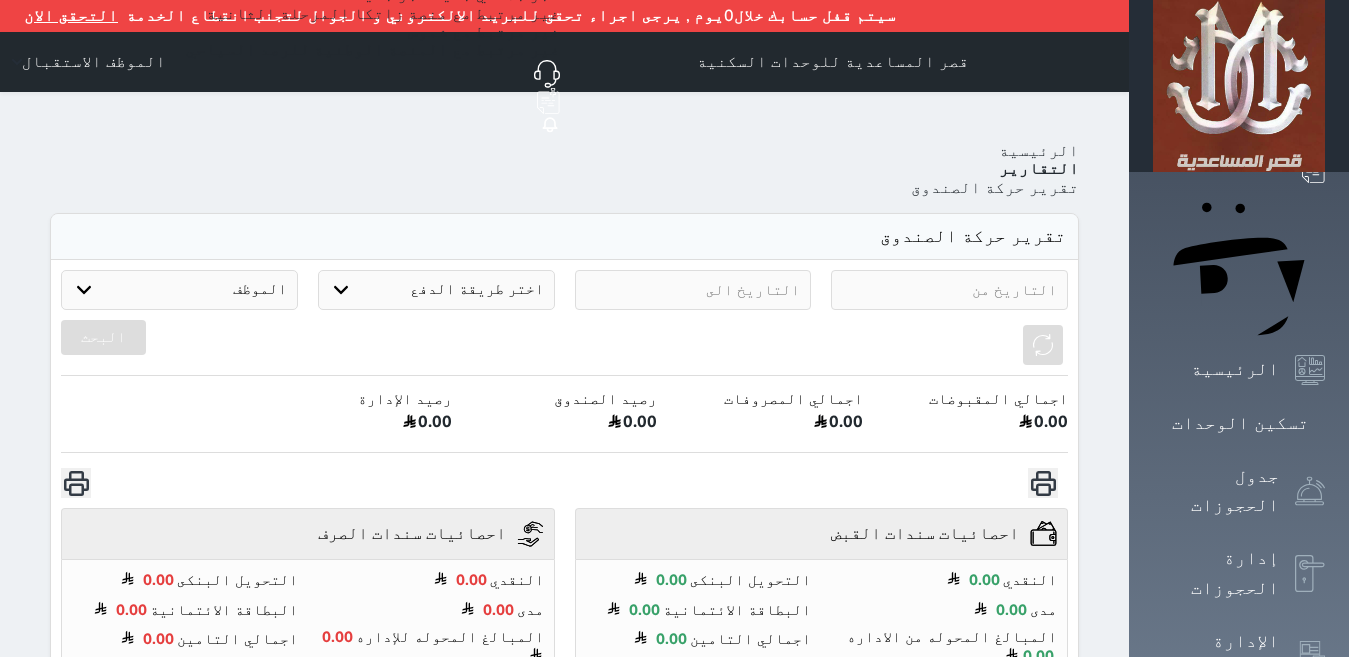 click at bounding box center (949, 290) 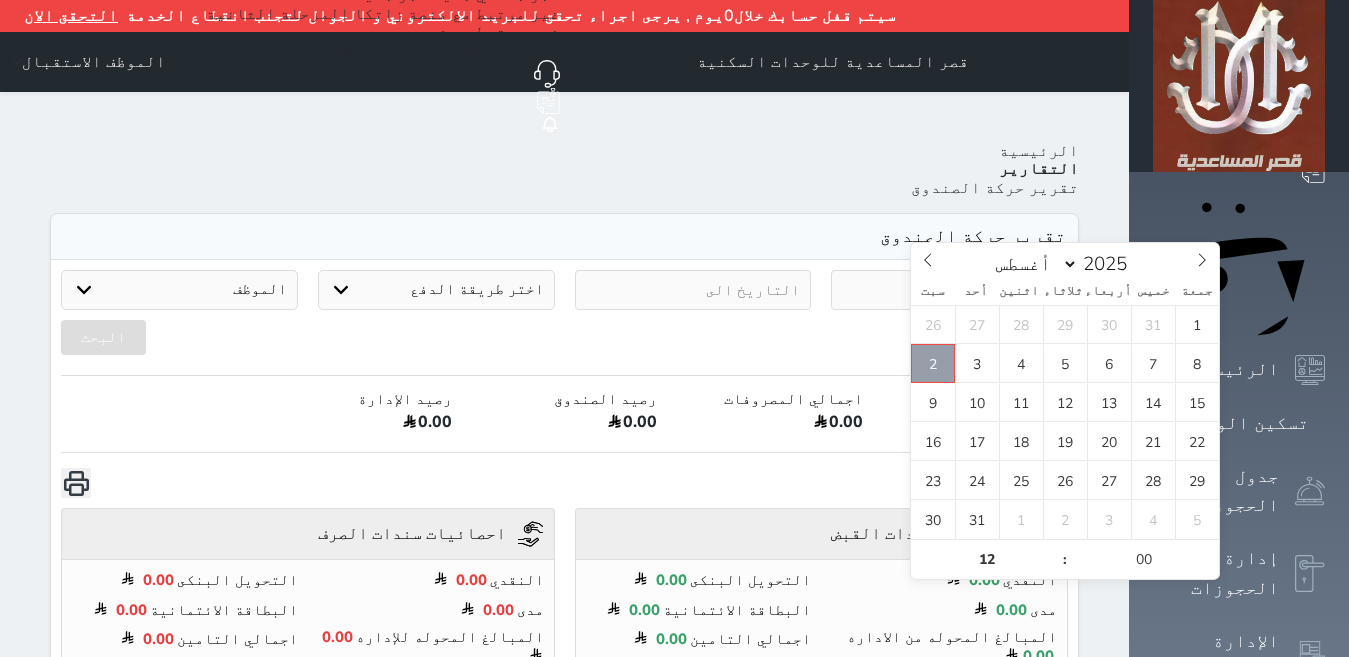 click on "2" at bounding box center [933, 363] 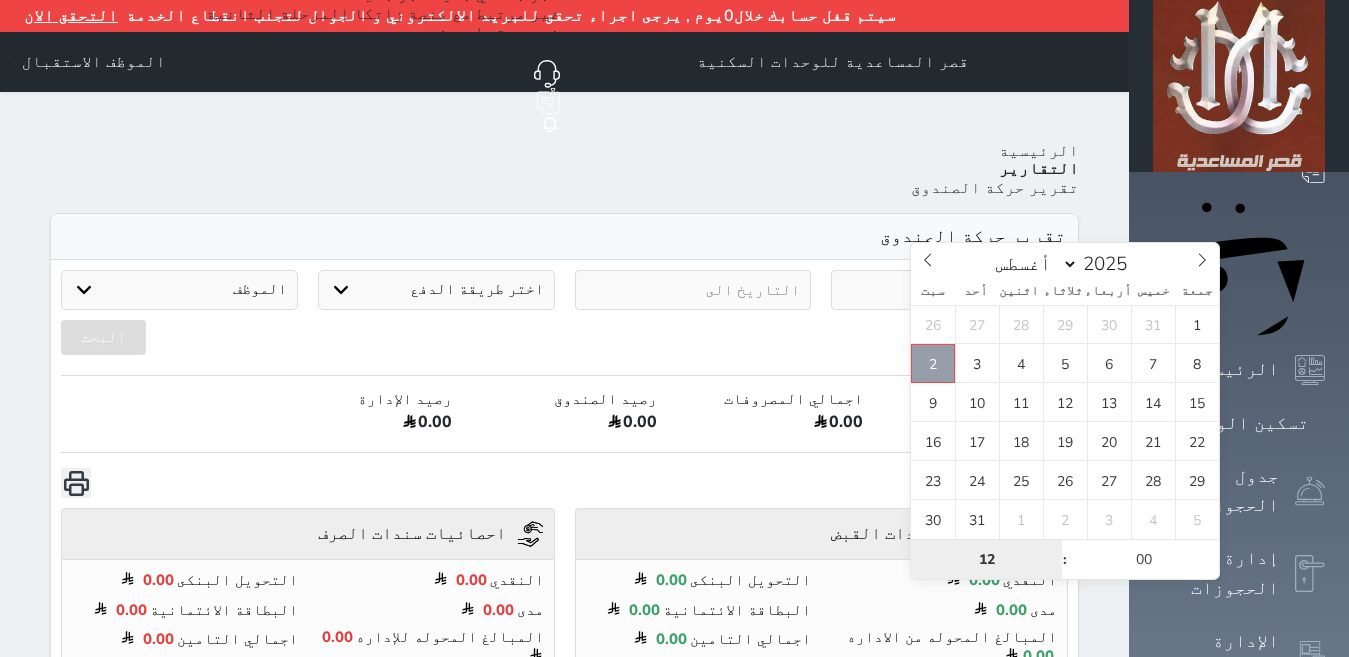 type on "2025-08-02 12:00" 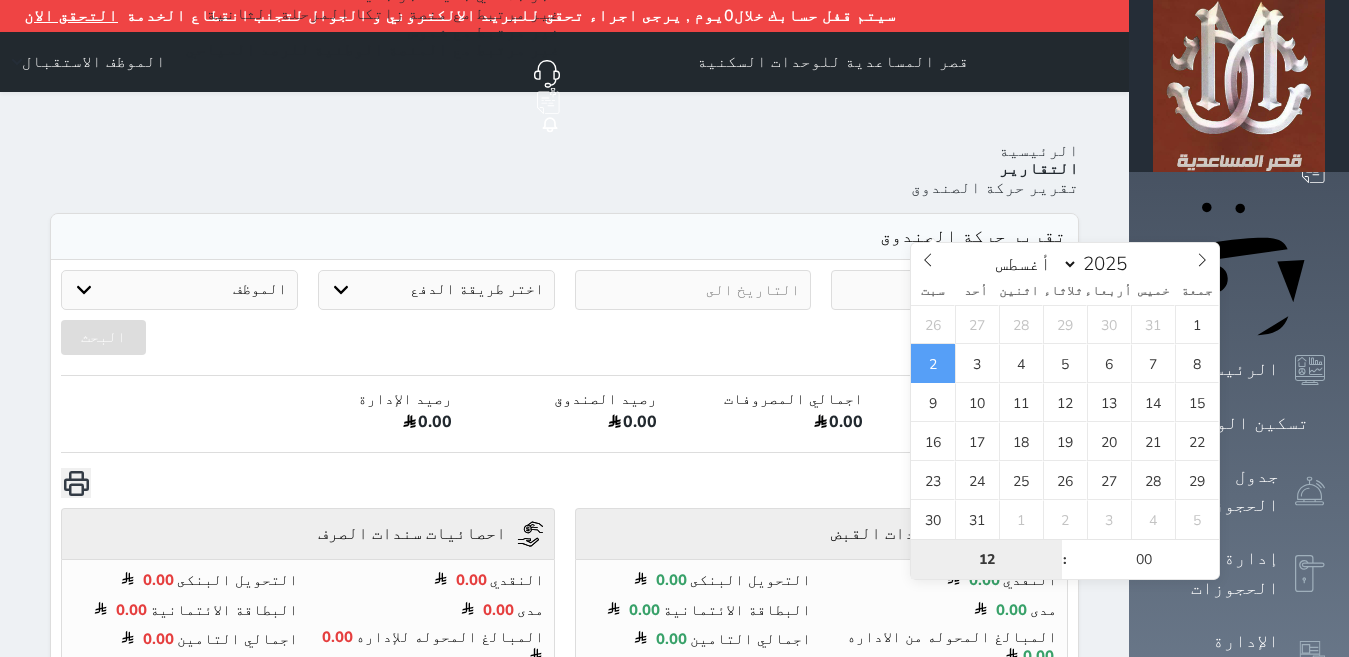 type on "6" 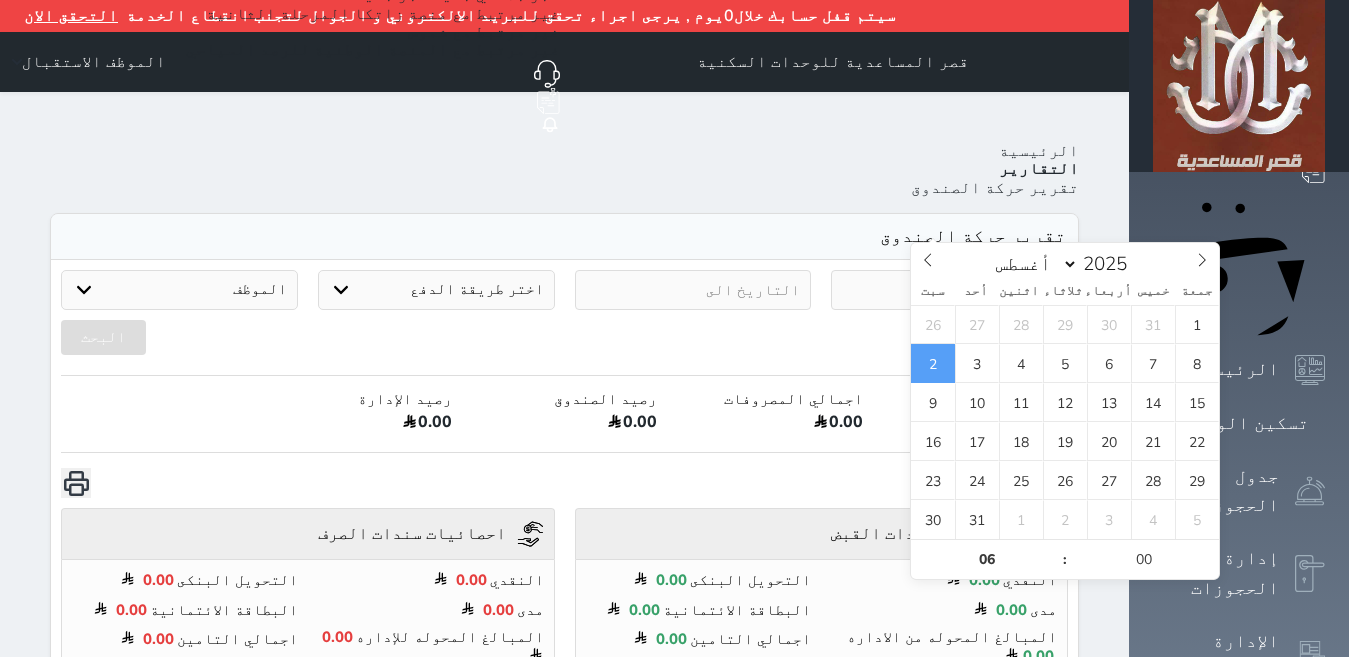 click on "Your browser does not support the audio element.
حجز جماعي جديد   حجز جديد             الرئيسية     تسكين الوحدات     جدول الحجوزات     إدارة الحجوزات       الإدارة المالية         الوحدات     الخدمات     التقارير       الدعم الفني
سيتم قفل حسابك خلال0يوم , يرجى اجراء تحقق للبريد الالكتروني و الجوال لتجنب انقطاع الخدمة
التحقق الان
قصر المساعدية للوحدات السكنية
حجز جماعي جديد   حجز جديد   غير مرتبط مع منصة زاتكا المرحلة الثانية   غير مرتبط مع شموس   غير مرتبط مع المنصة الوطنية للرصد السياحي             إشعار" at bounding box center [674, 496] 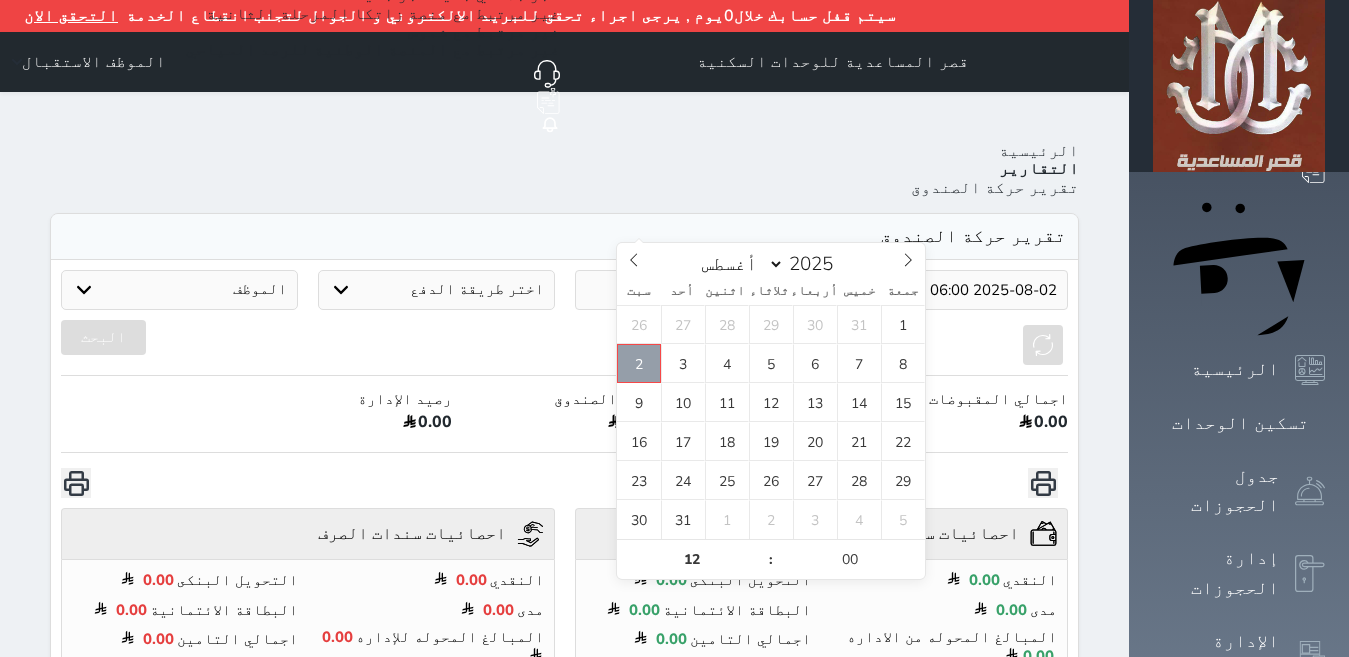 click on "2" at bounding box center (639, 363) 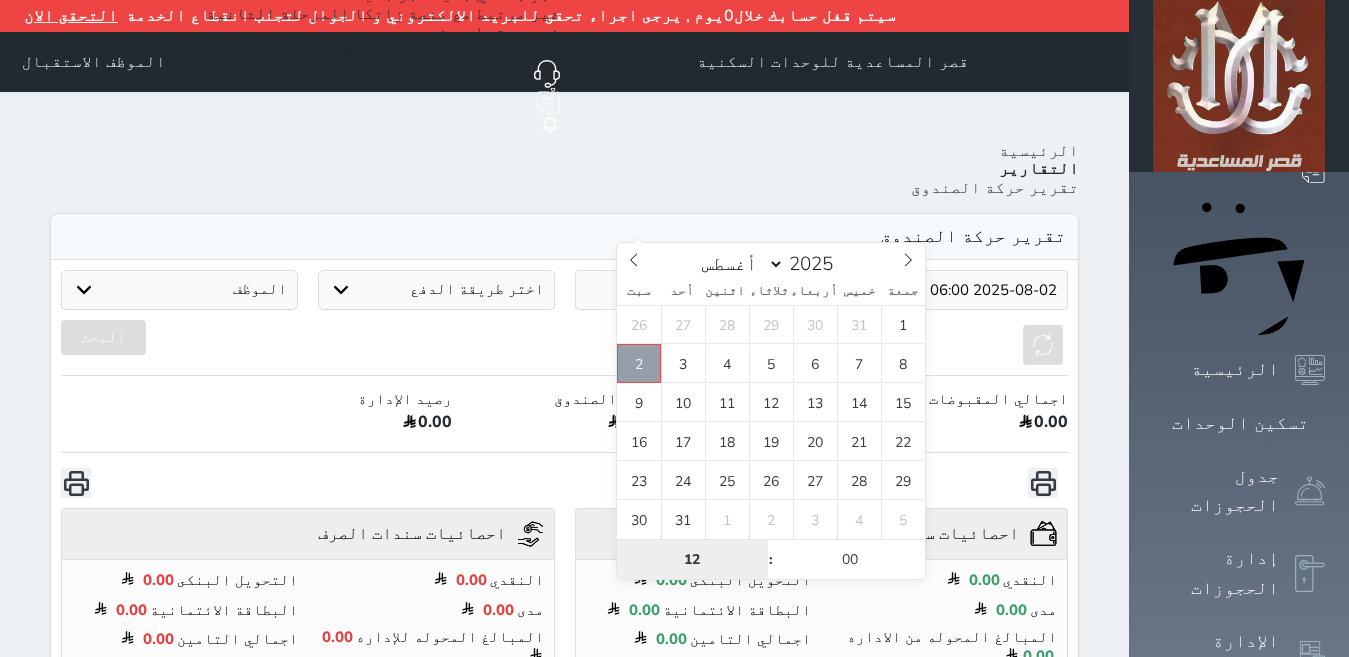 type on "2025-08-02 12:00" 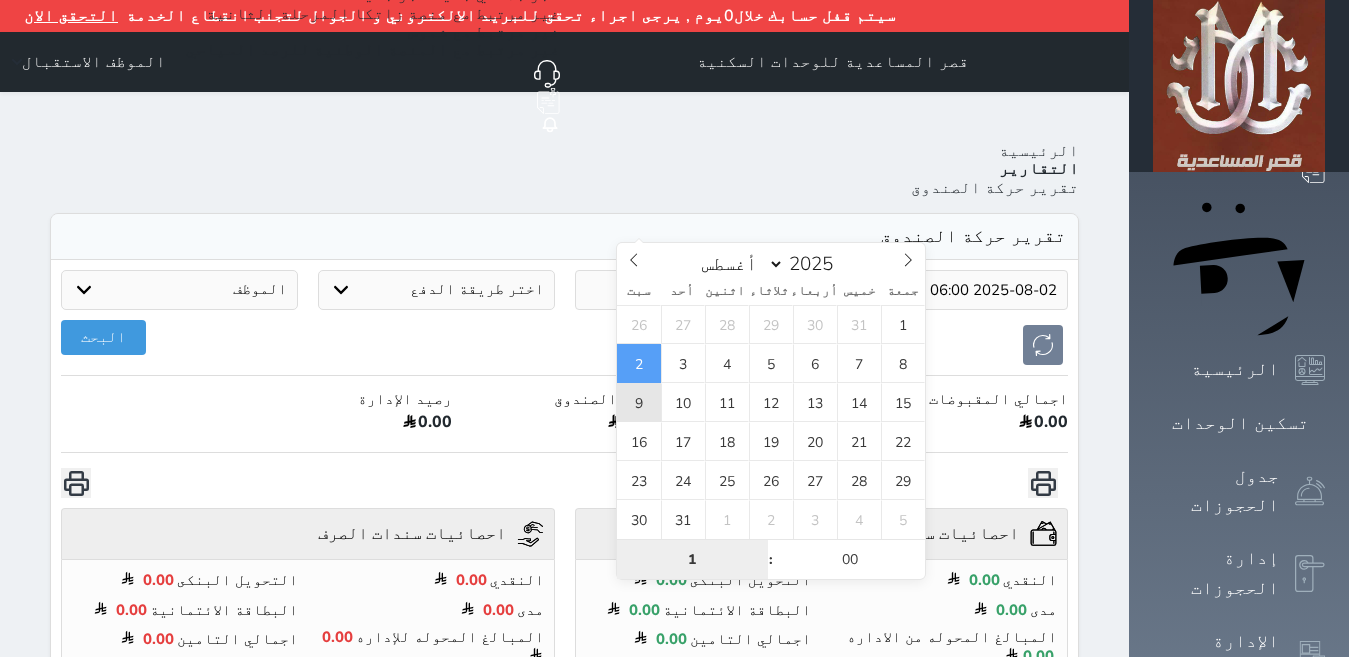 type on "19" 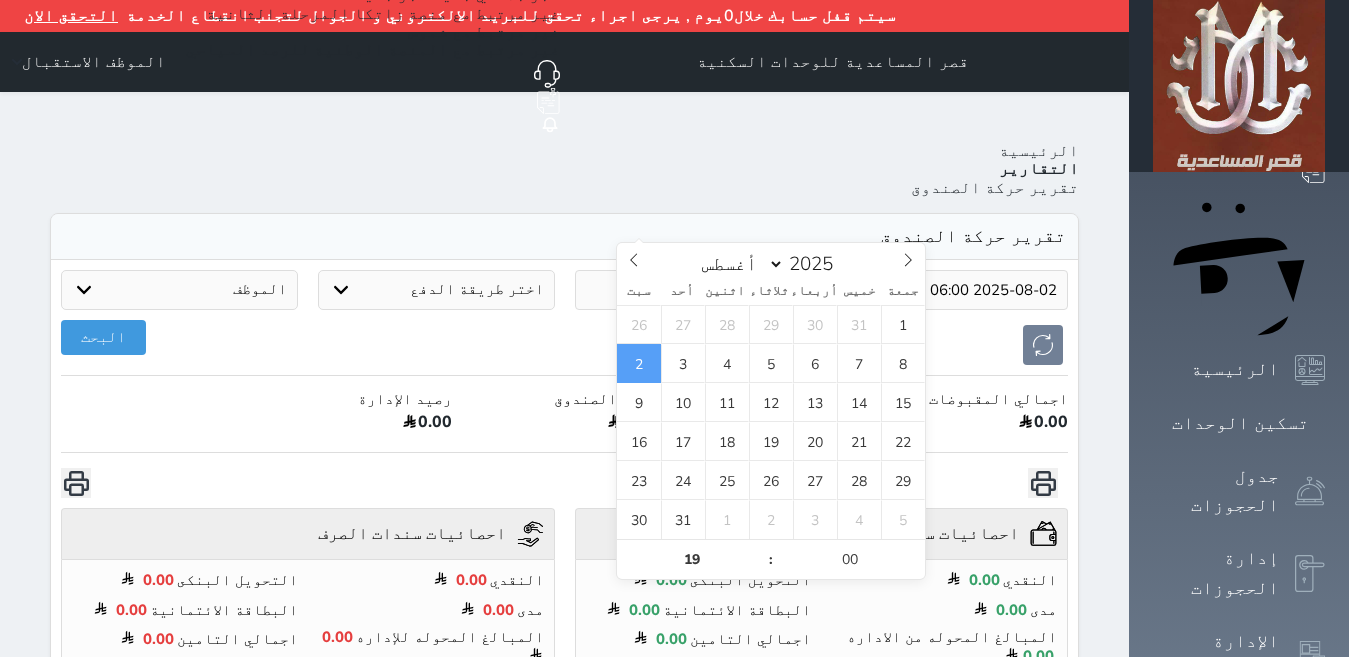 click on "البحث" at bounding box center (564, 345) 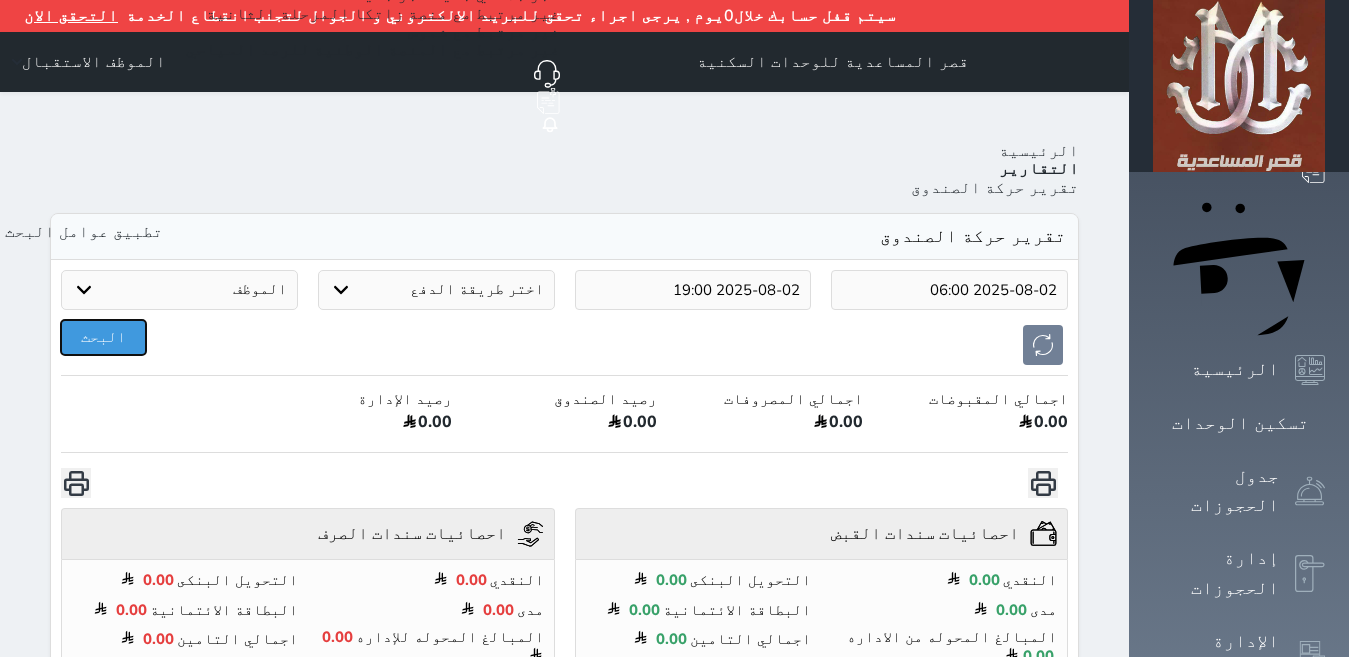 click on "البحث" at bounding box center [103, 337] 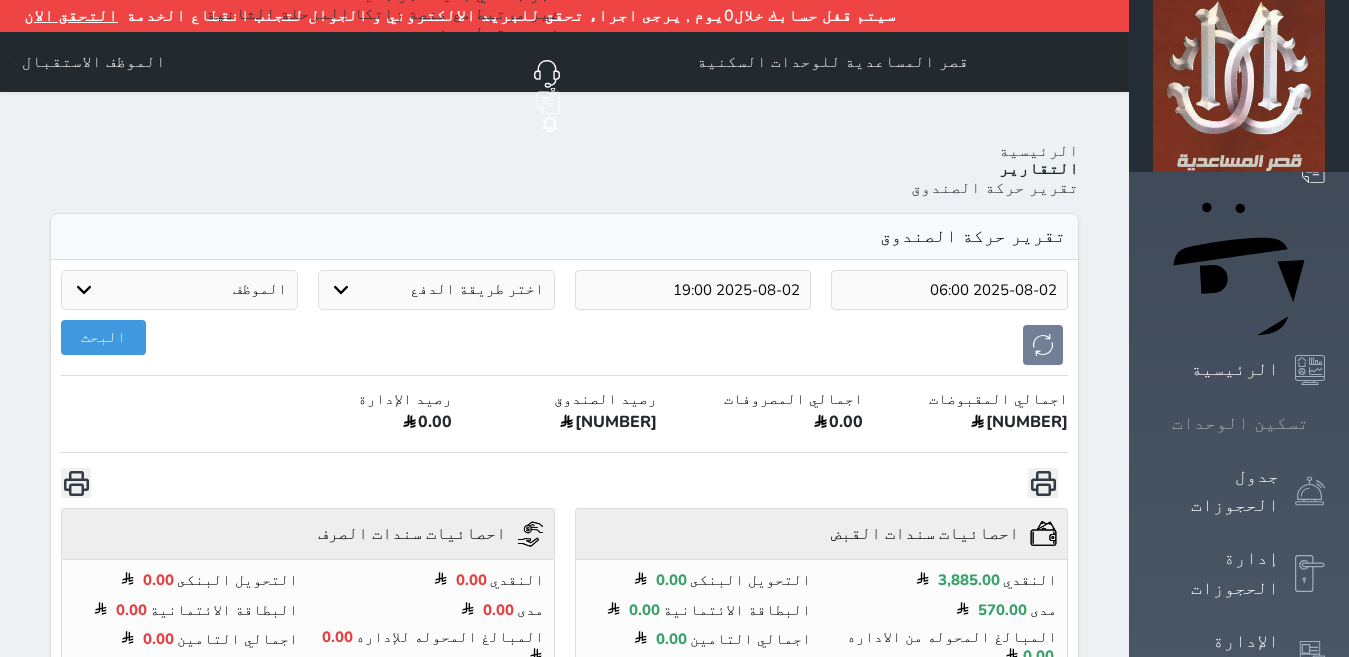 click on "تسكين الوحدات" at bounding box center [1239, 423] 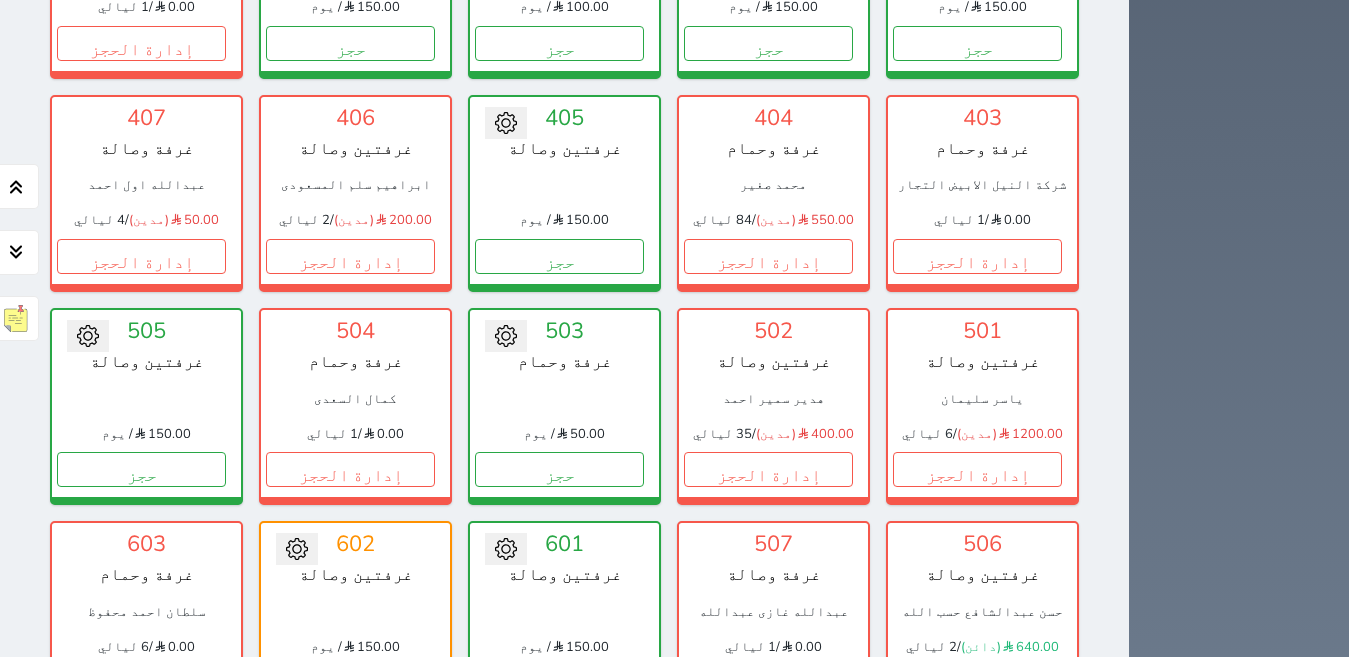 scroll, scrollTop: 1098, scrollLeft: 0, axis: vertical 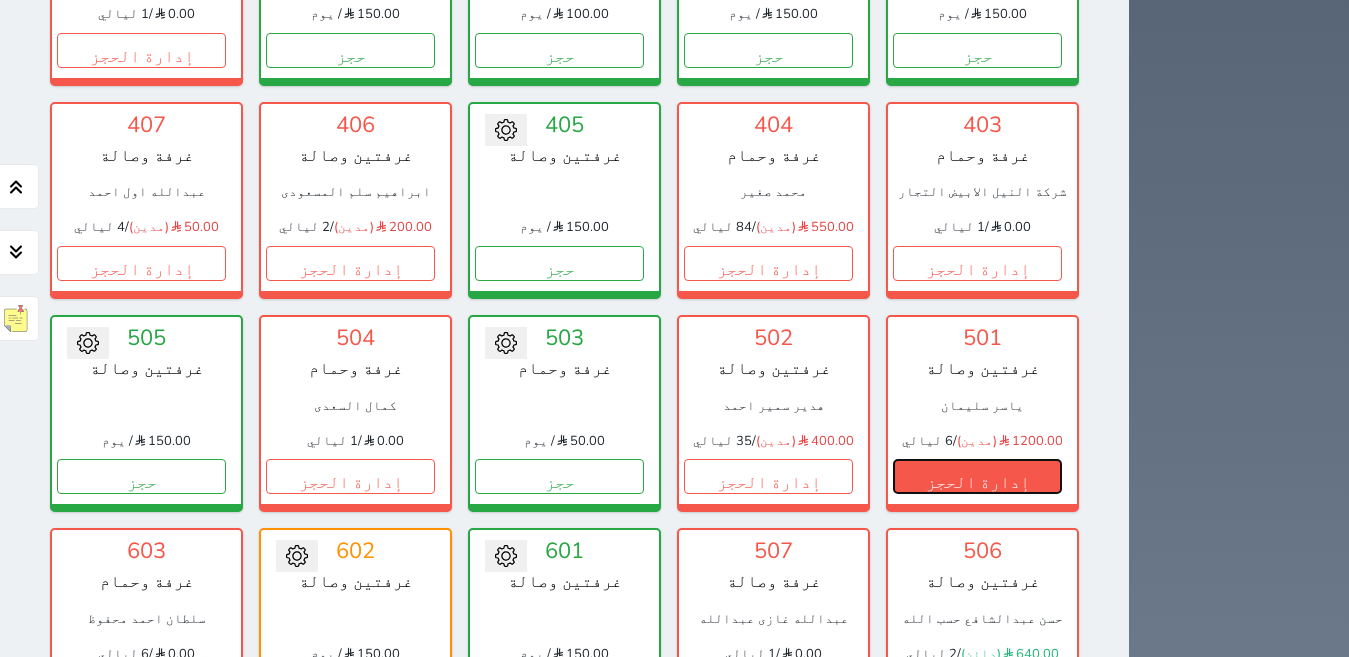click on "إدارة الحجز" at bounding box center (977, 476) 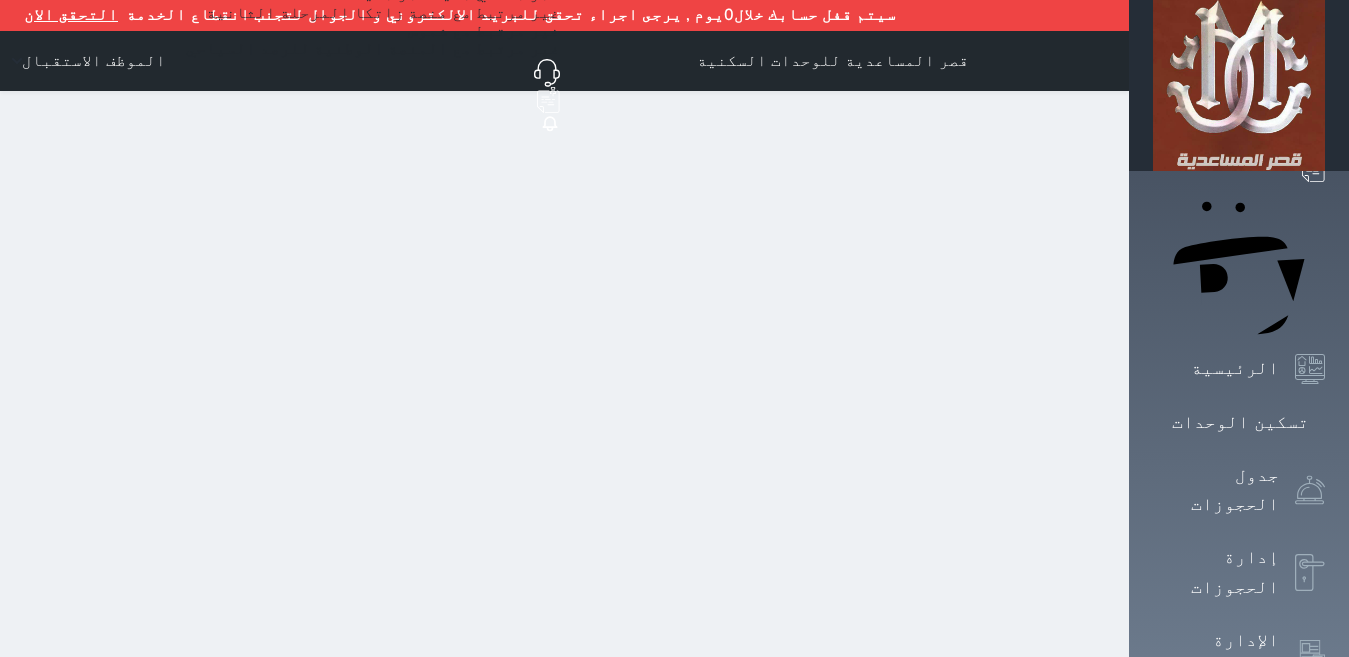 scroll, scrollTop: 0, scrollLeft: 0, axis: both 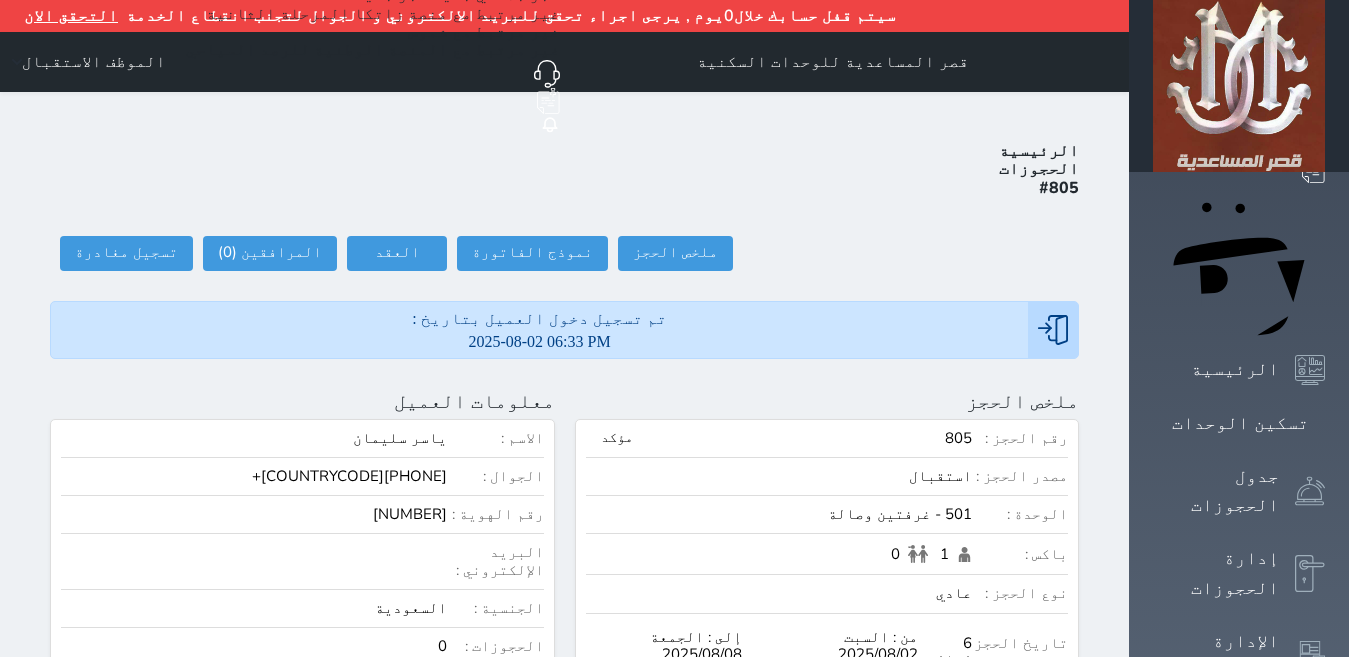 select 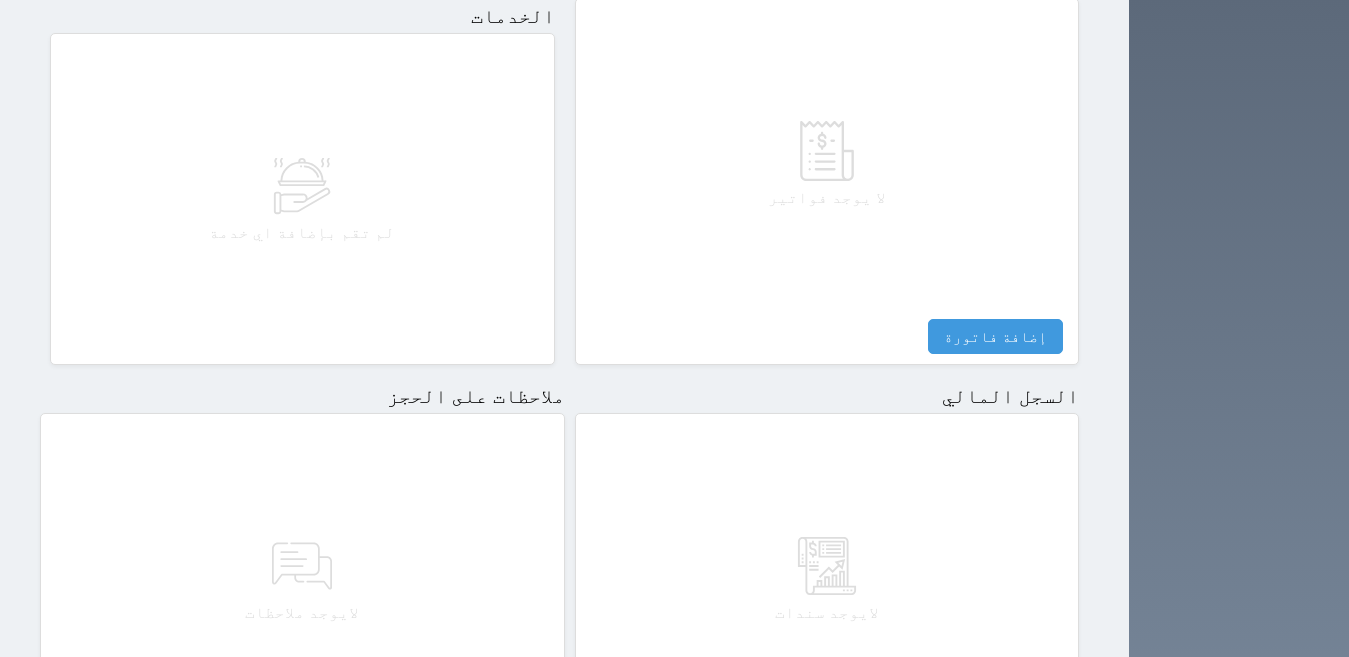 scroll, scrollTop: 1035, scrollLeft: 0, axis: vertical 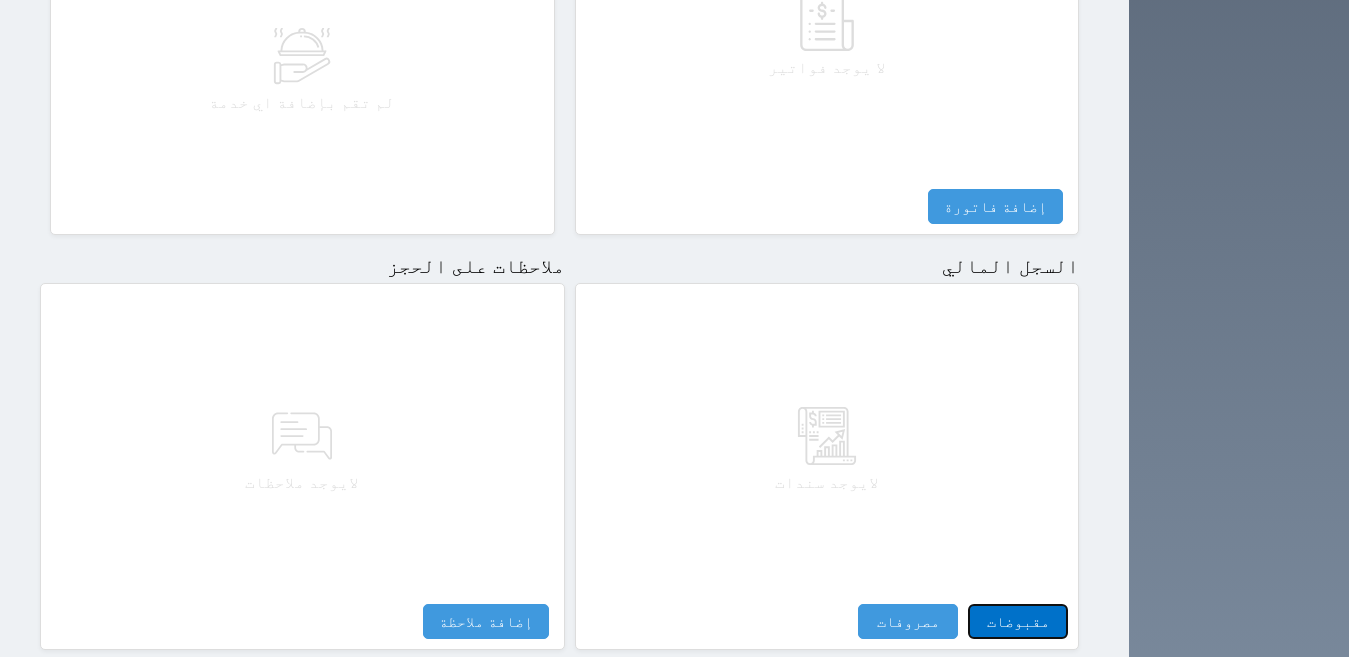 click on "مقبوضات" at bounding box center [1018, 621] 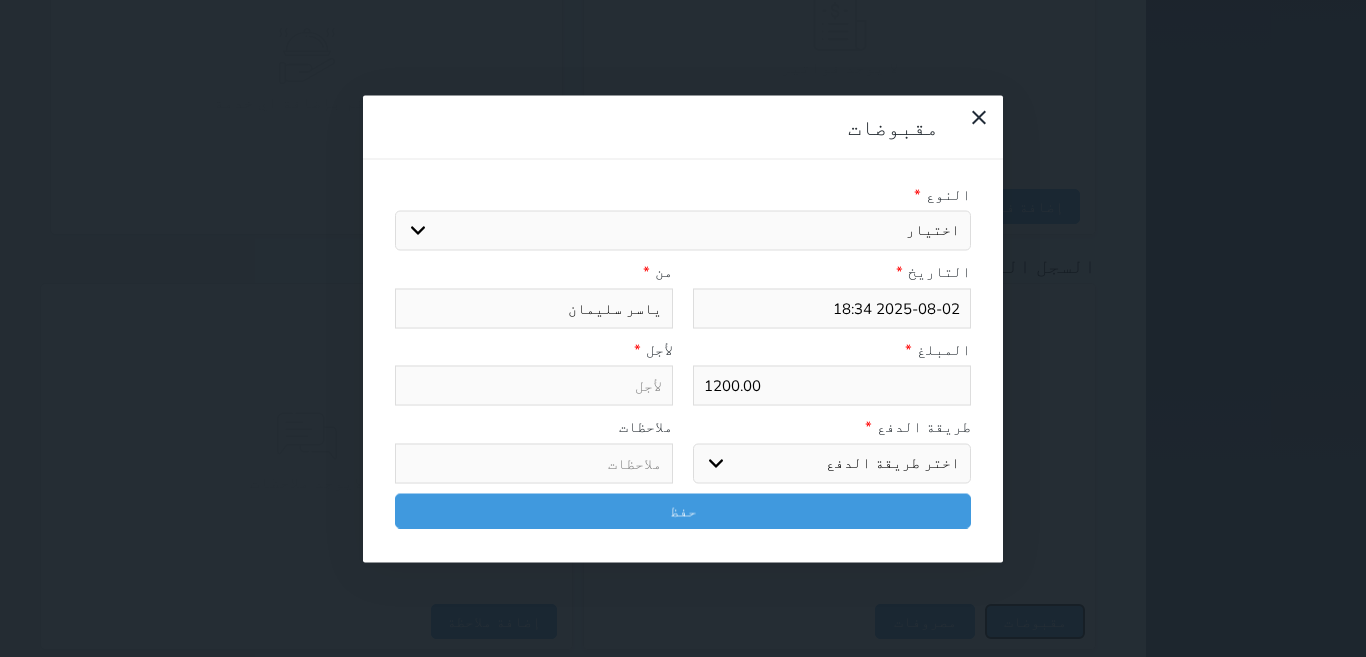 select 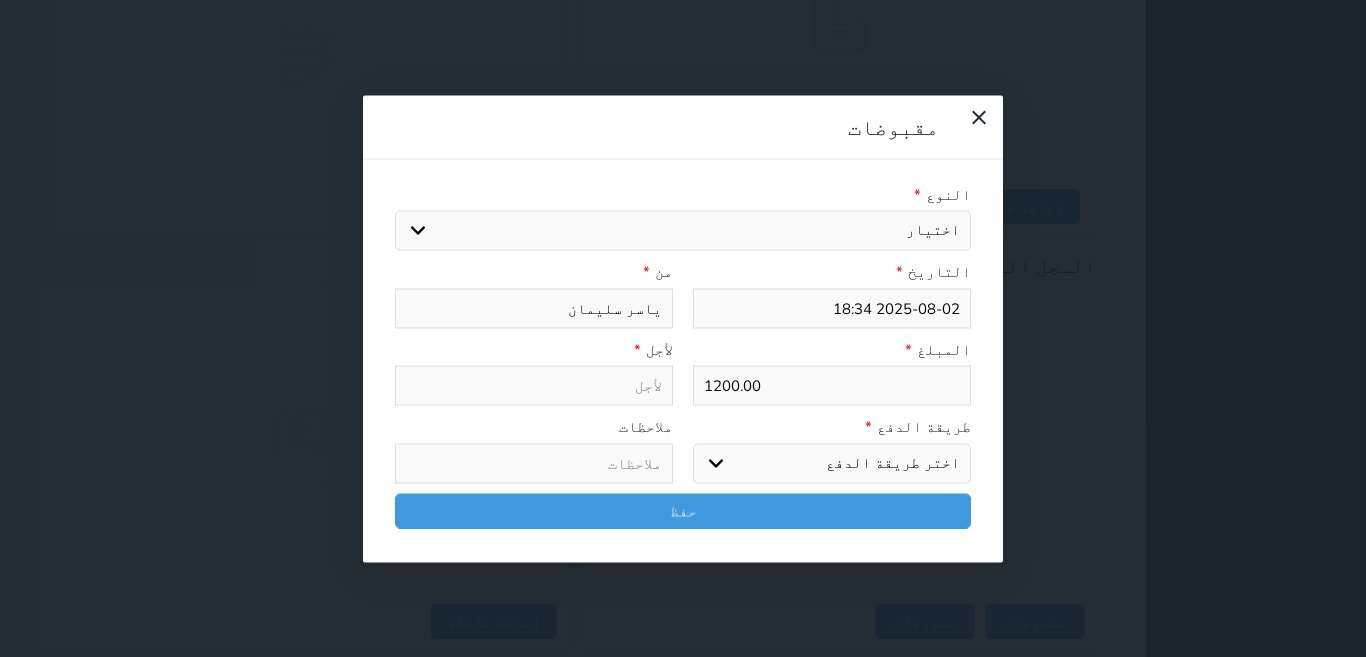 click on "اختيار   مقبوضات عامة قيمة إيجار فواتير تامين عربون لا ينطبق آخر مغسلة واي فاي - الإنترنت مواقف السيارات طعام الأغذية والمشروبات مشروبات المشروبات الباردة المشروبات الساخنة الإفطار غداء عشاء مخبز و كعك حمام سباحة الصالة الرياضية سبا و خدمات الجمال اختيار وإسقاط (خدمات النقل) ميني بار كابل - تلفزيون سرير إضافي تصفيف الشعر التسوق خدمات الجولات السياحية المنظمة خدمات الدليل السياحي" at bounding box center [683, 231] 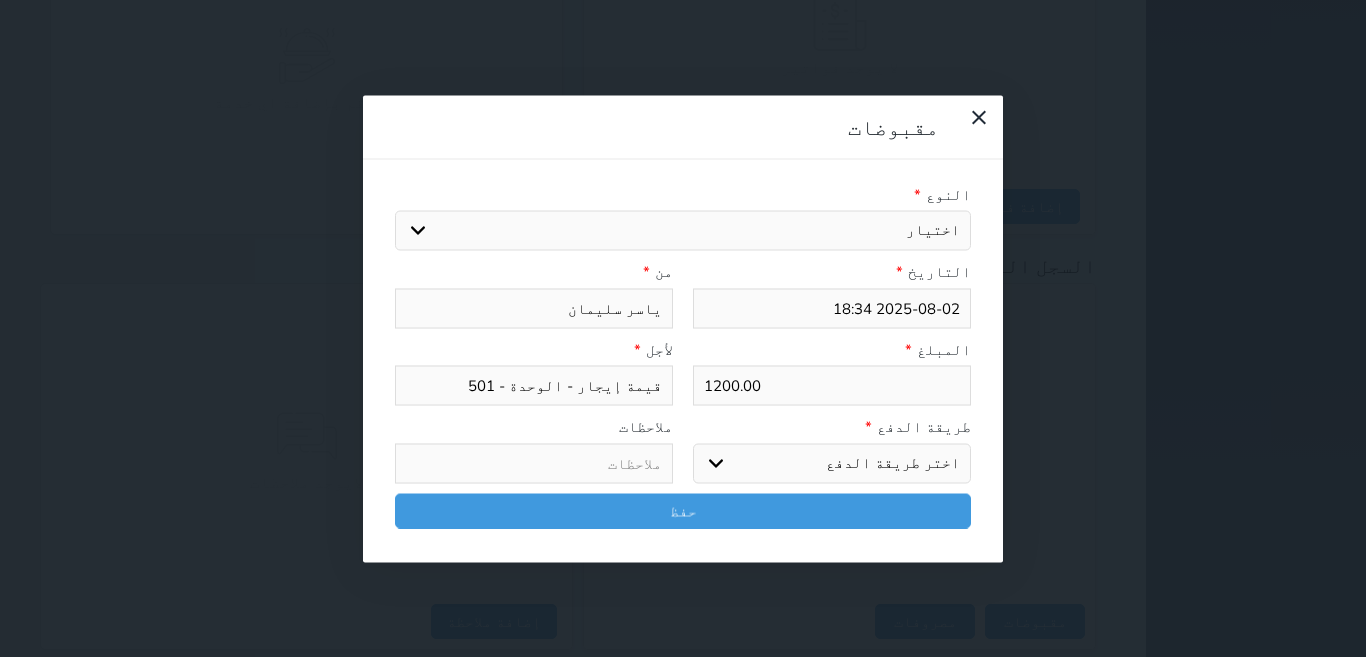 drag, startPoint x: 826, startPoint y: 362, endPoint x: 826, endPoint y: 377, distance: 15 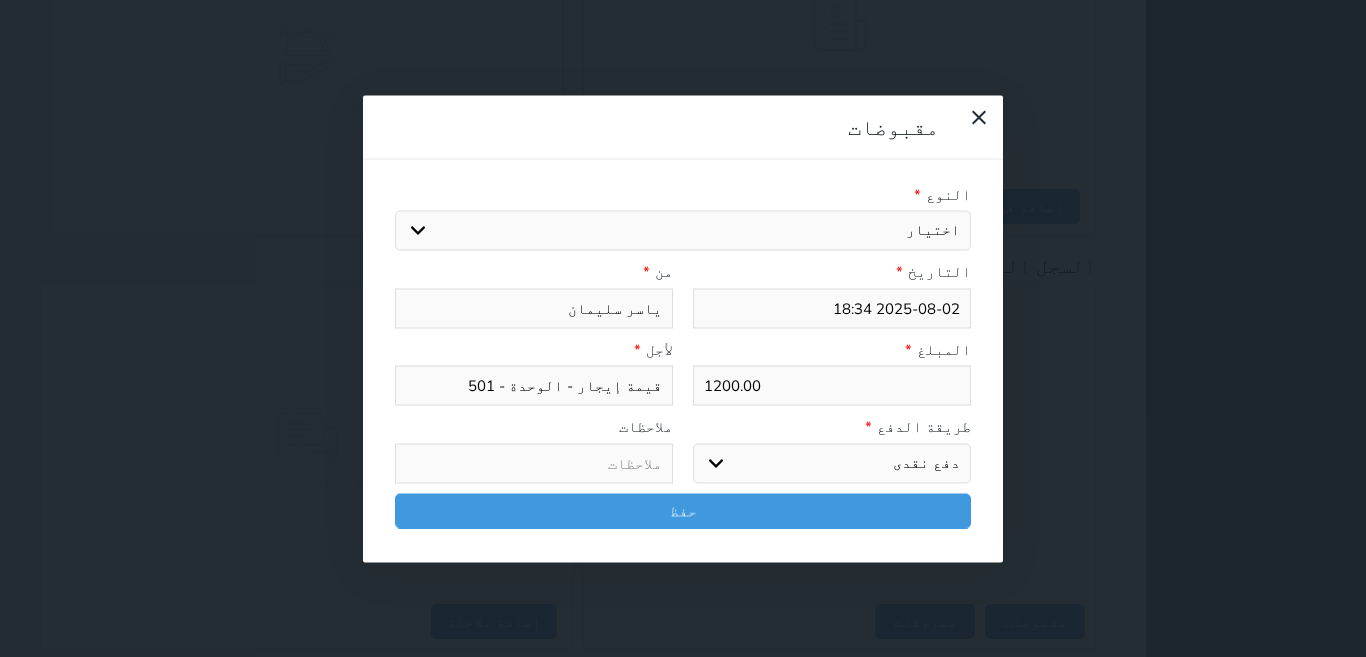 click on "اختر طريقة الدفع   دفع نقدى   تحويل بنكى   مدى   بطاقة ائتمان   آجل" at bounding box center [832, 463] 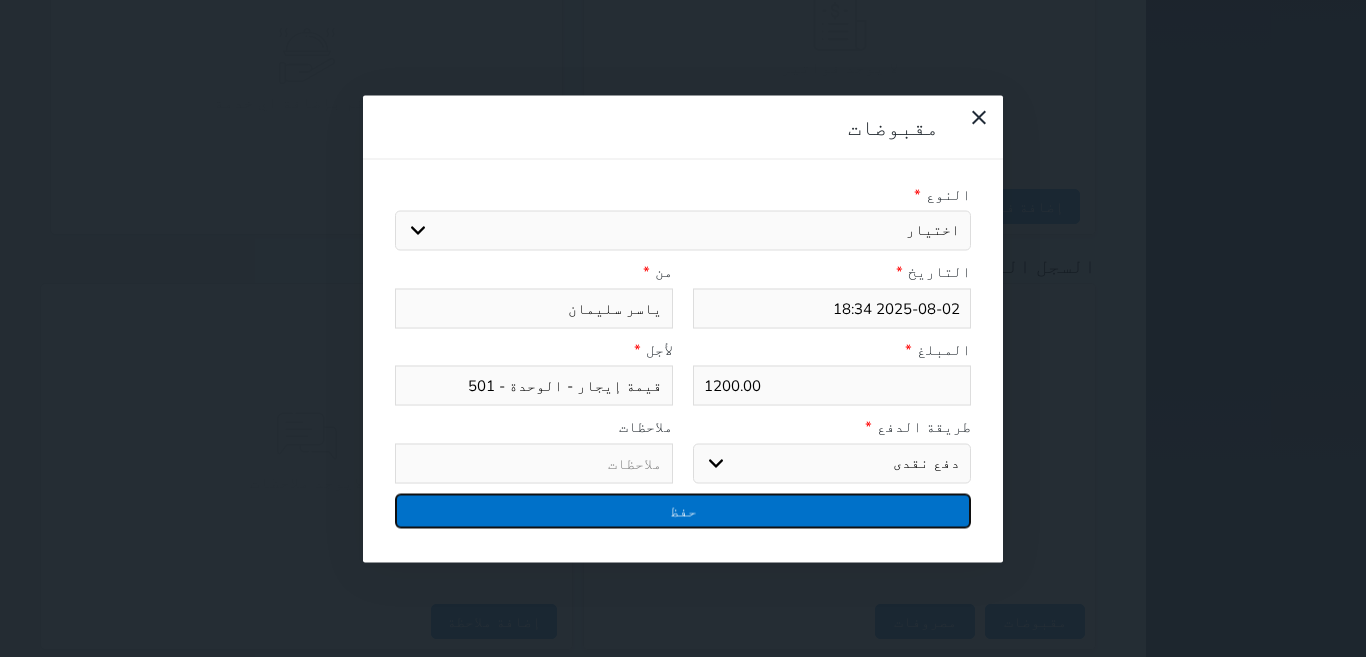 click on "حفظ" at bounding box center (683, 510) 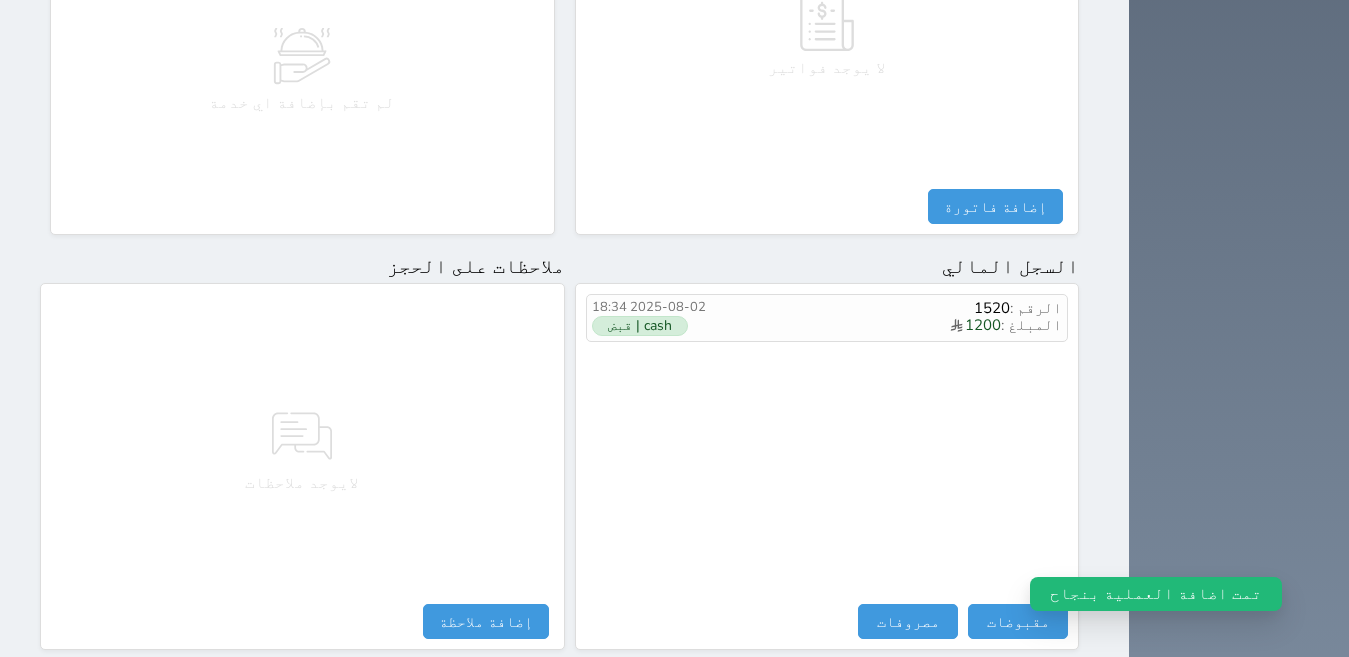drag, startPoint x: 1347, startPoint y: 480, endPoint x: 1344, endPoint y: 370, distance: 110.0409 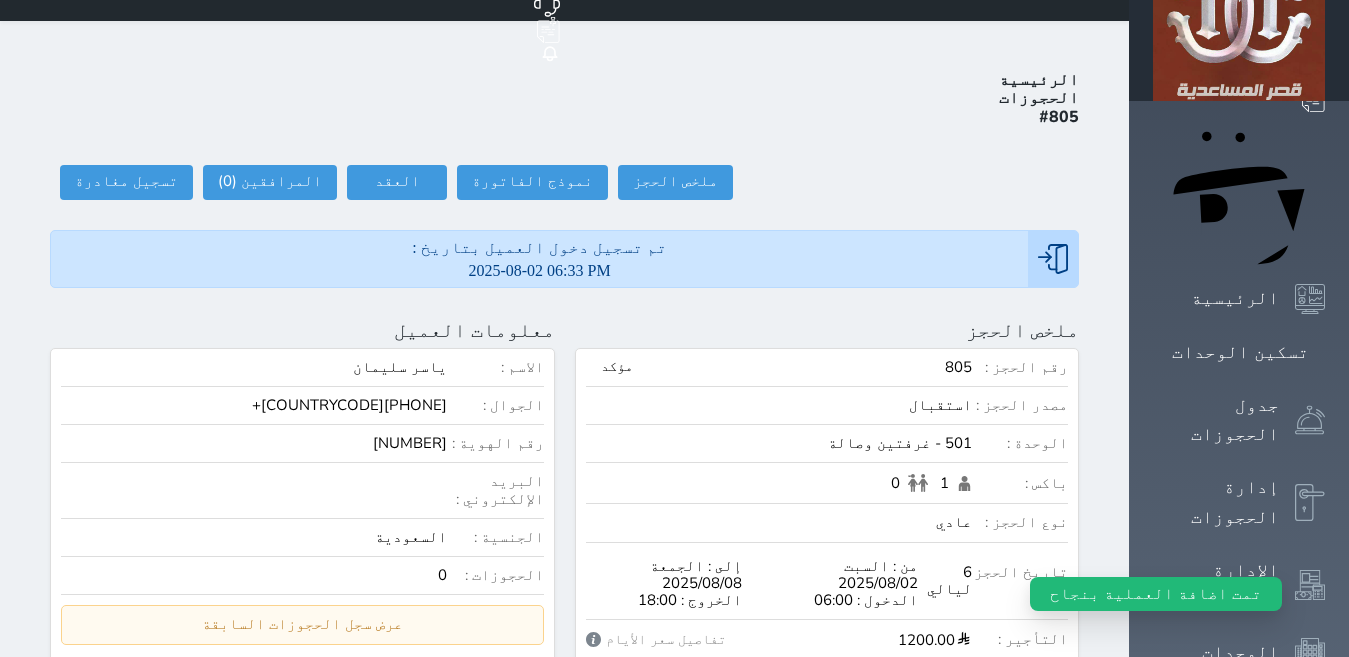 scroll, scrollTop: 0, scrollLeft: 0, axis: both 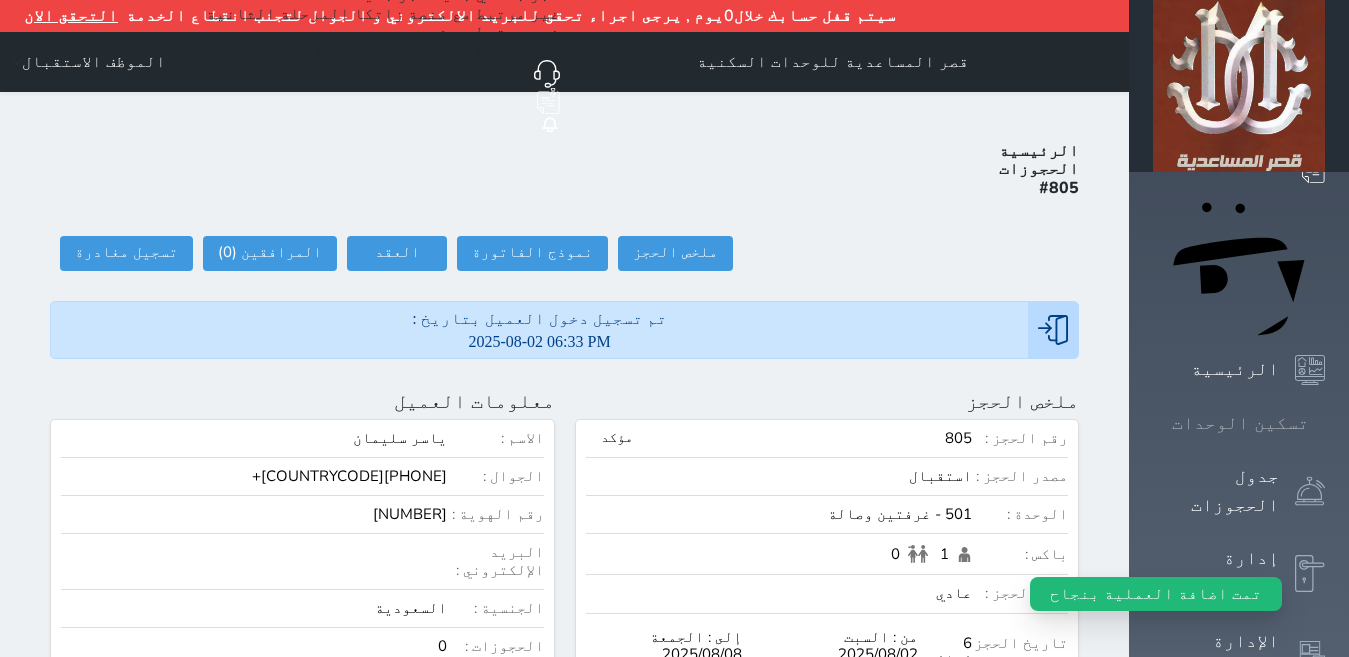 click on "تسكين الوحدات" at bounding box center (1240, 423) 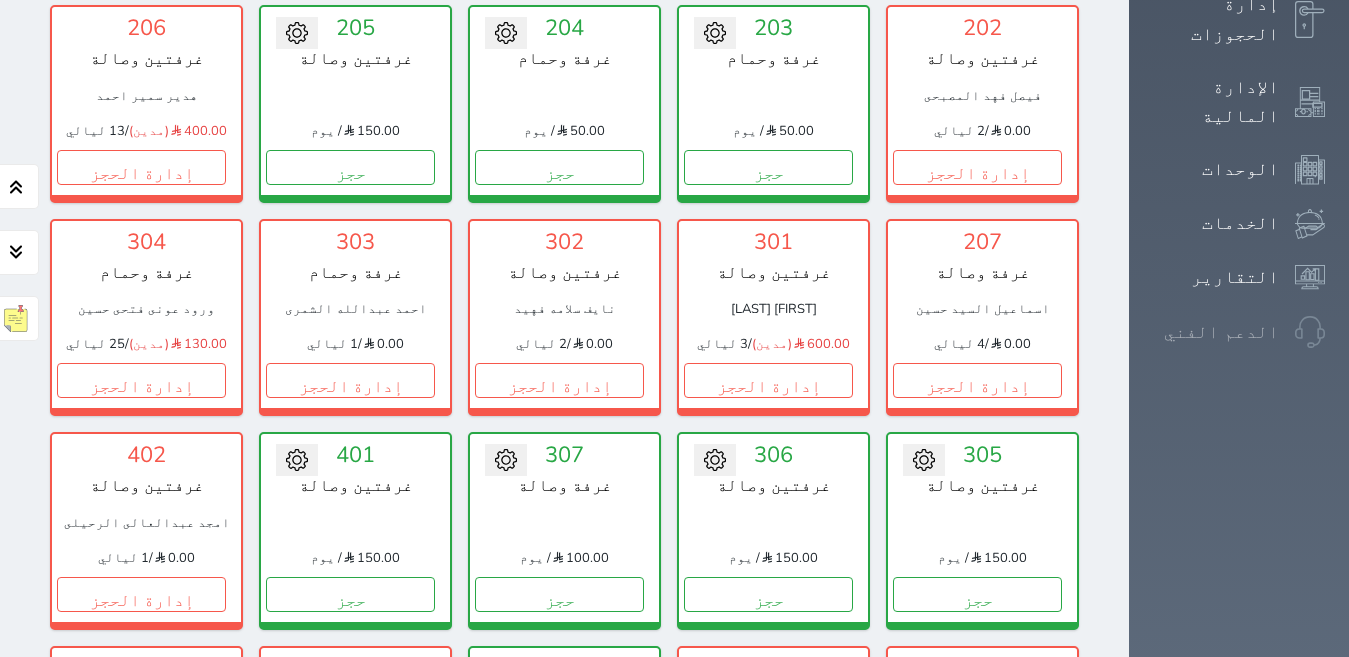scroll, scrollTop: 550, scrollLeft: 0, axis: vertical 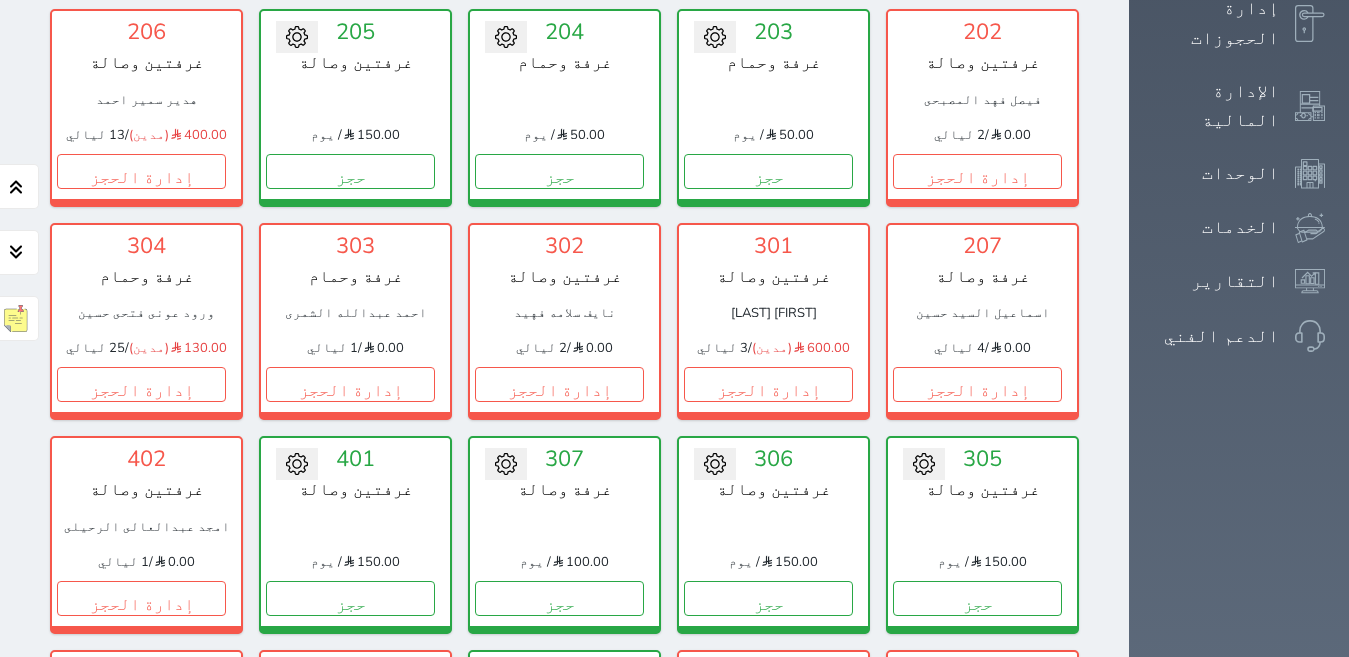 click on "حجز جماعي جديد   حجز جديد             الرئيسية     تسكين الوحدات     جدول الحجوزات     إدارة الحجوزات       الإدارة المالية         الوحدات     الخدمات     التقارير       الدعم الفني" at bounding box center (1239, 705) 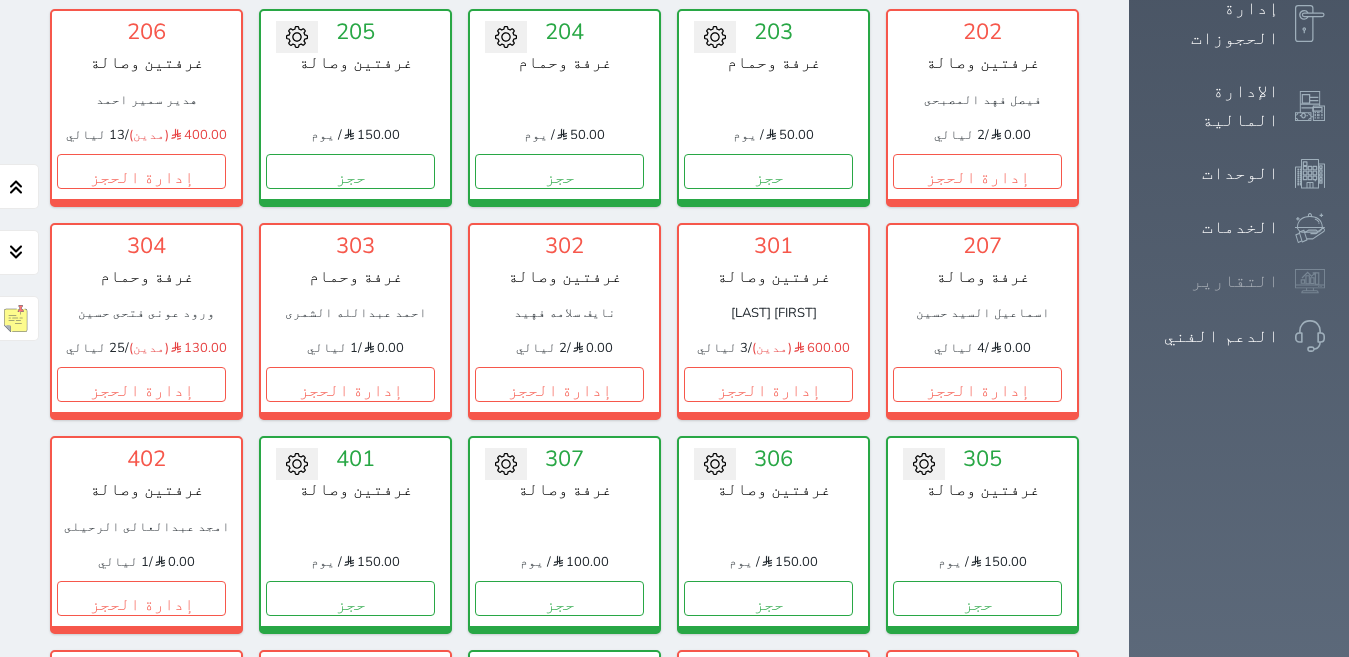 click on "التقارير" at bounding box center [1235, 281] 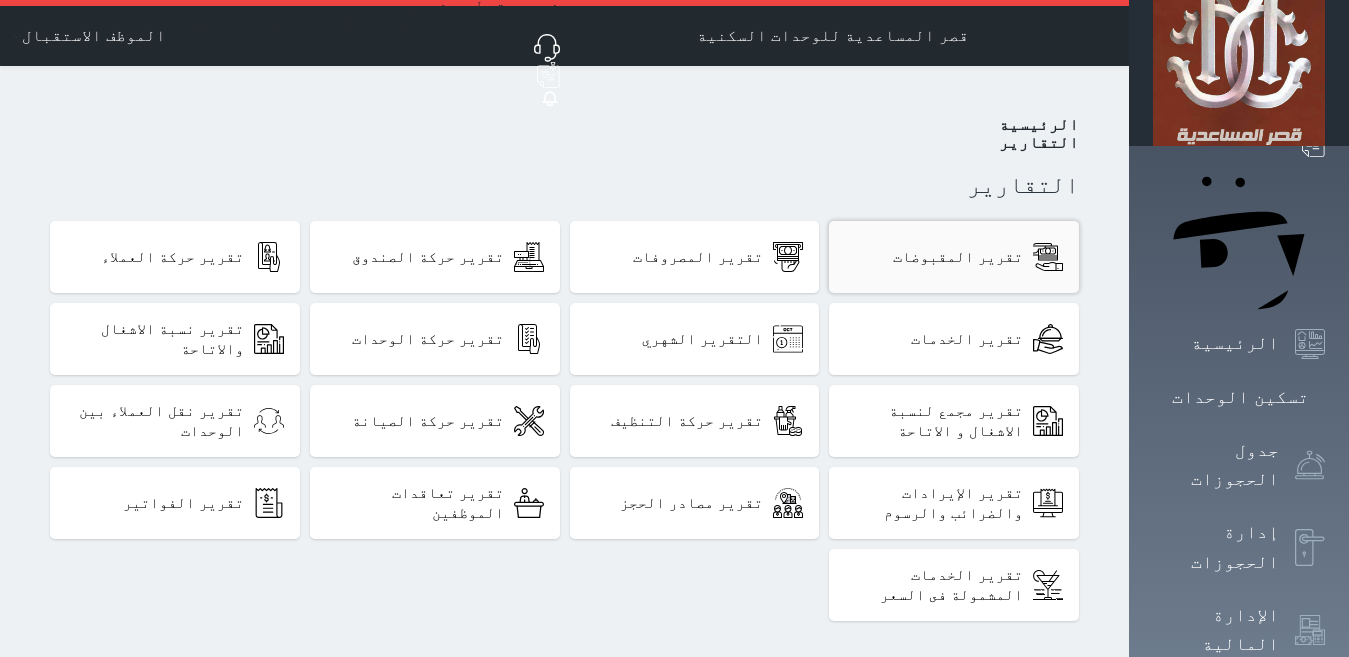 scroll, scrollTop: 0, scrollLeft: 0, axis: both 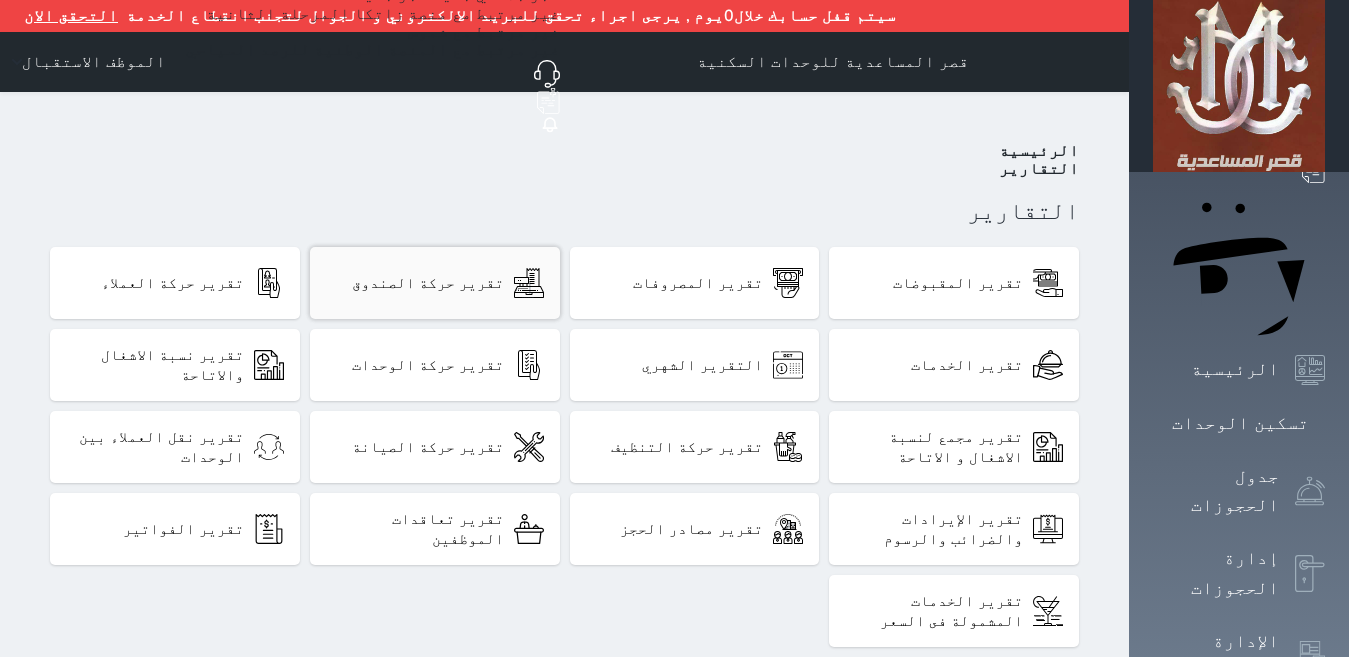 click on "تقرير حركة الصندوق" at bounding box center (435, 283) 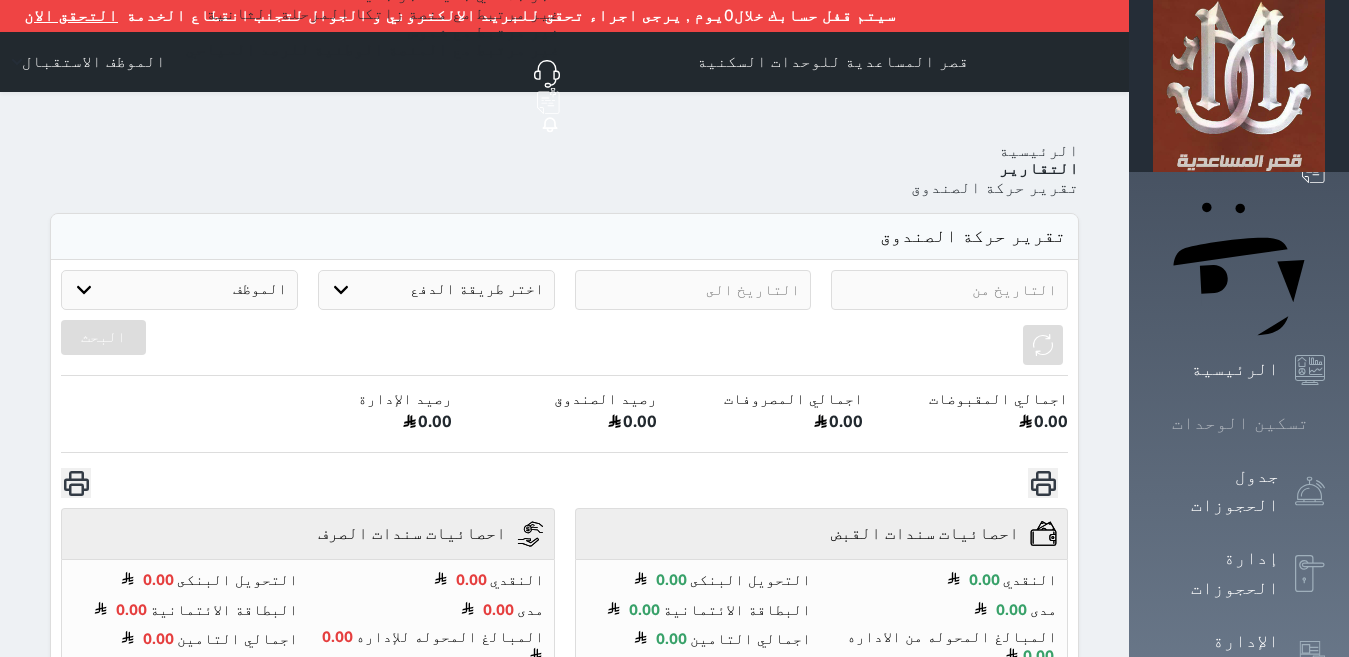 click on "تسكين الوحدات" at bounding box center [1240, 423] 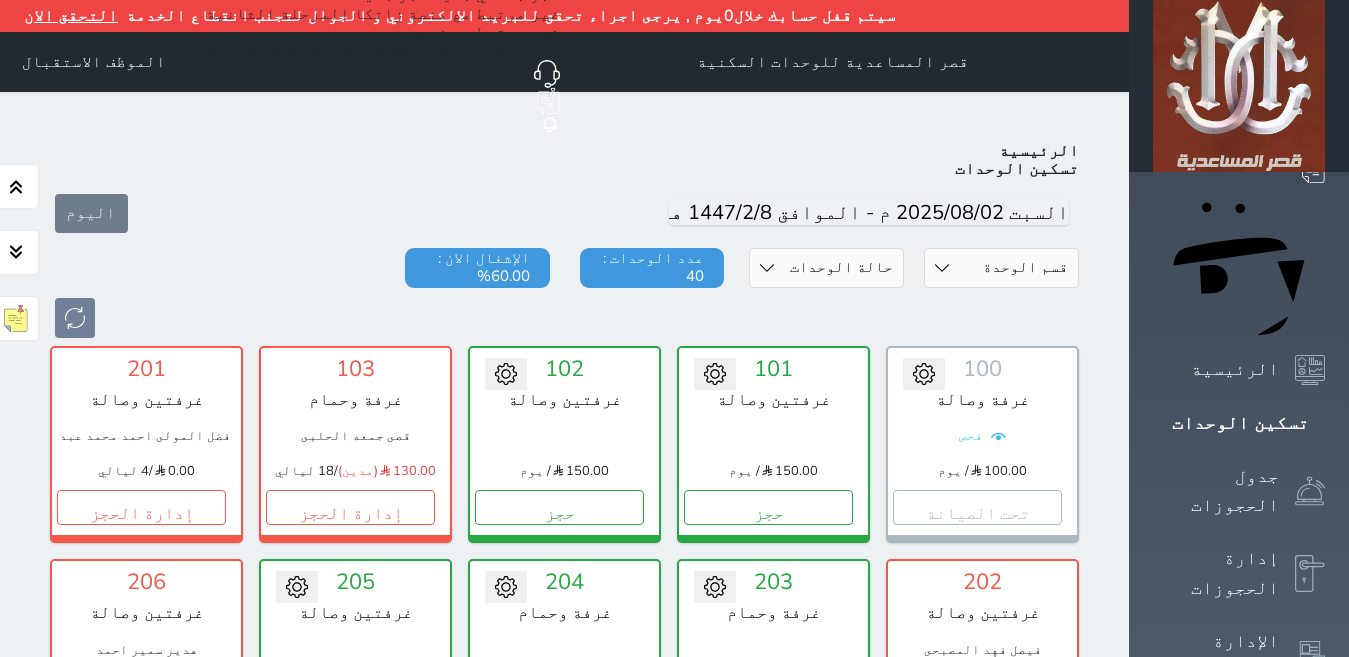 scroll, scrollTop: 110, scrollLeft: 0, axis: vertical 